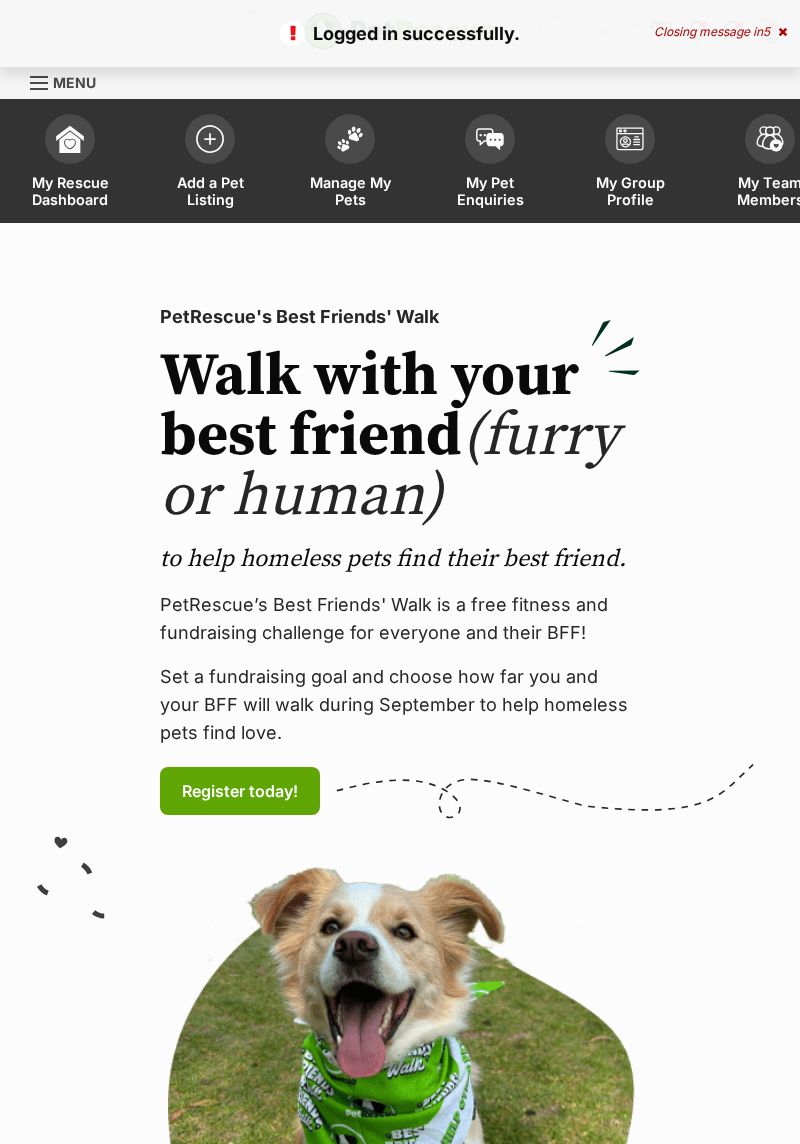 scroll, scrollTop: 0, scrollLeft: 0, axis: both 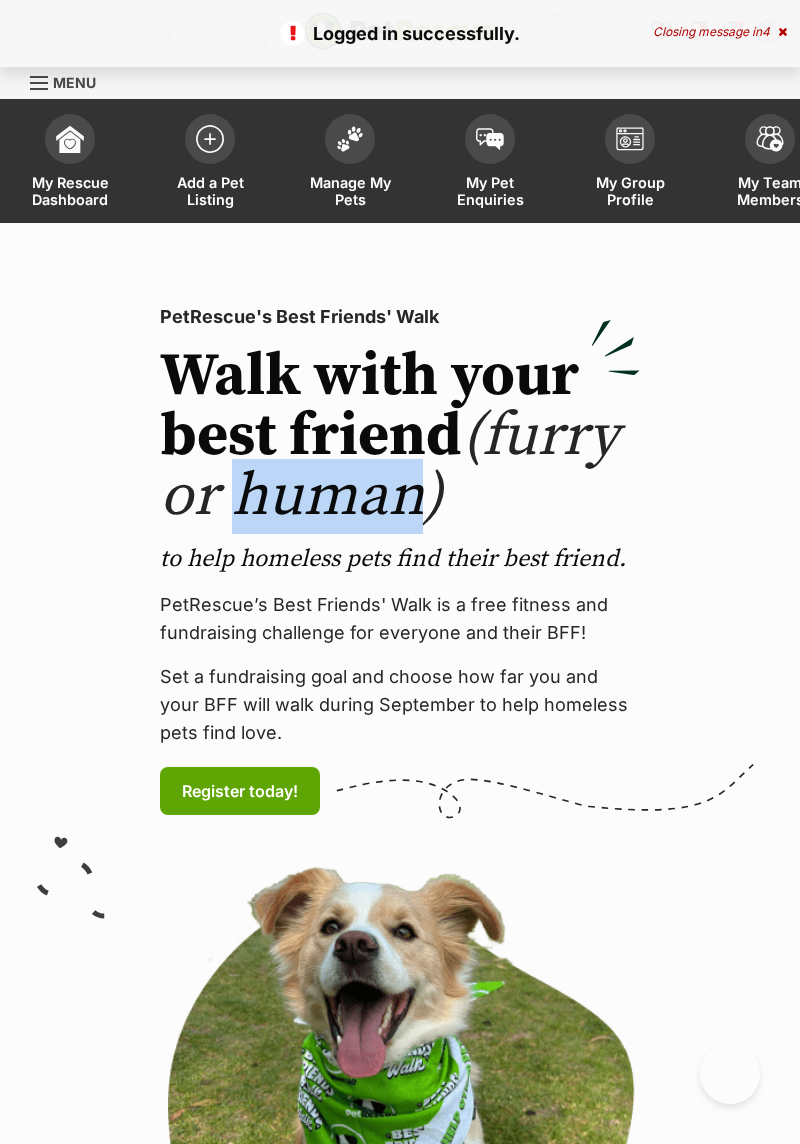 click at bounding box center [350, 139] 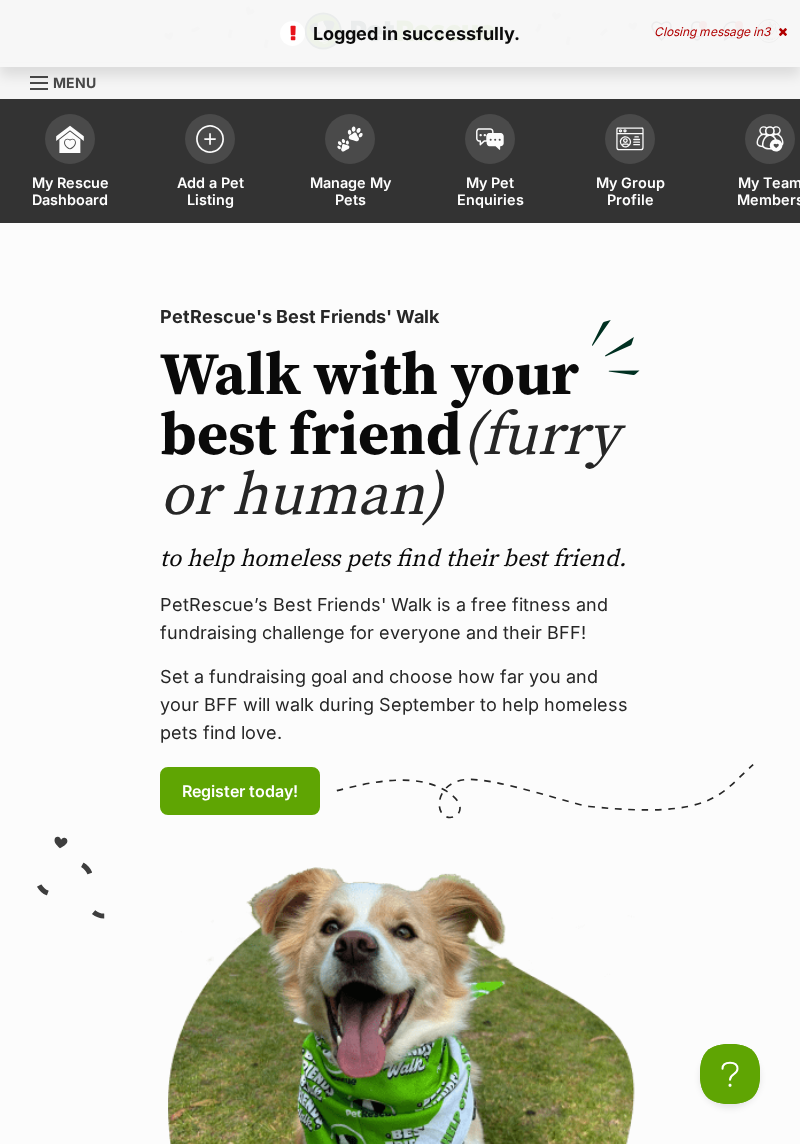 scroll, scrollTop: 0, scrollLeft: 0, axis: both 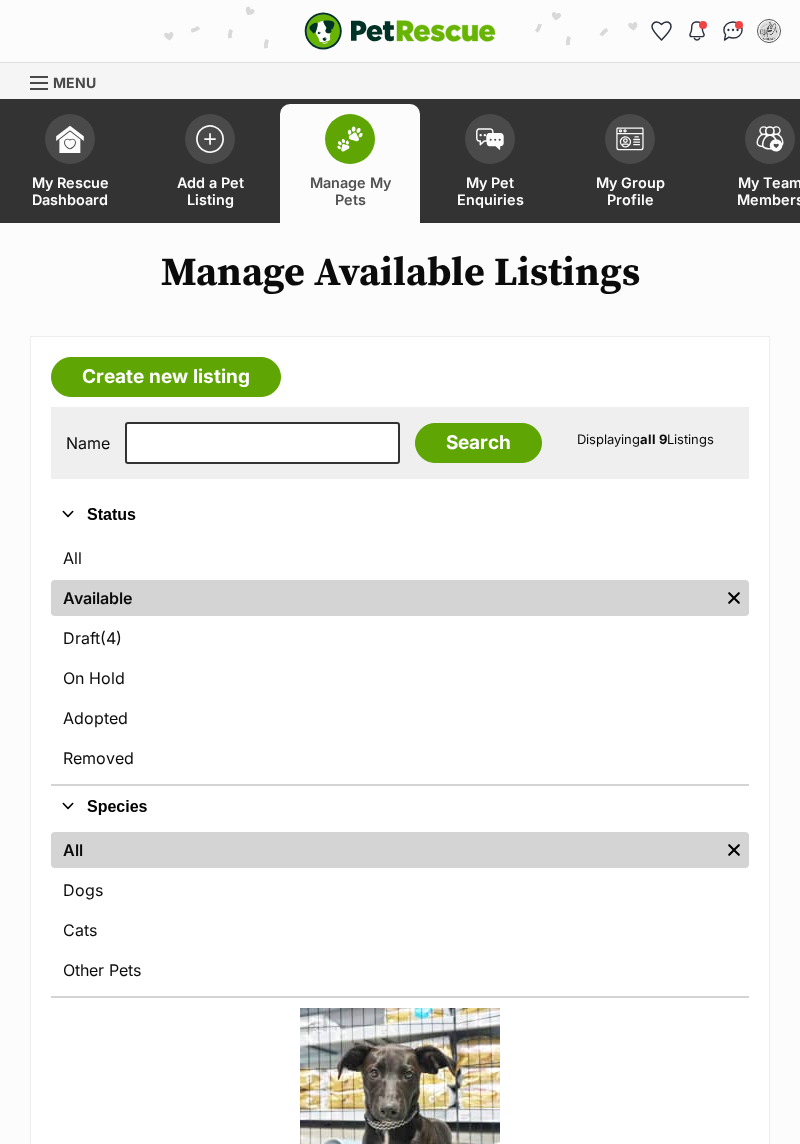 click on "Draft
(4)
Items" at bounding box center [400, 638] 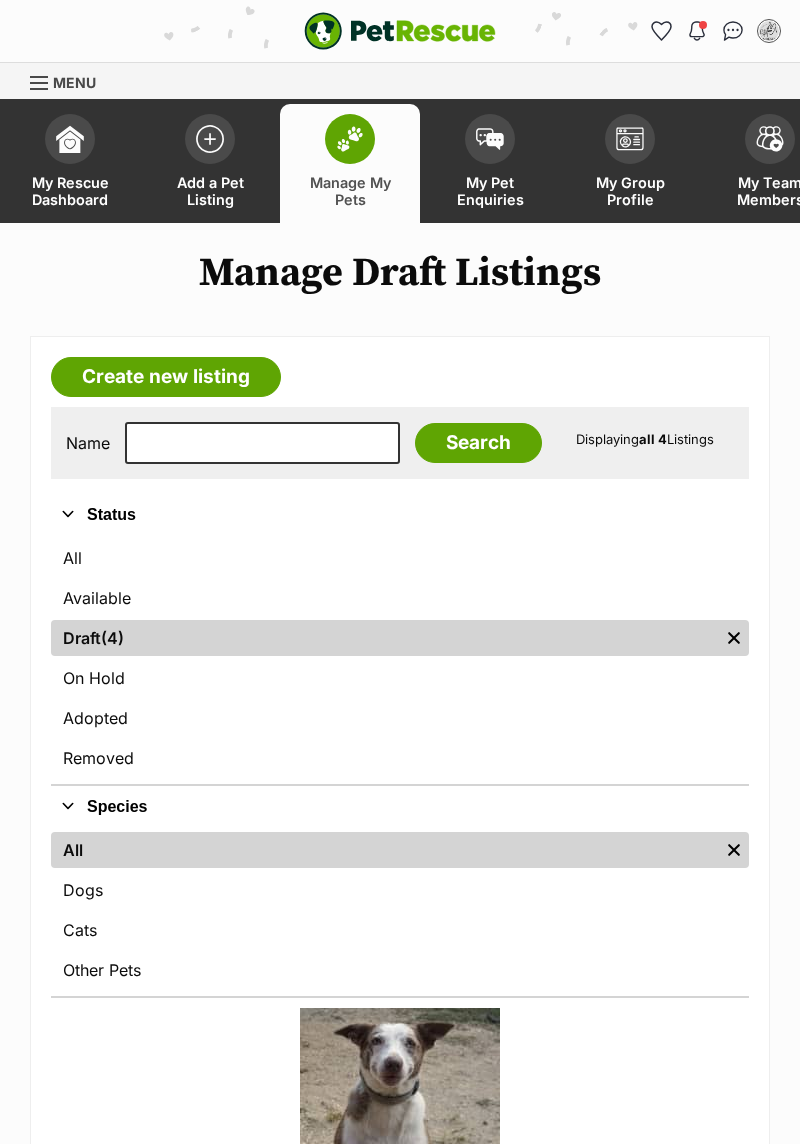 scroll, scrollTop: 0, scrollLeft: 0, axis: both 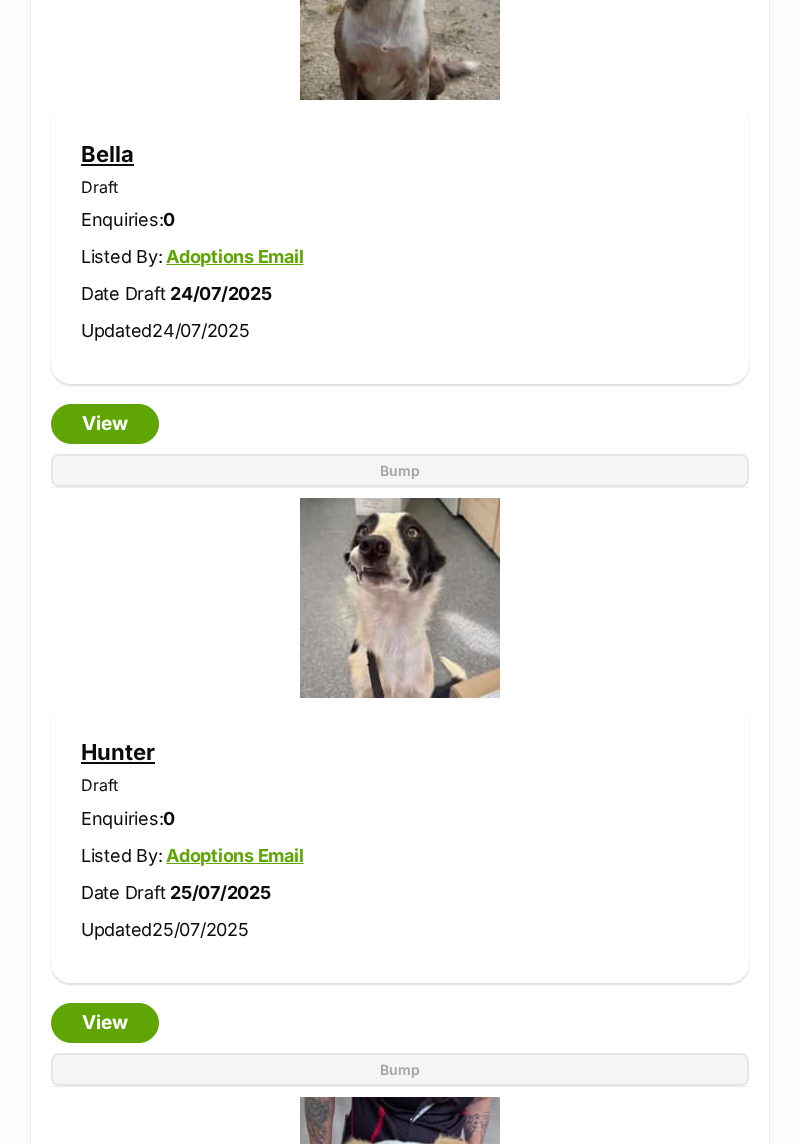 click on "View" at bounding box center (105, 1023) 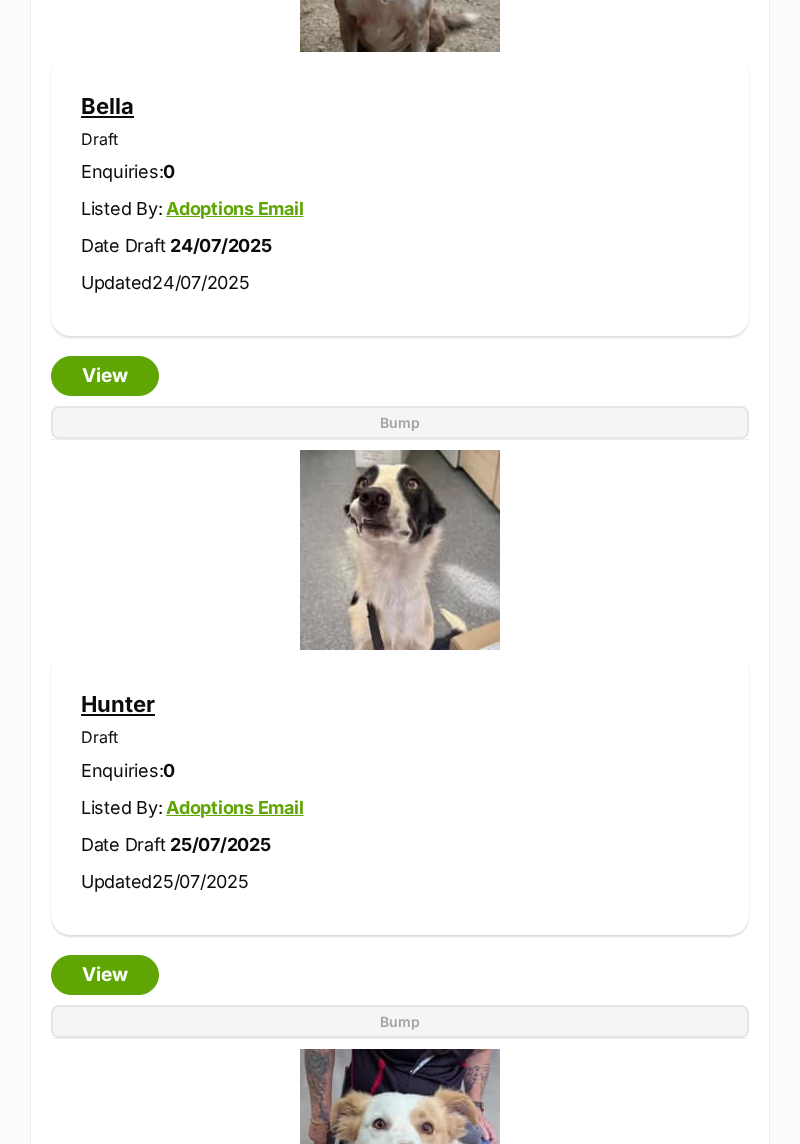scroll, scrollTop: 1172, scrollLeft: 0, axis: vertical 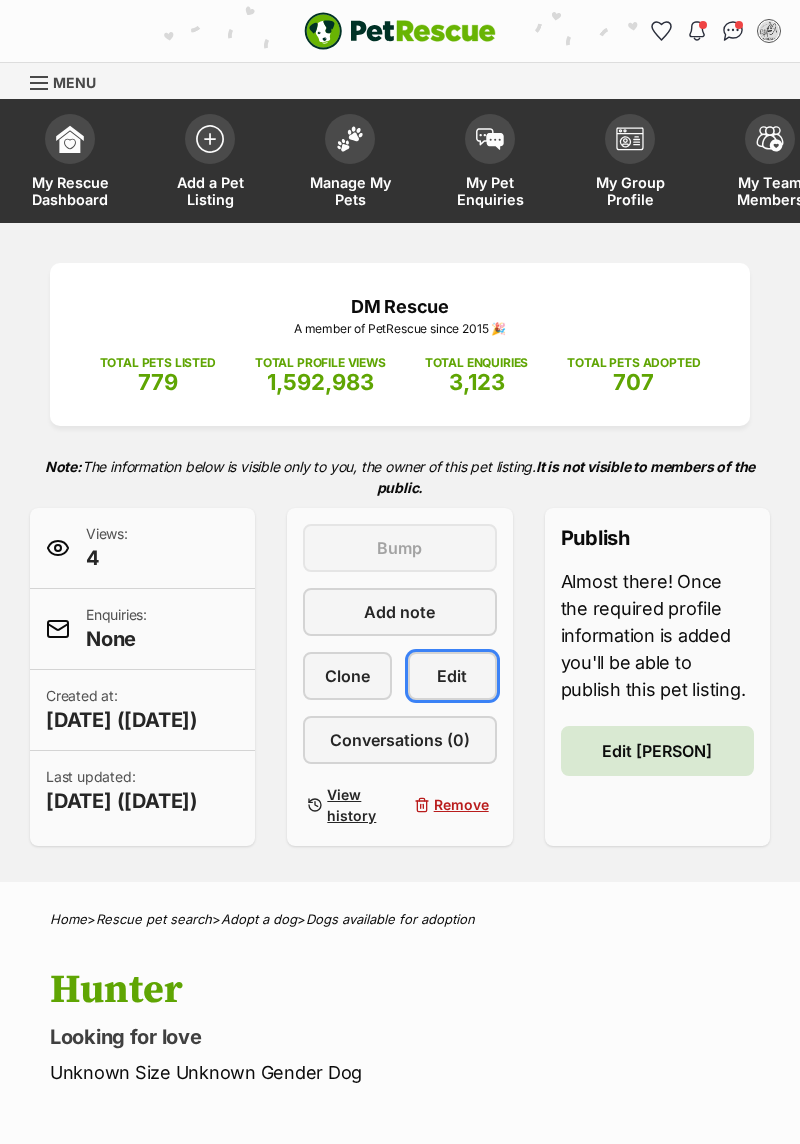 click on "Edit" at bounding box center [452, 676] 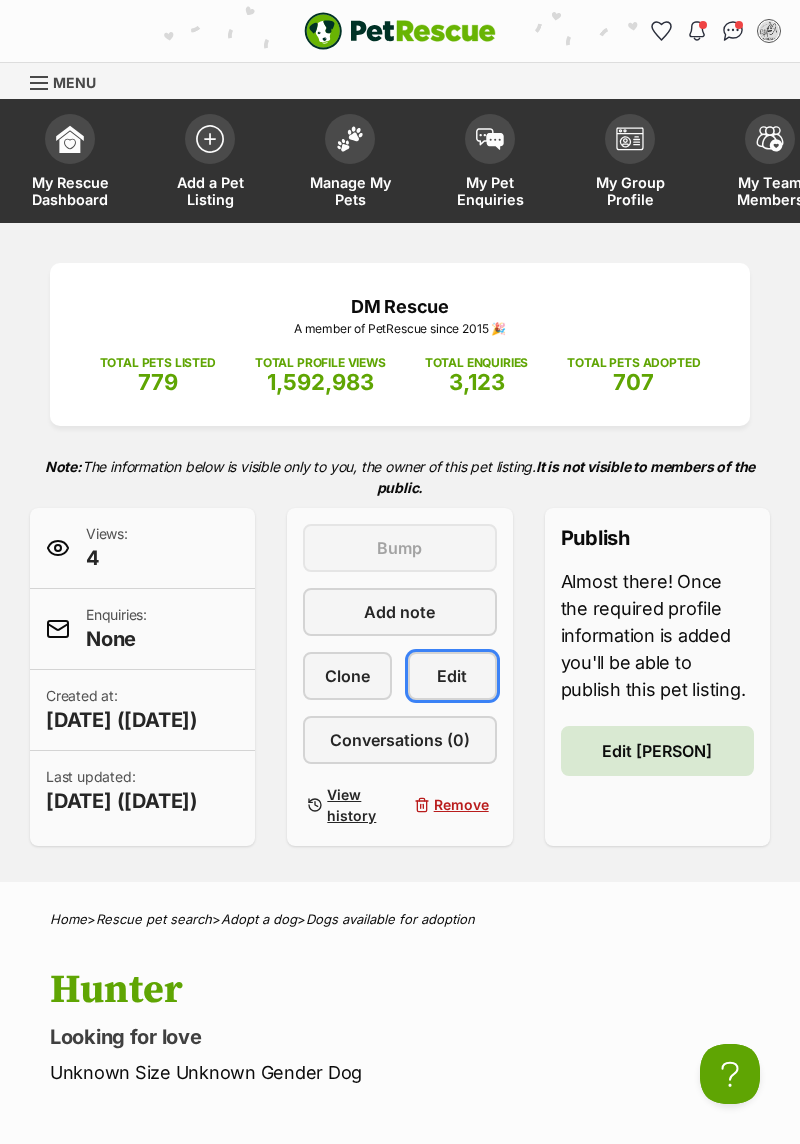 scroll, scrollTop: 0, scrollLeft: 0, axis: both 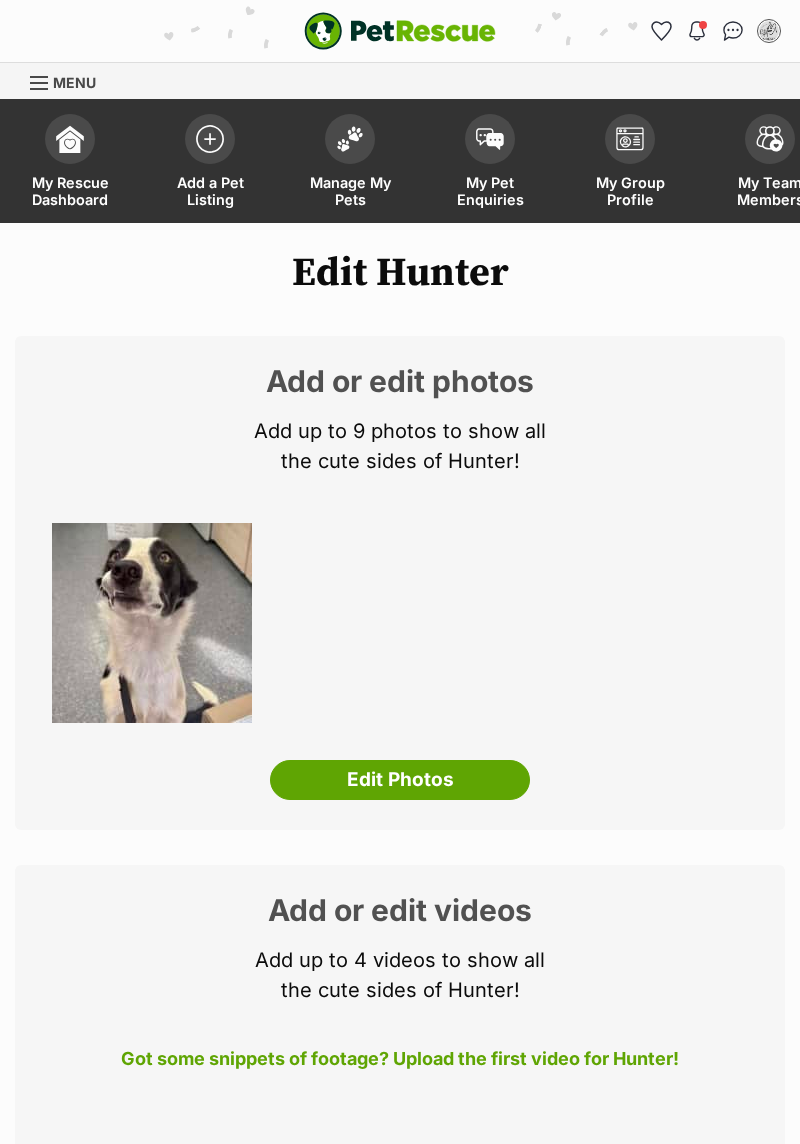 select 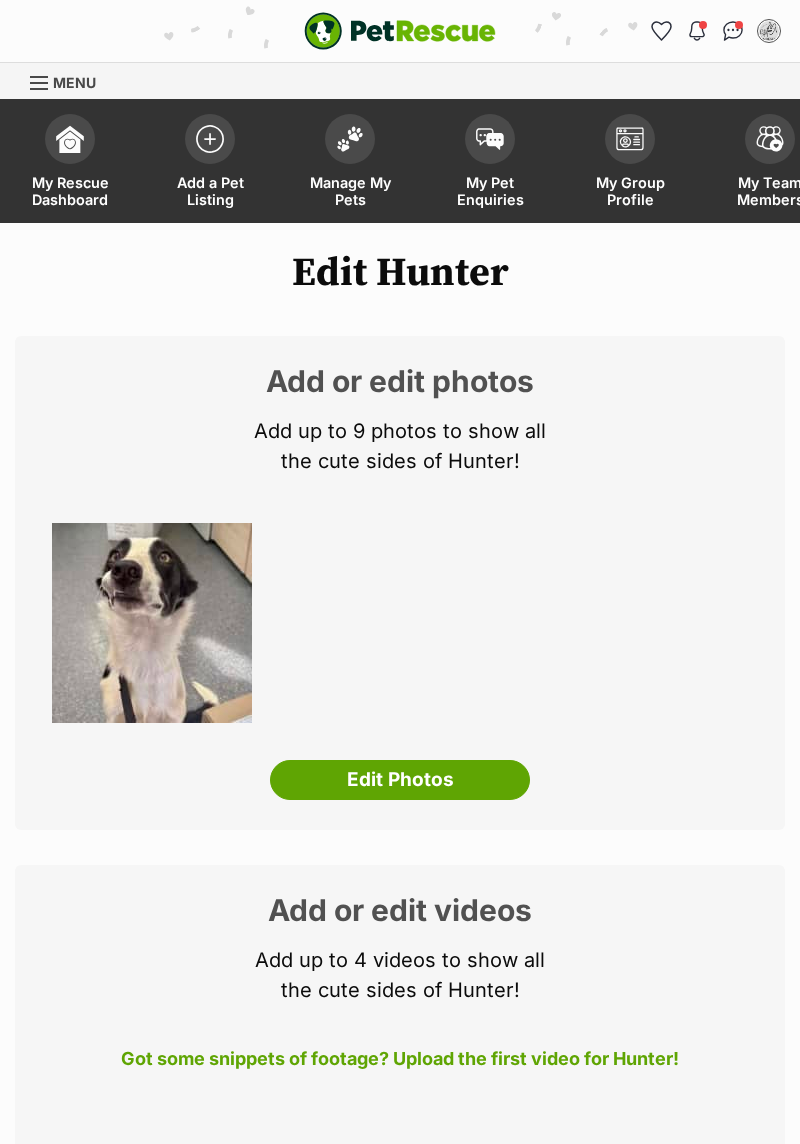 click on "Edit Photos" at bounding box center [400, 780] 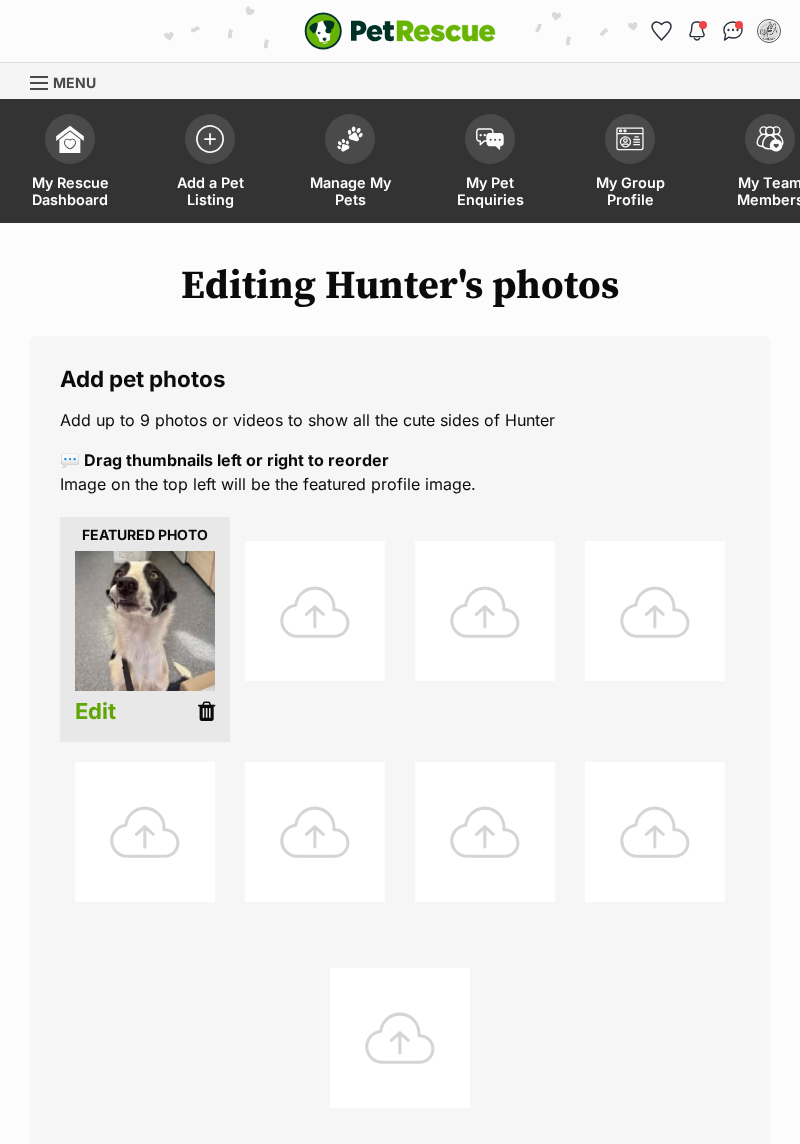 scroll, scrollTop: 0, scrollLeft: 0, axis: both 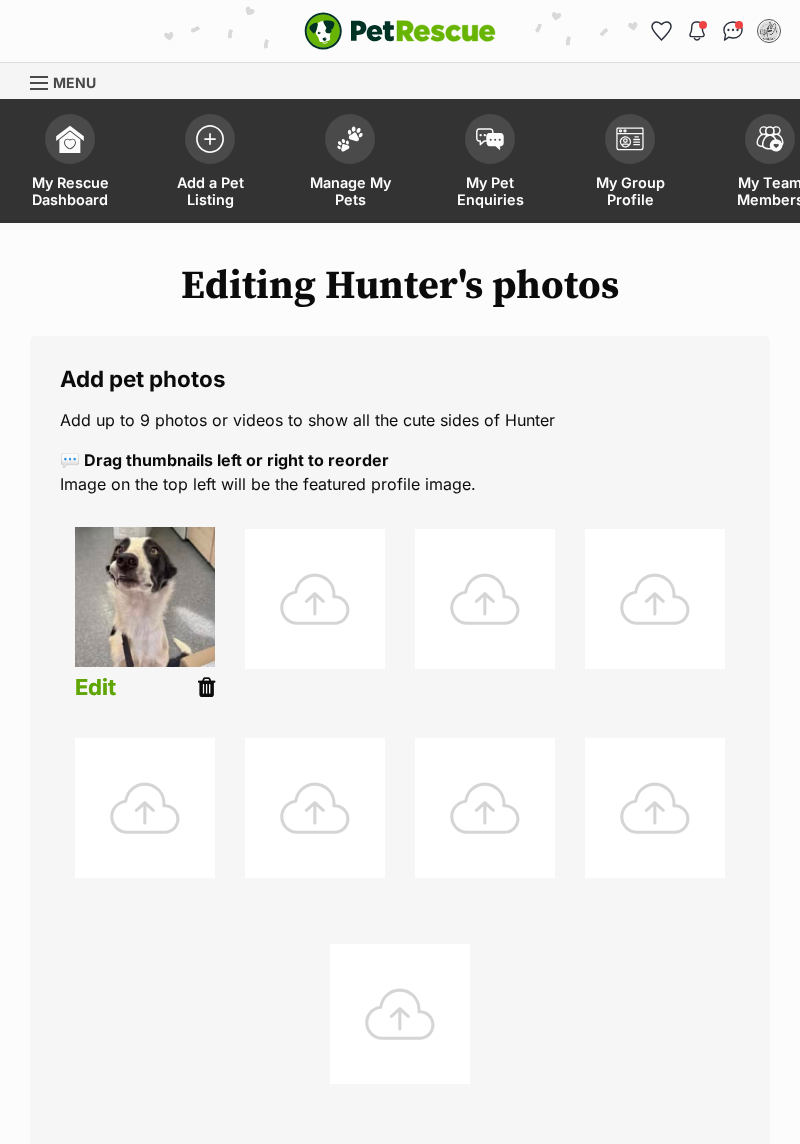 click at bounding box center [206, 687] 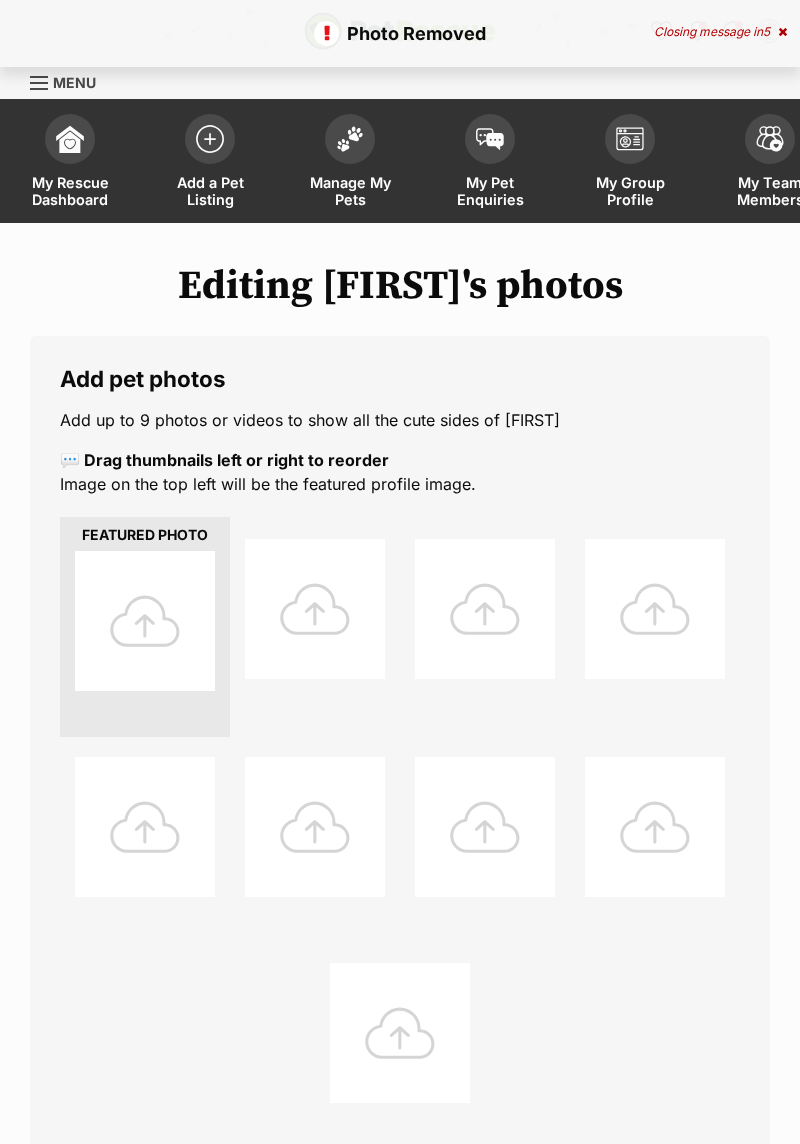 scroll, scrollTop: 0, scrollLeft: 0, axis: both 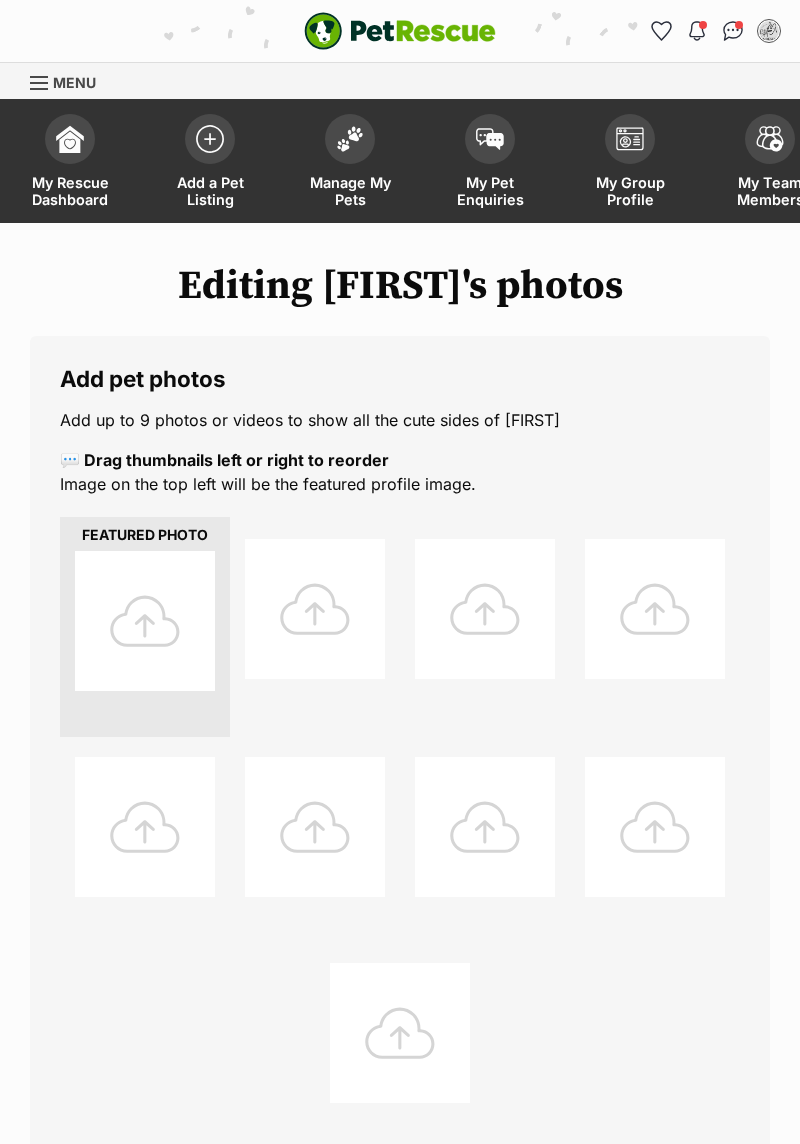 click at bounding box center [145, 621] 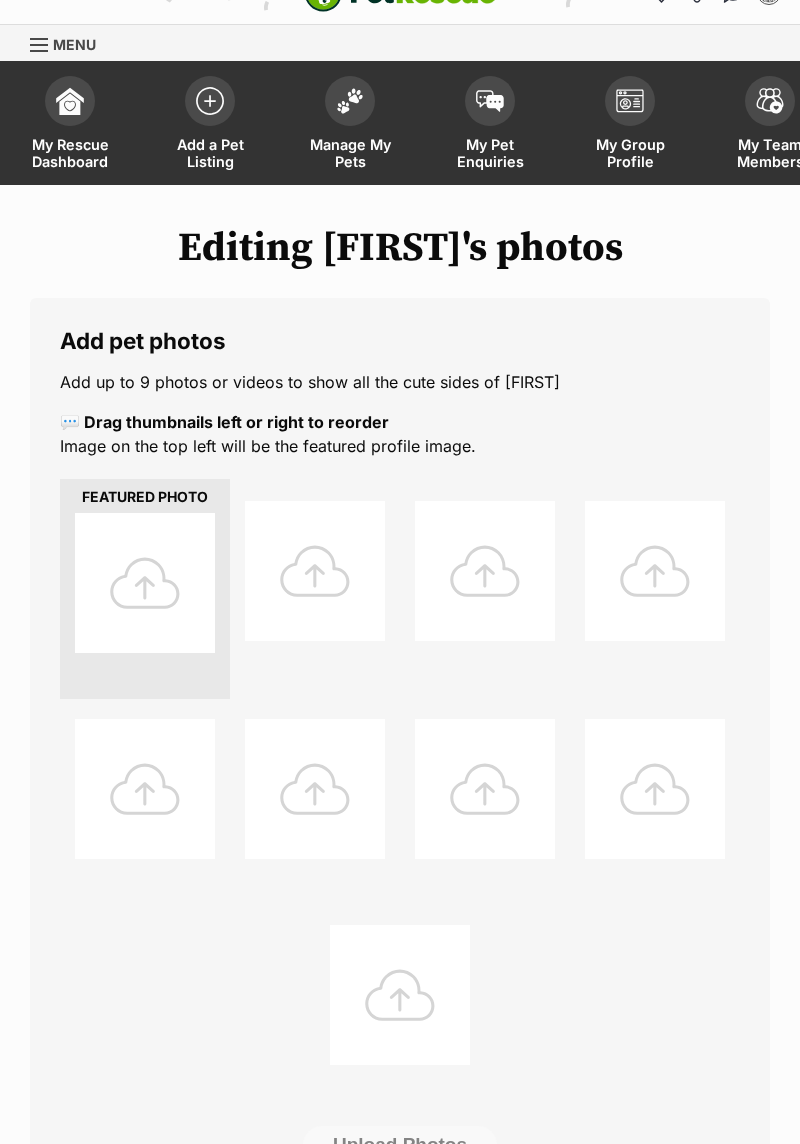 scroll, scrollTop: 43, scrollLeft: 0, axis: vertical 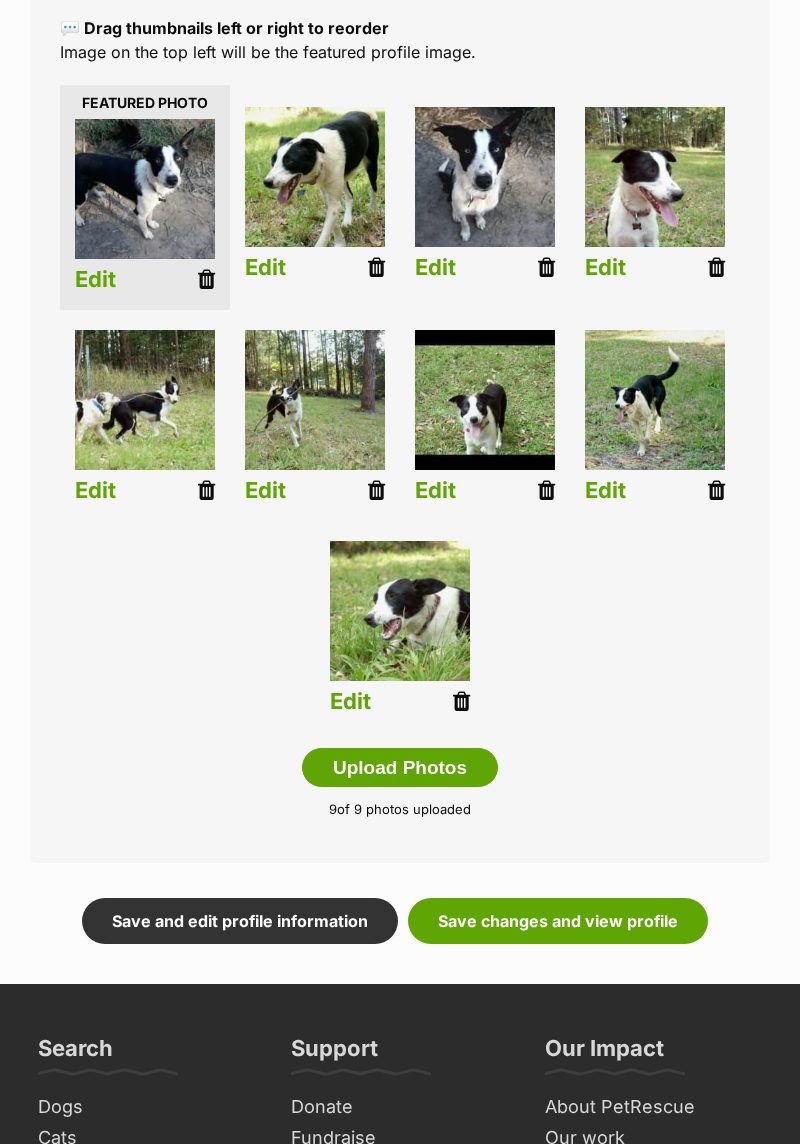 click on "Save and edit profile information" at bounding box center [240, 921] 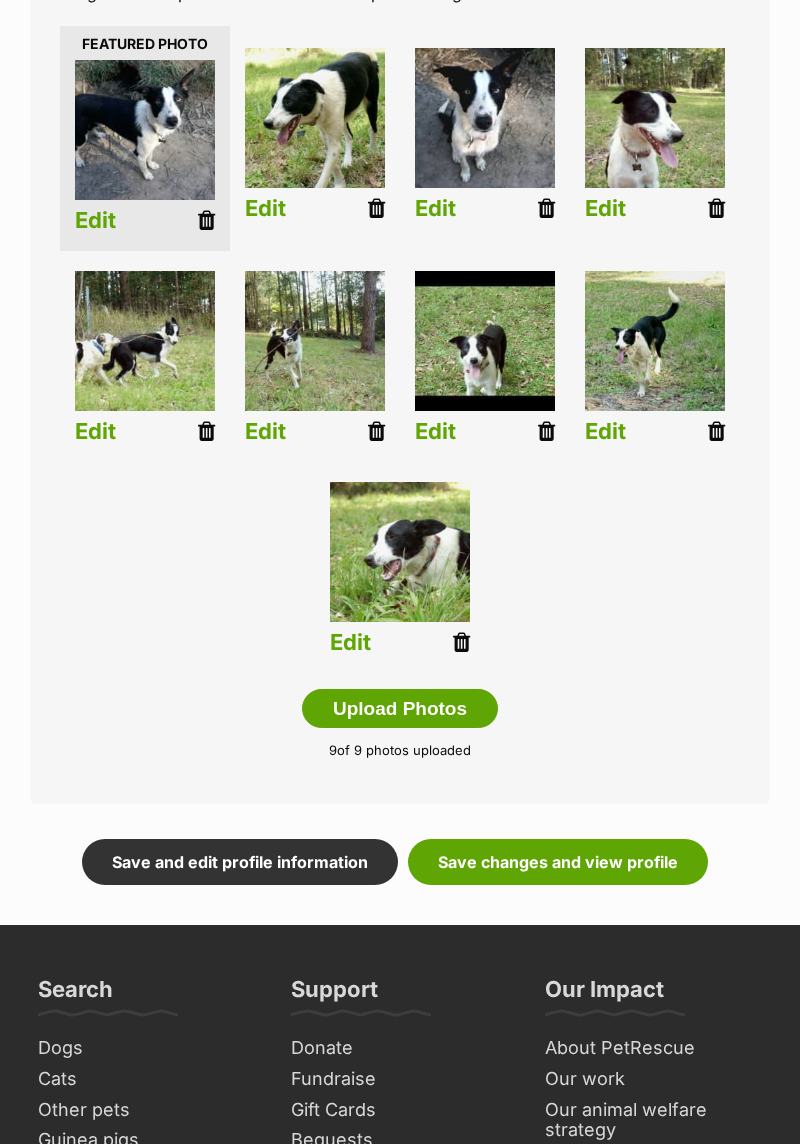 scroll, scrollTop: 496, scrollLeft: 0, axis: vertical 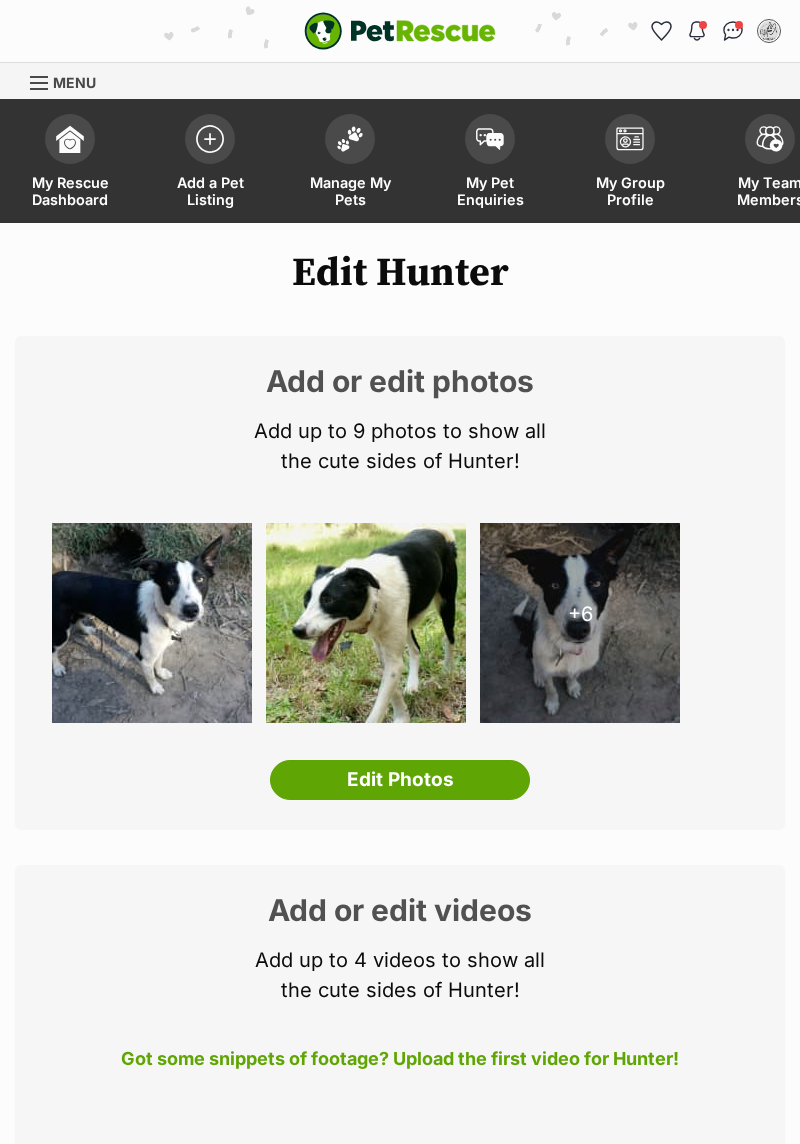select 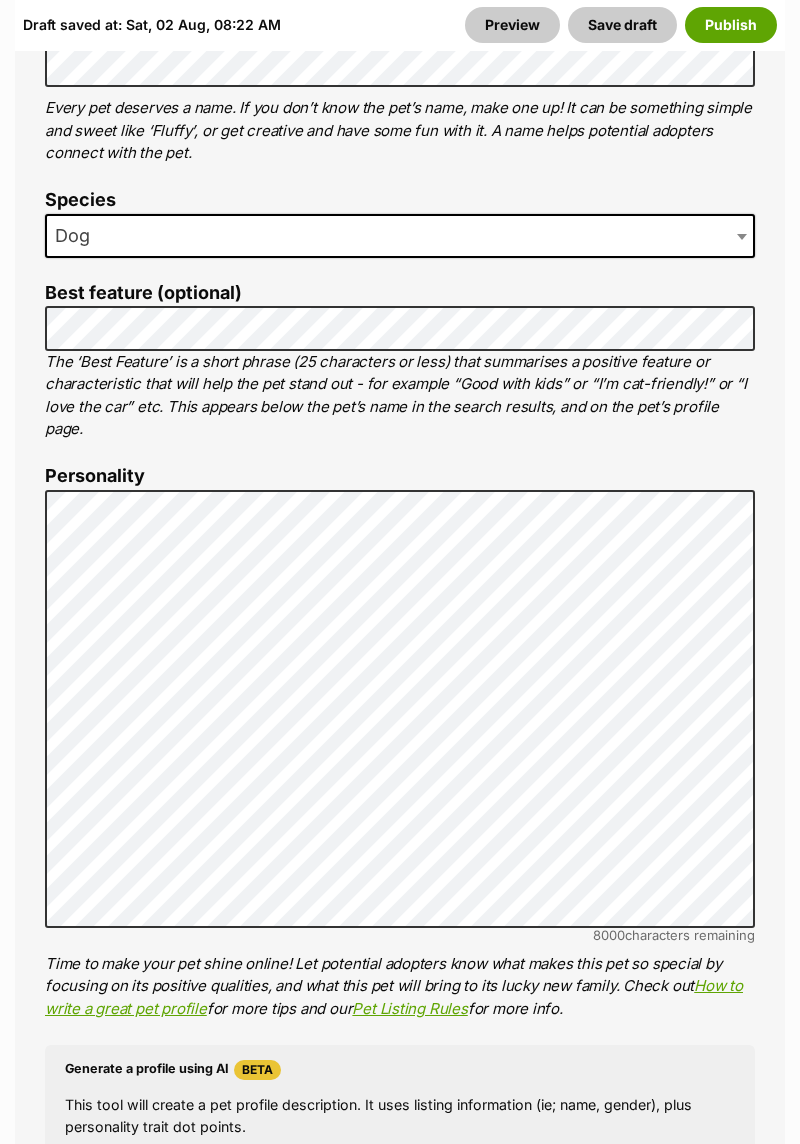 scroll, scrollTop: 1761, scrollLeft: 0, axis: vertical 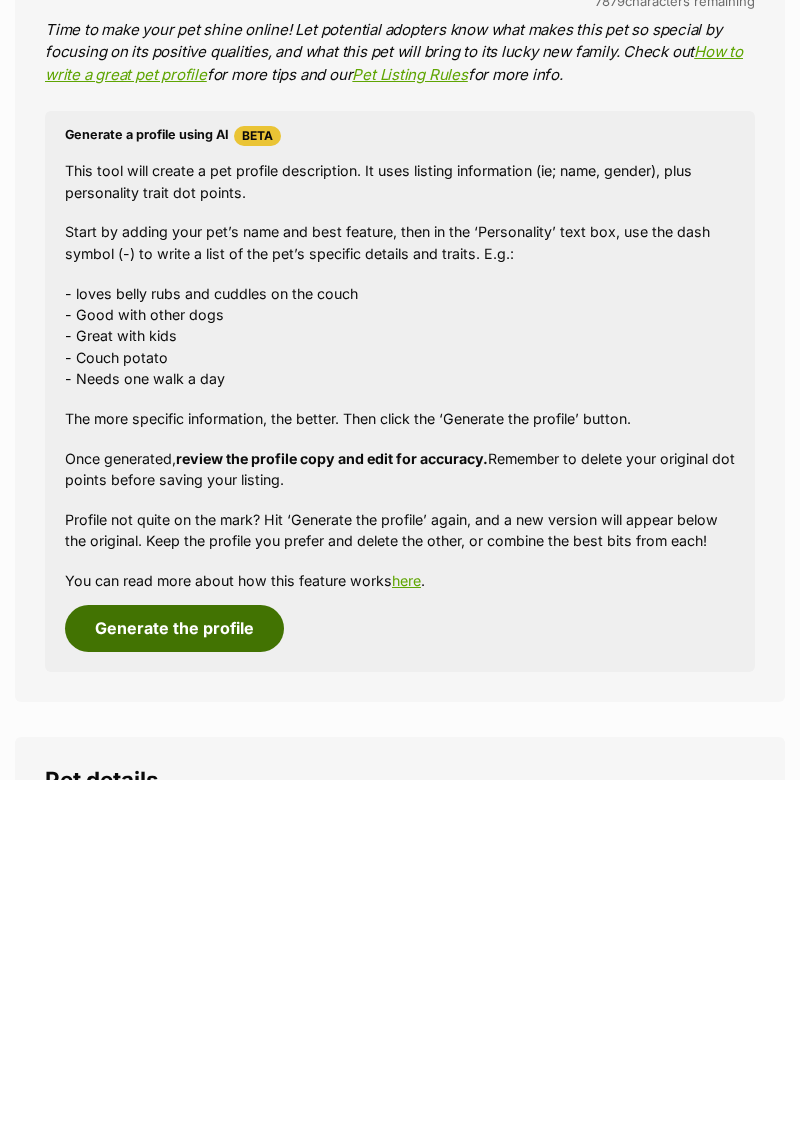 click on "Generate the profile" at bounding box center (174, 992) 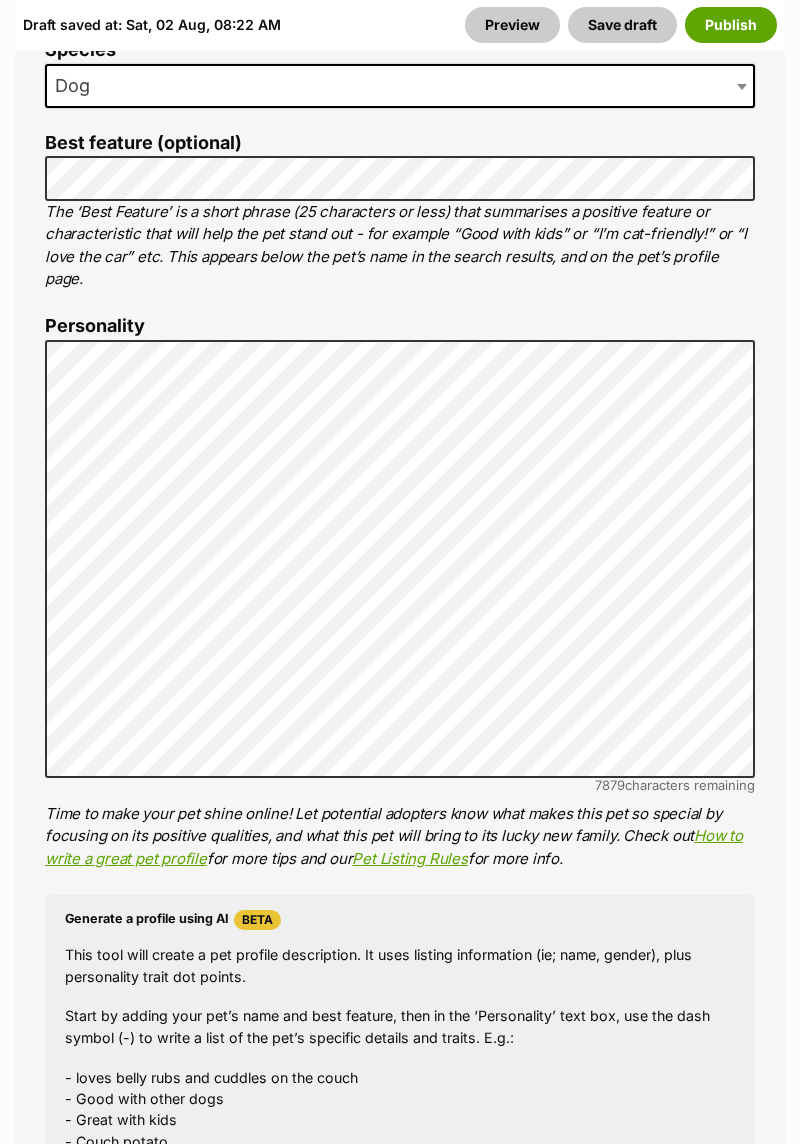 scroll, scrollTop: 1900, scrollLeft: 0, axis: vertical 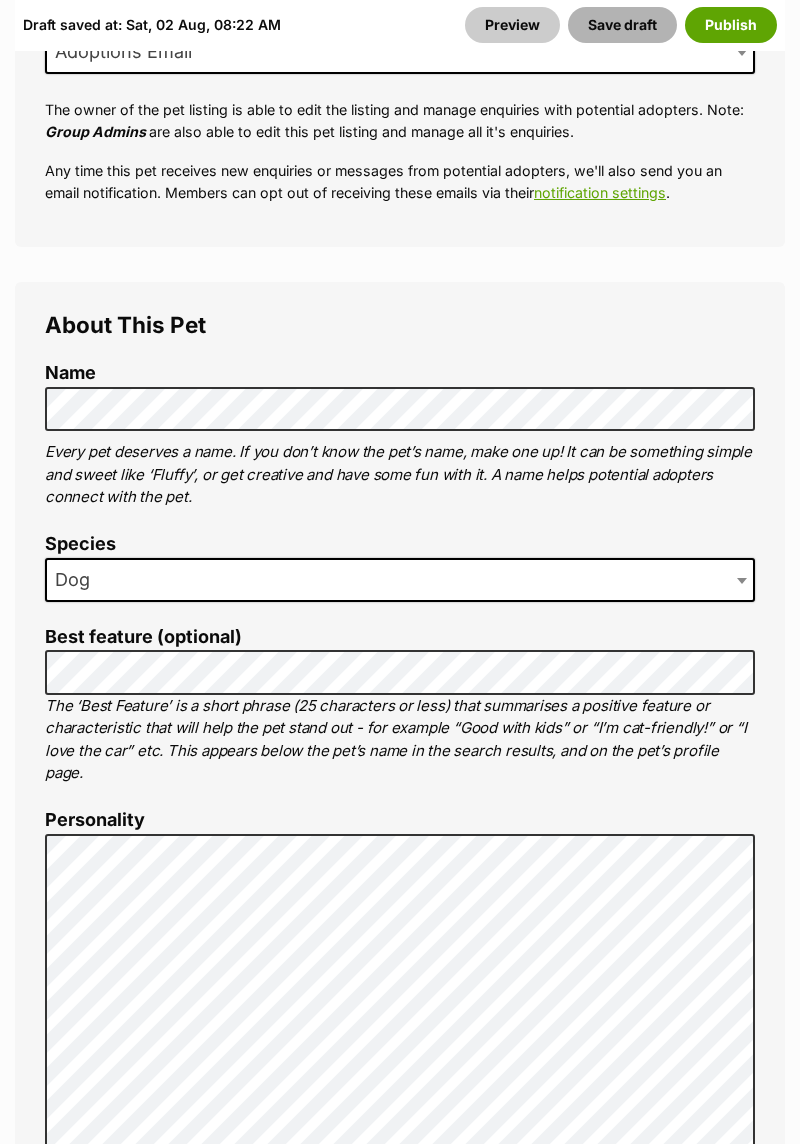 click on "Save draft" at bounding box center (622, 25) 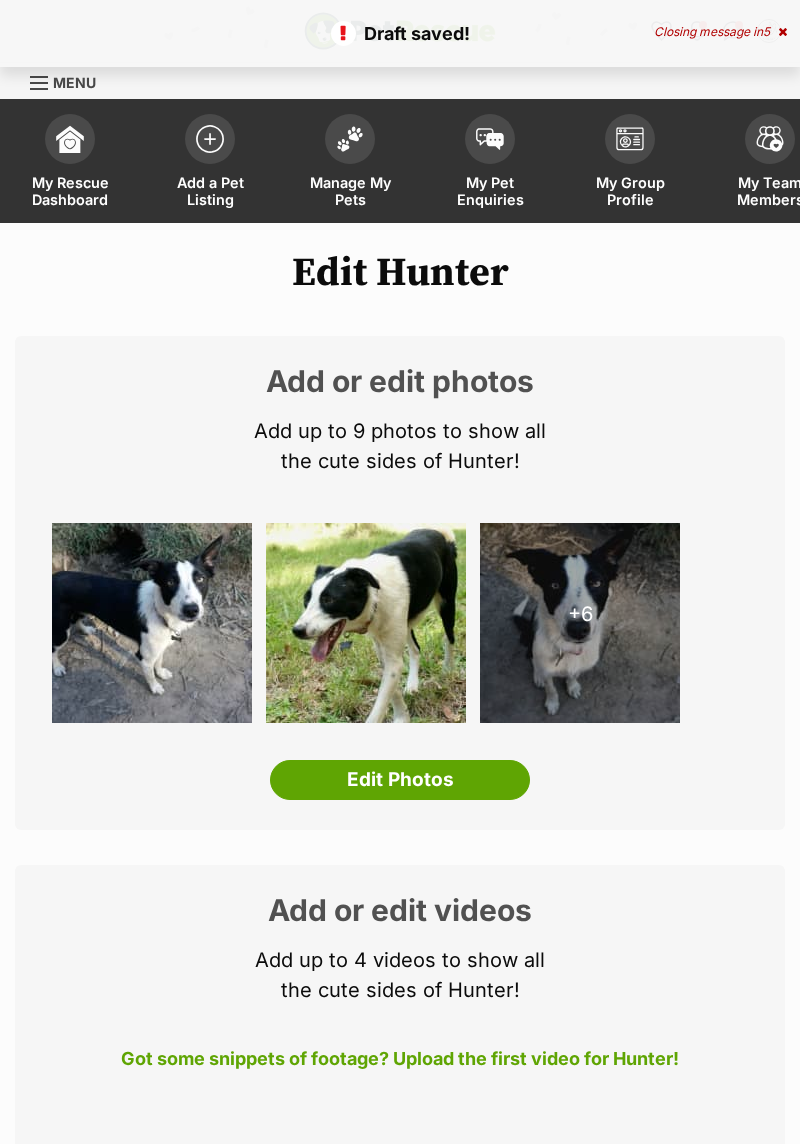 select 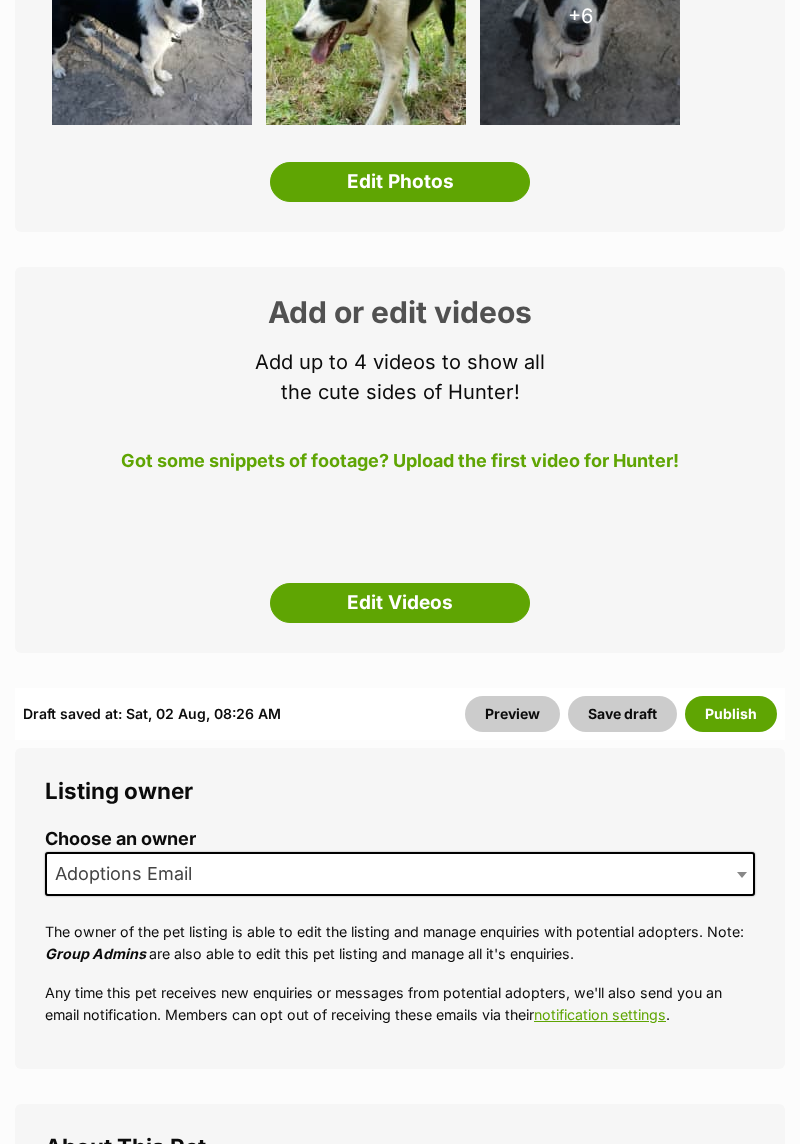 scroll, scrollTop: 0, scrollLeft: 0, axis: both 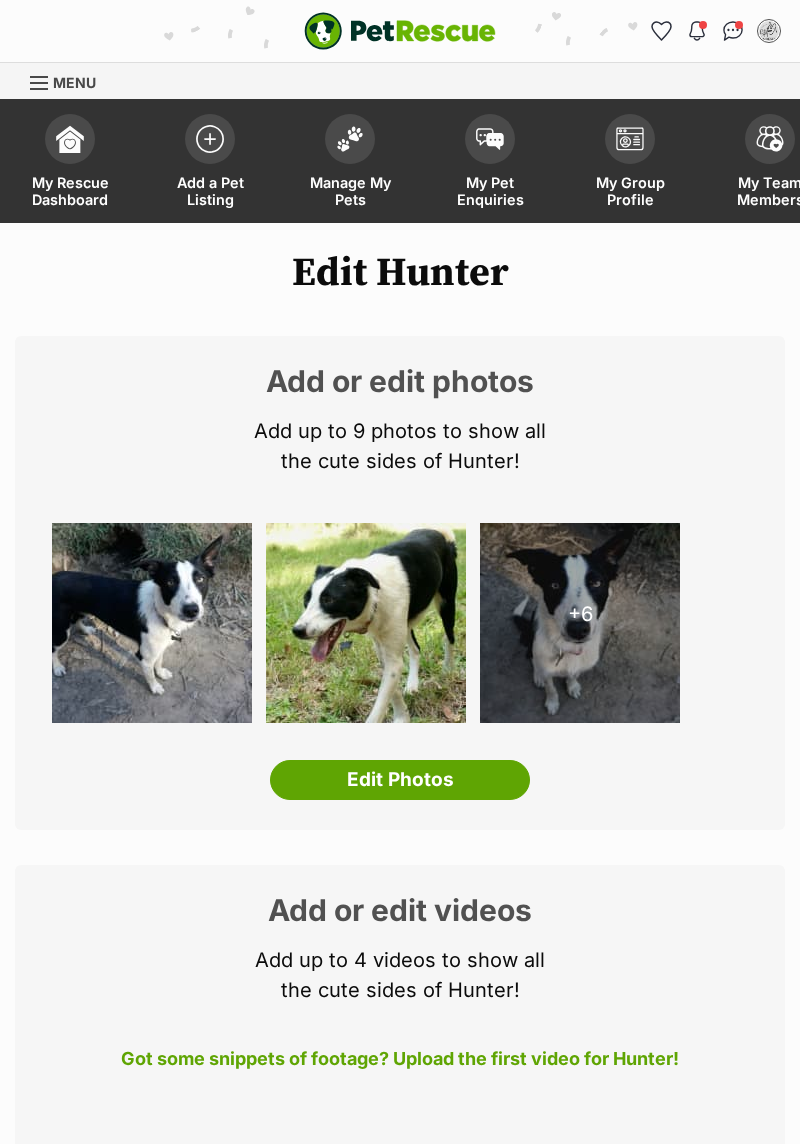 click at bounding box center [350, 139] 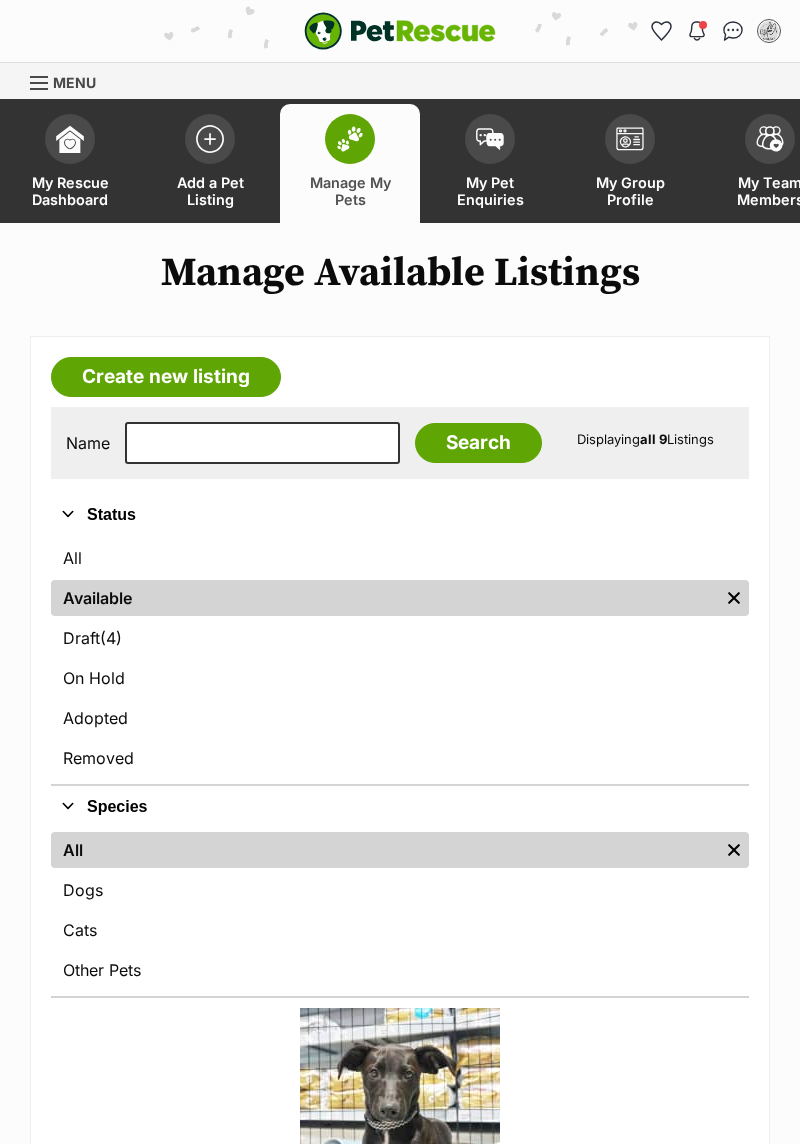 scroll, scrollTop: 0, scrollLeft: 0, axis: both 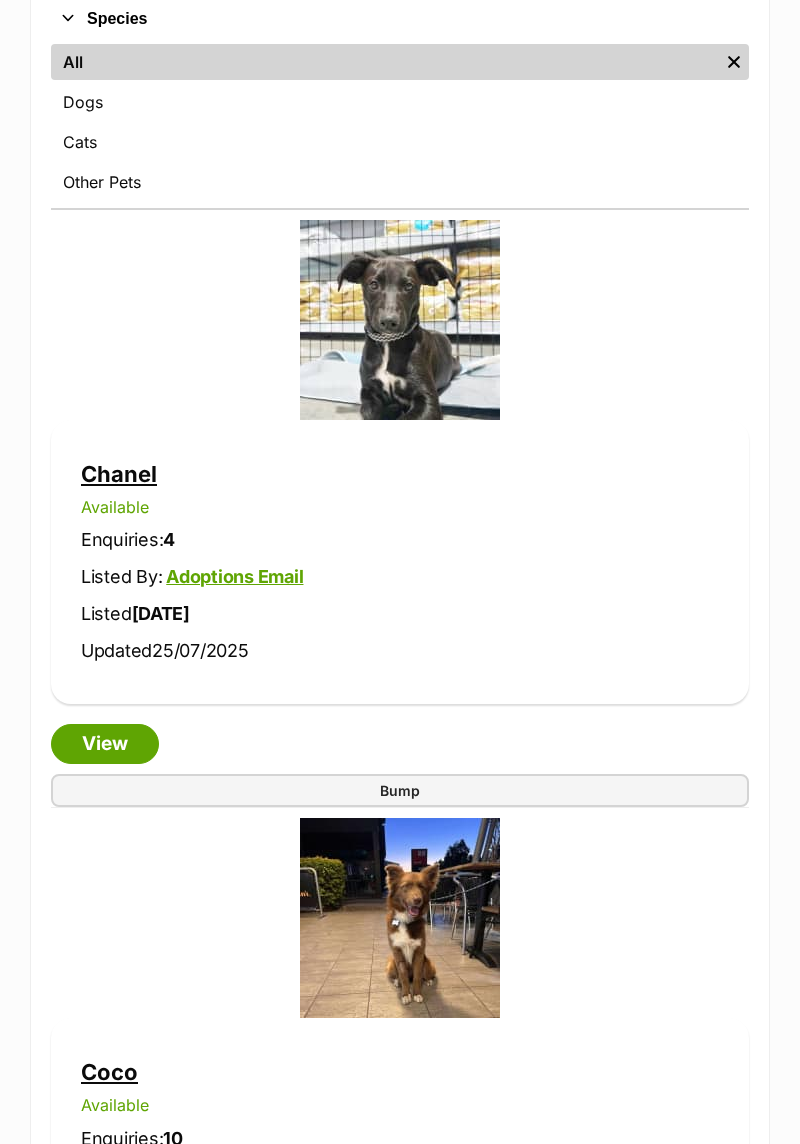 click on "View" at bounding box center [105, 744] 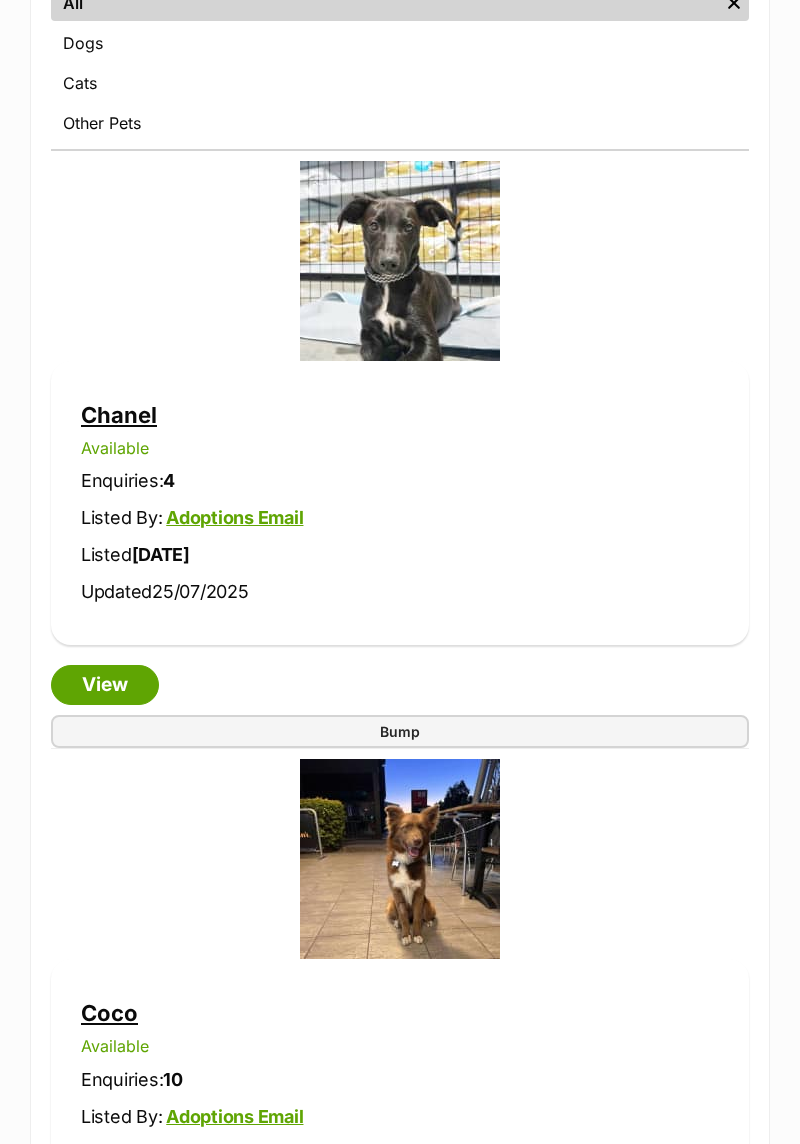 scroll, scrollTop: 852, scrollLeft: 0, axis: vertical 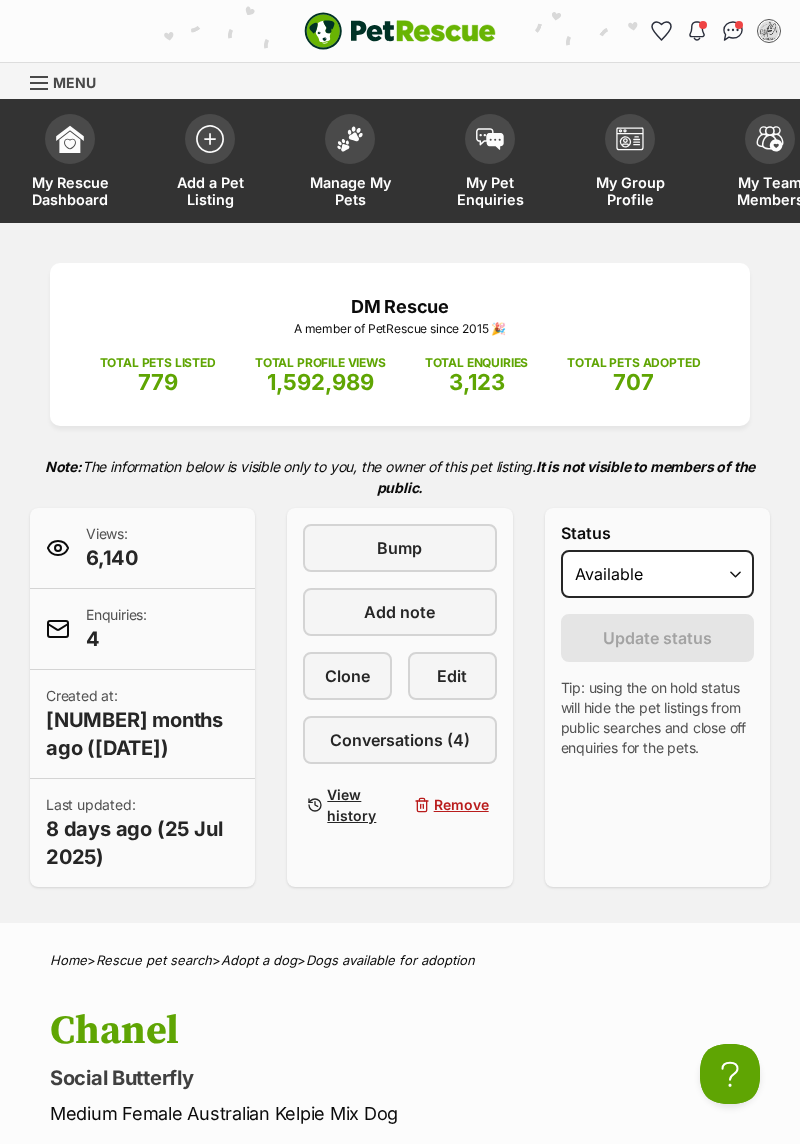 click at bounding box center [350, 139] 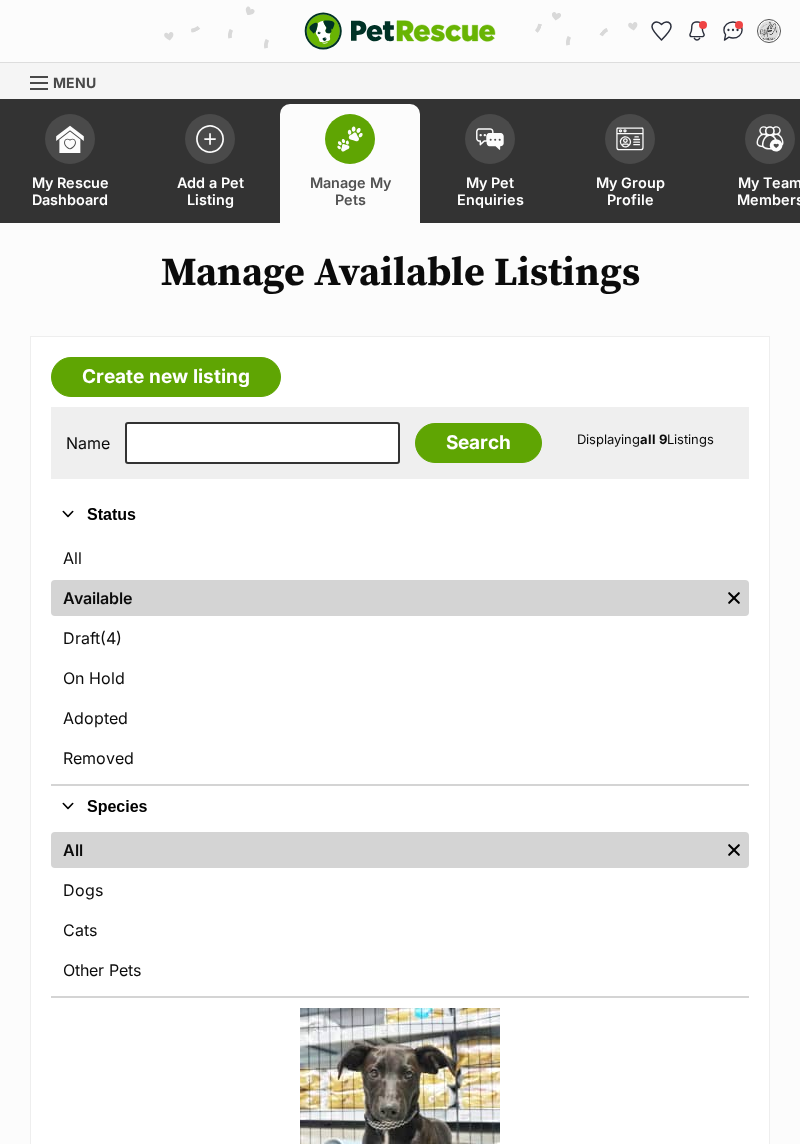 scroll, scrollTop: 0, scrollLeft: 0, axis: both 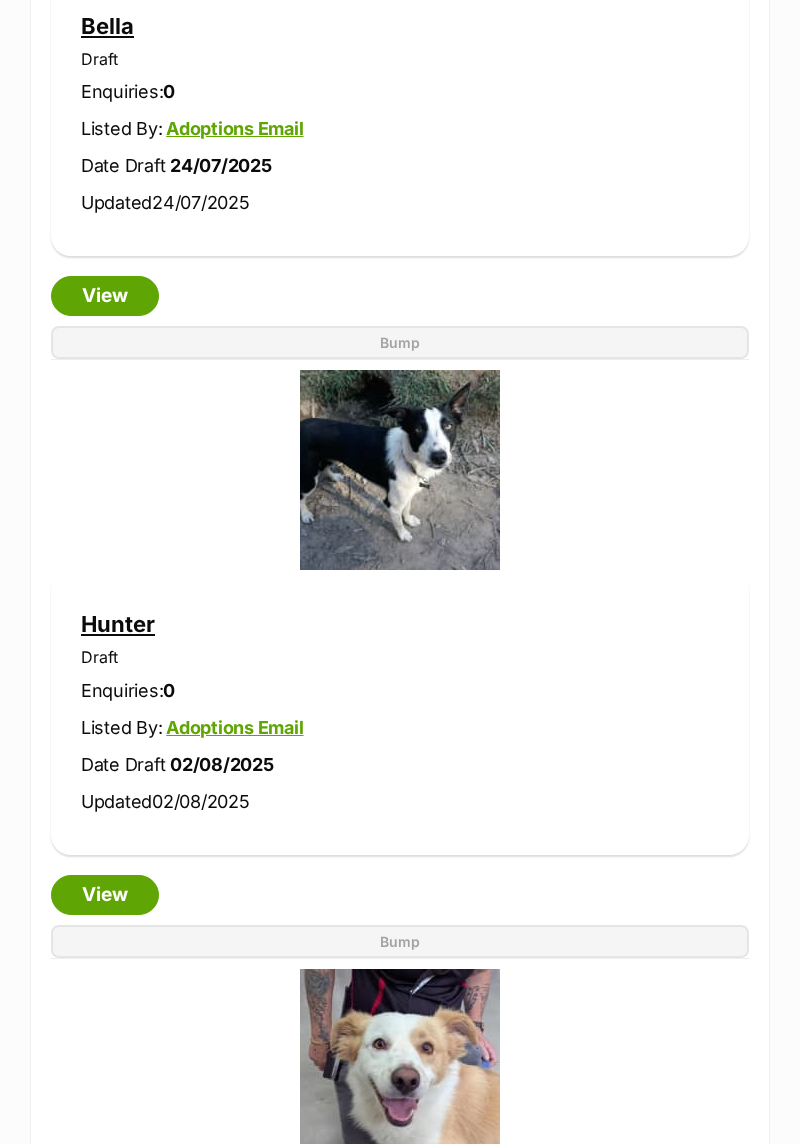 click on "View" at bounding box center (105, 895) 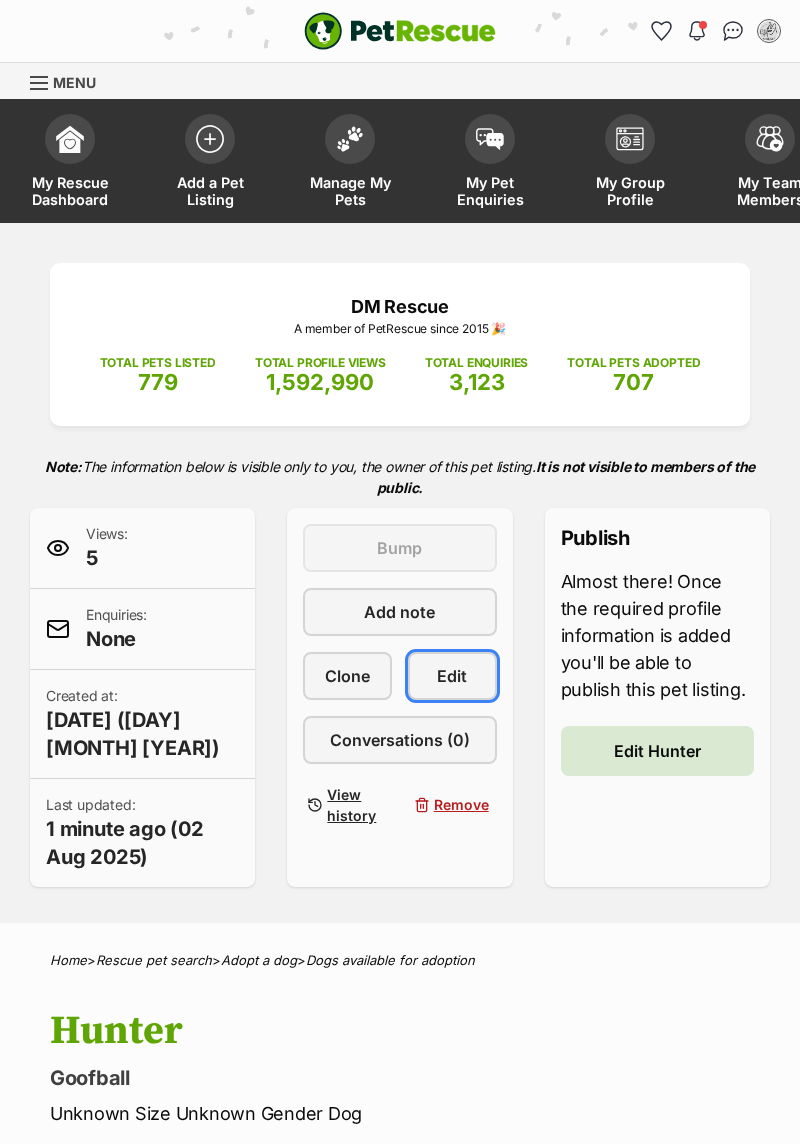 click on "Edit" at bounding box center (452, 676) 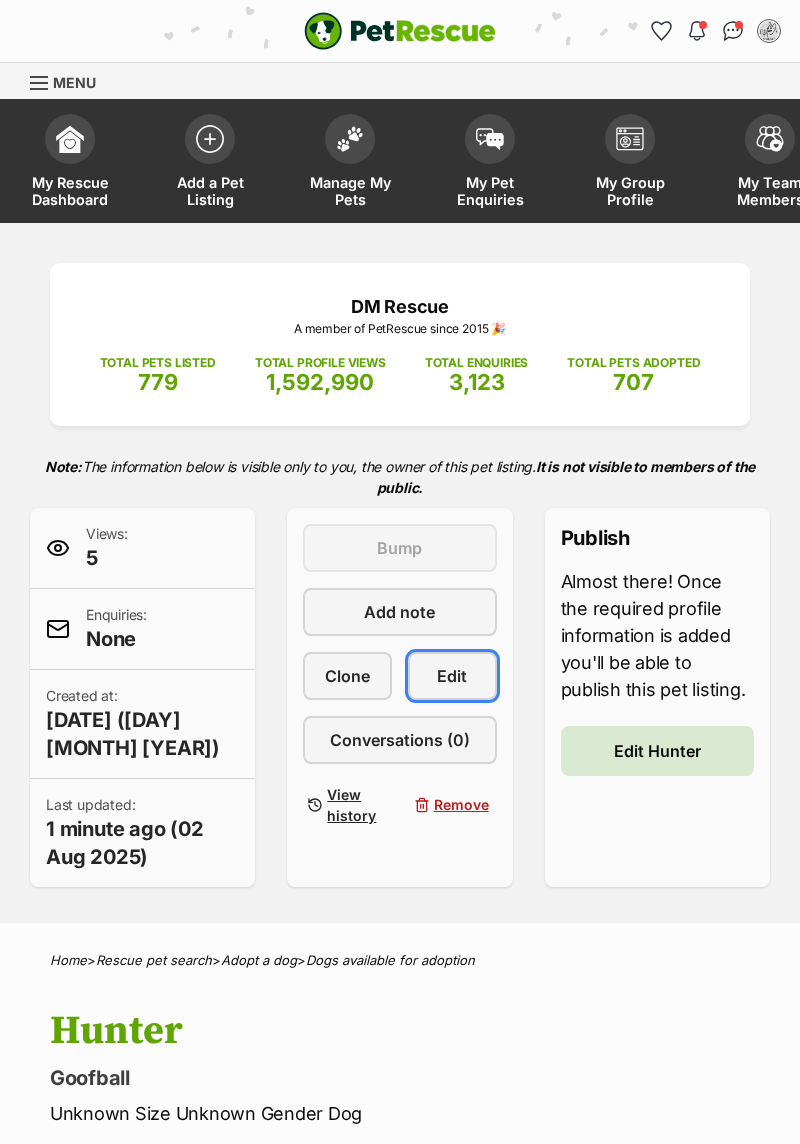 scroll, scrollTop: 0, scrollLeft: 0, axis: both 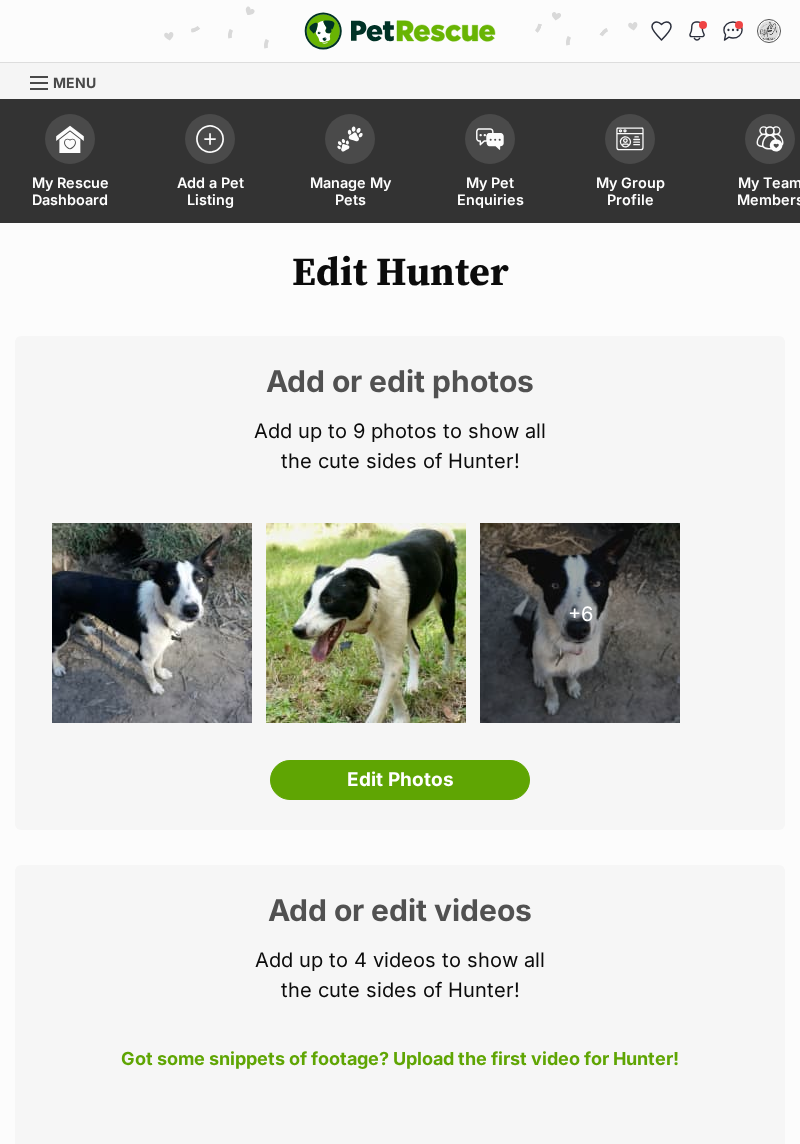 select 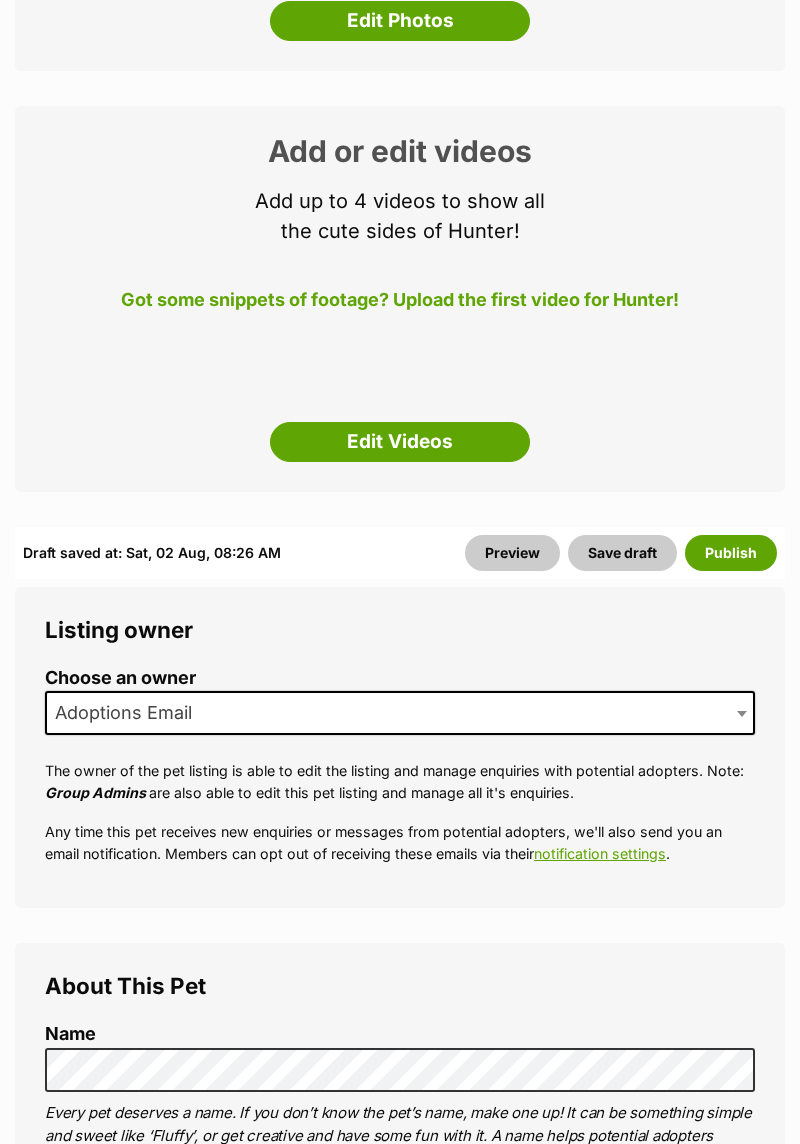 scroll, scrollTop: 0, scrollLeft: 0, axis: both 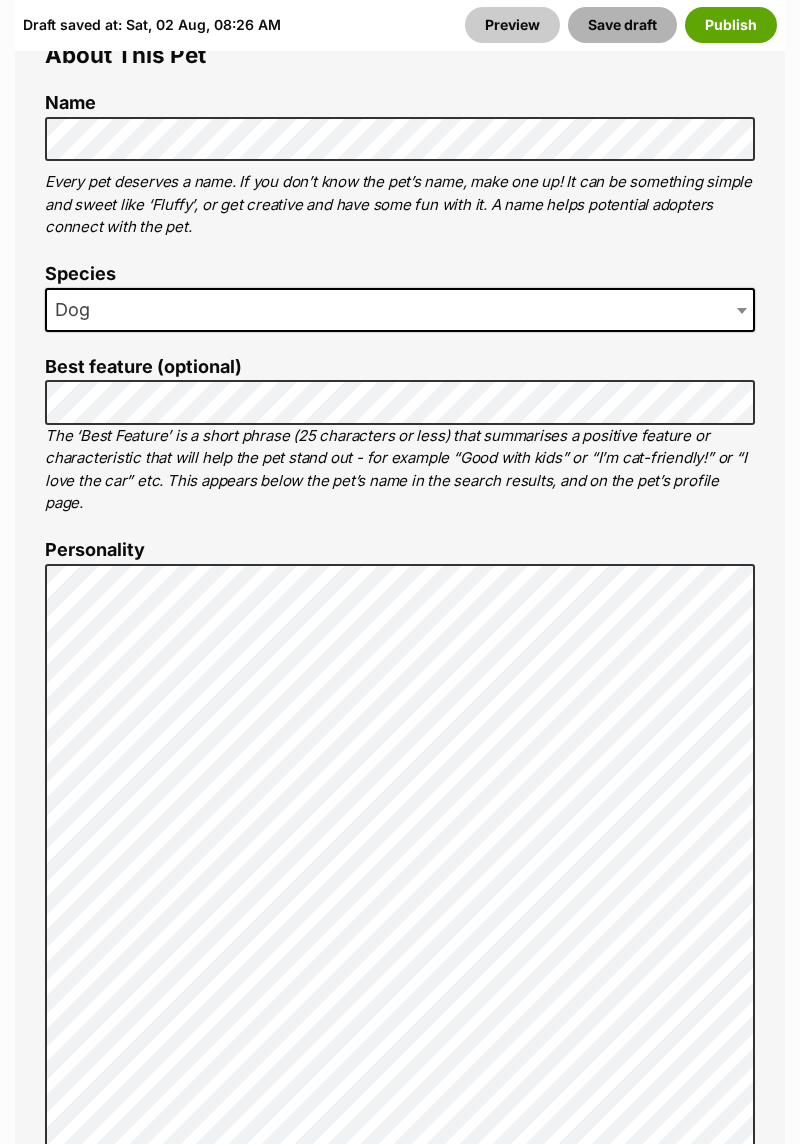 click on "Save draft" at bounding box center [622, 25] 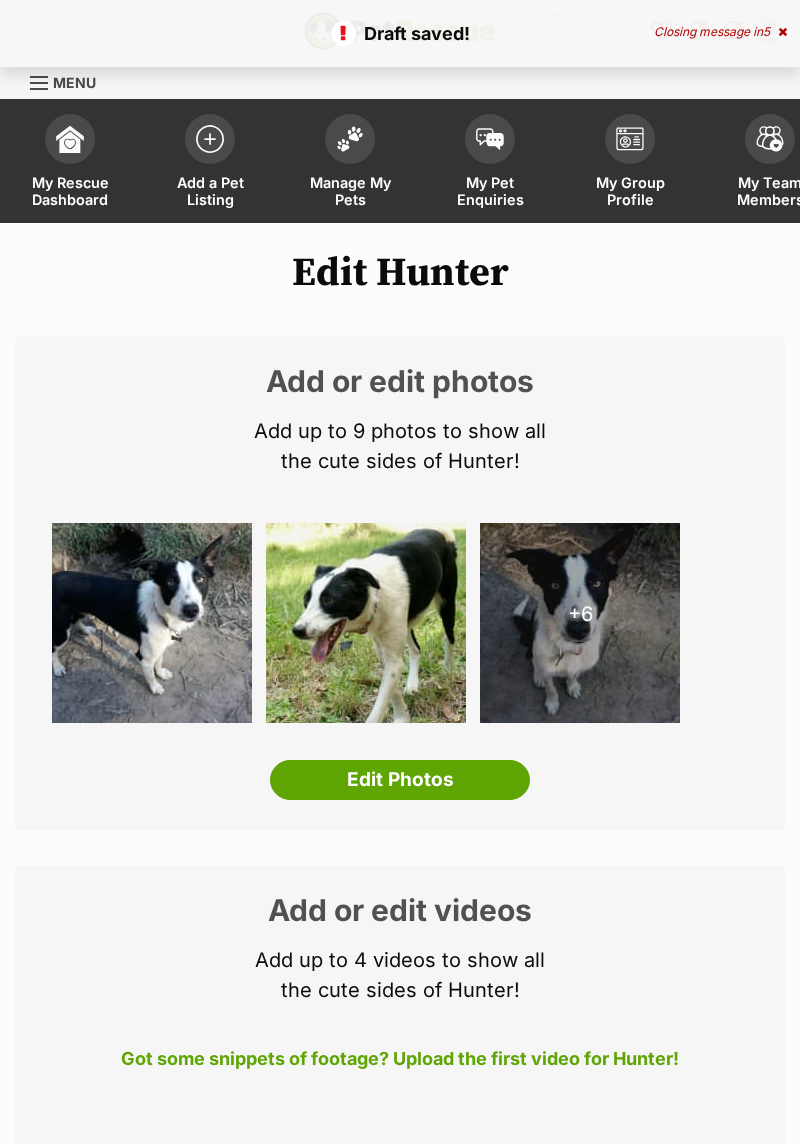 select 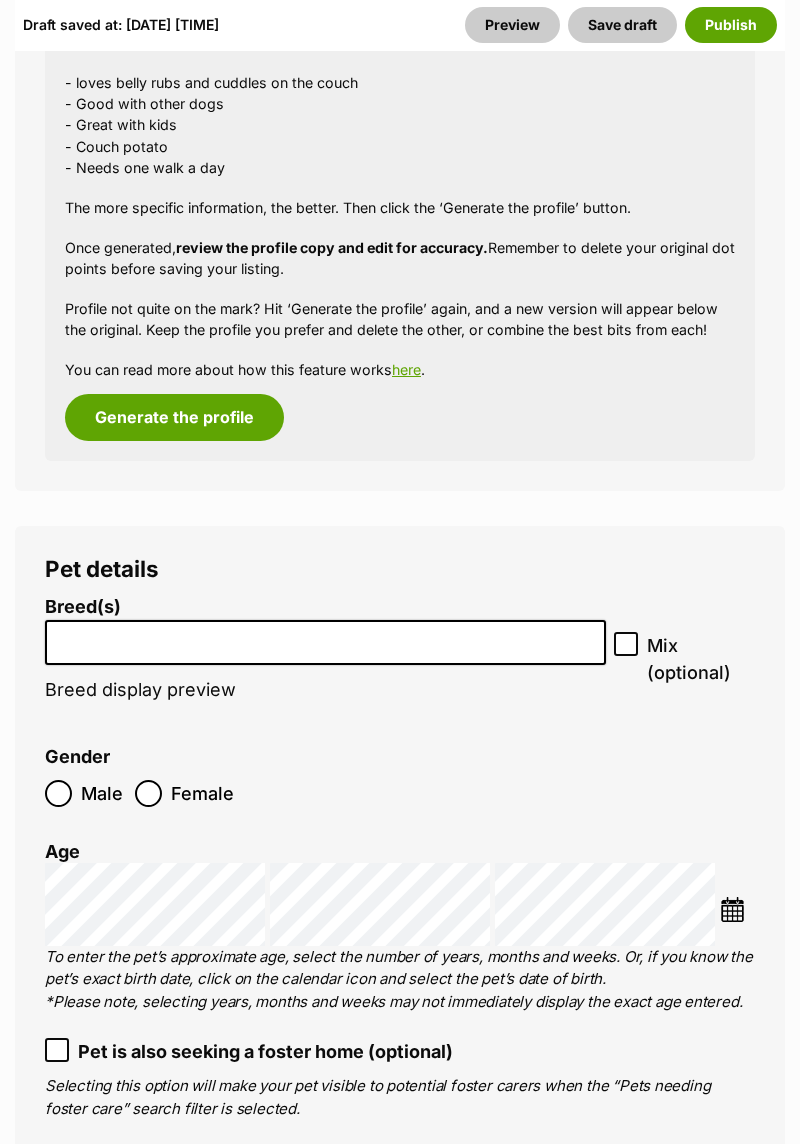 click at bounding box center [325, 637] 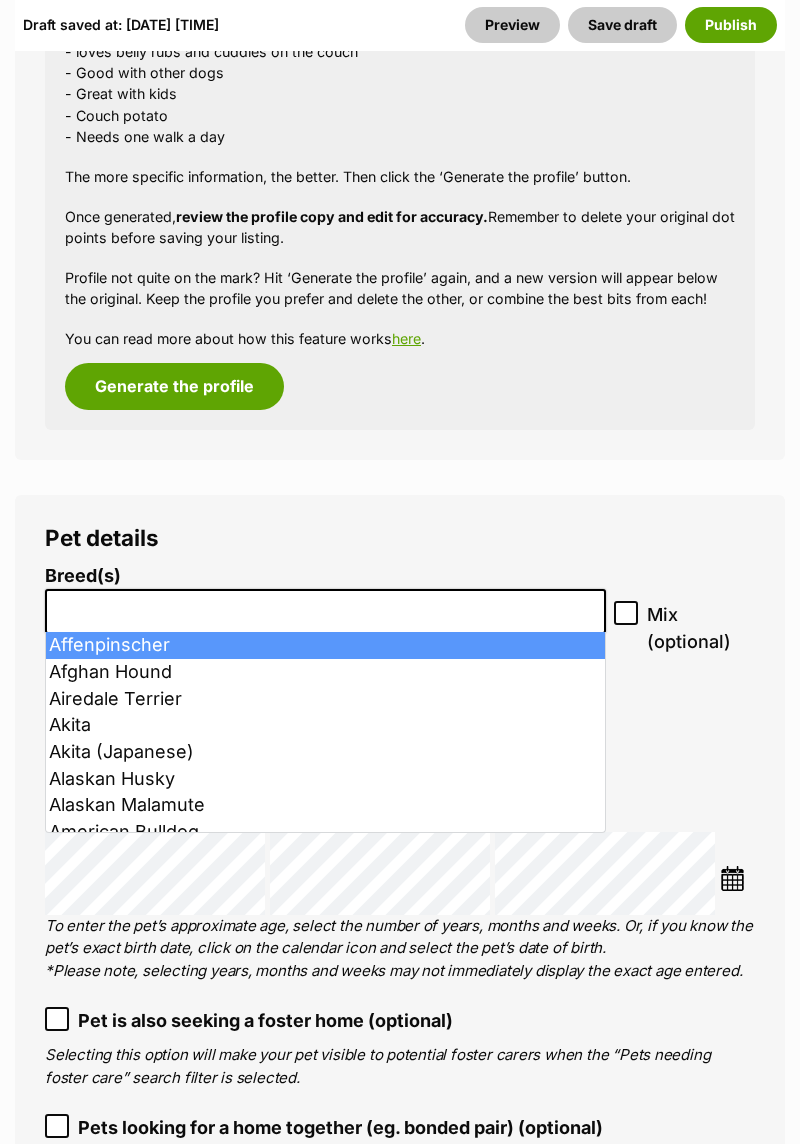 scroll, scrollTop: 3139, scrollLeft: 0, axis: vertical 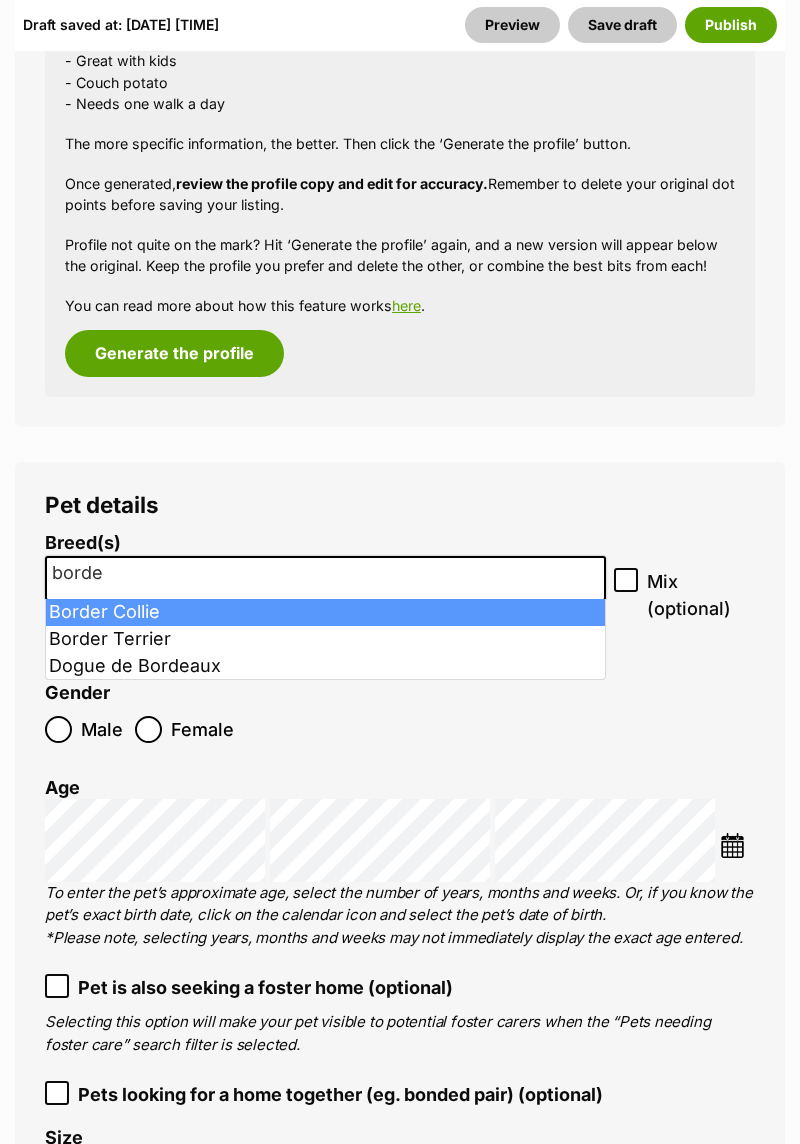 type on "borde" 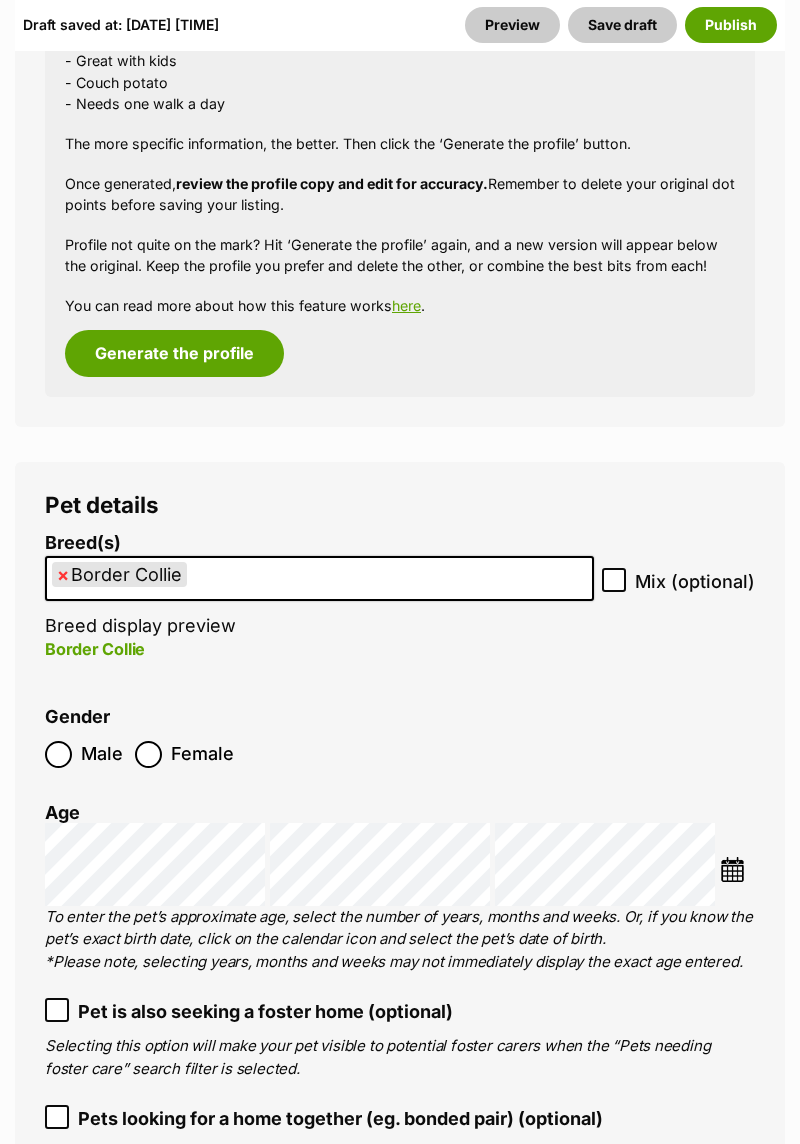 click on "× Border Collie" at bounding box center (319, 578) 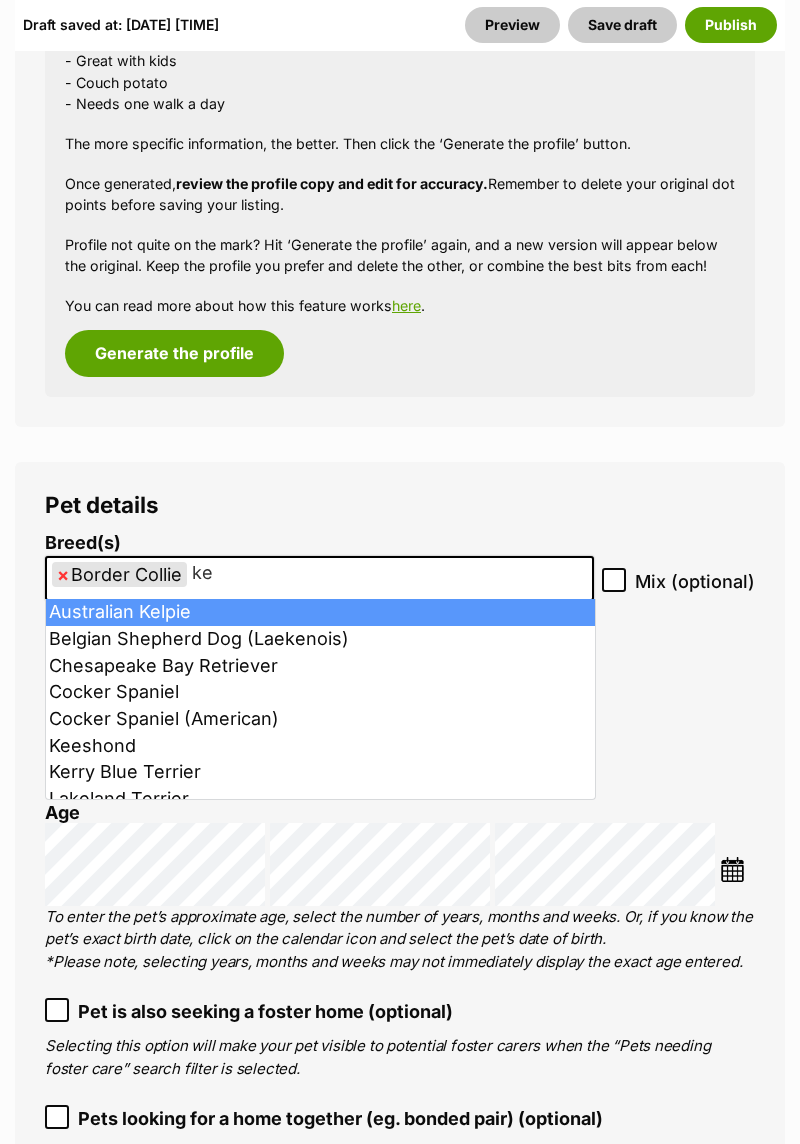 type on "ke" 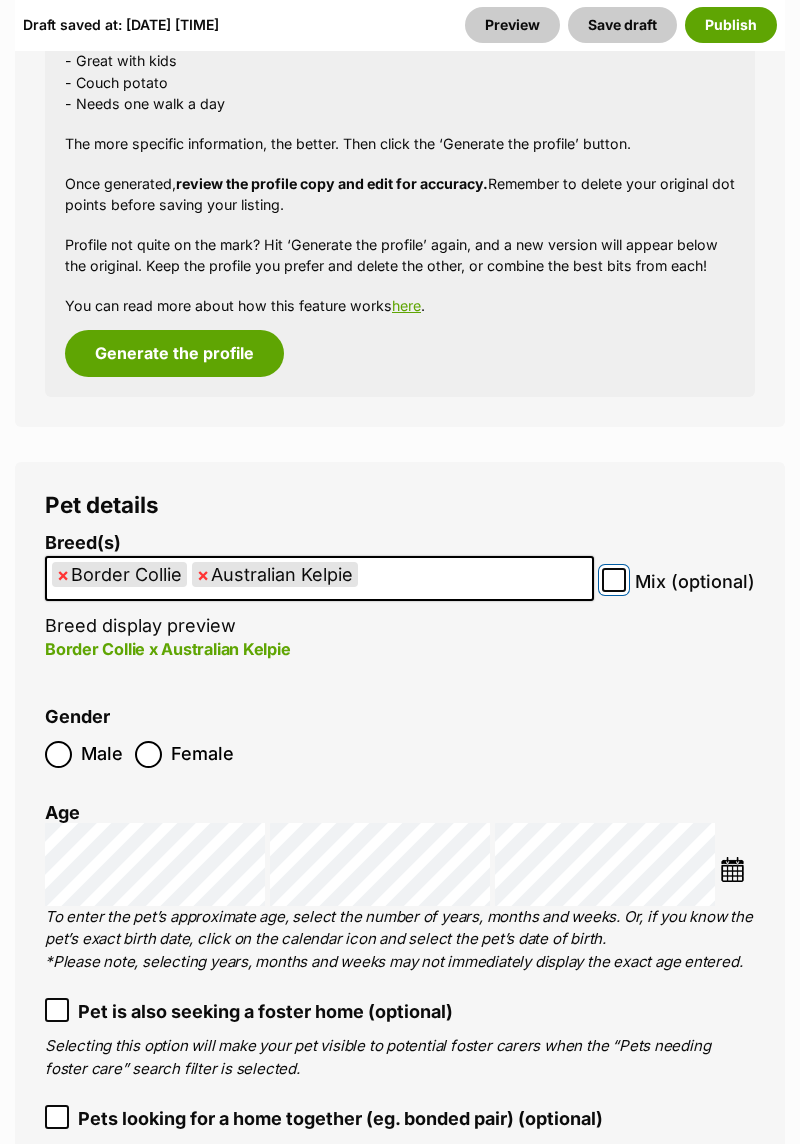 click on "Mix (optional)" at bounding box center [614, 580] 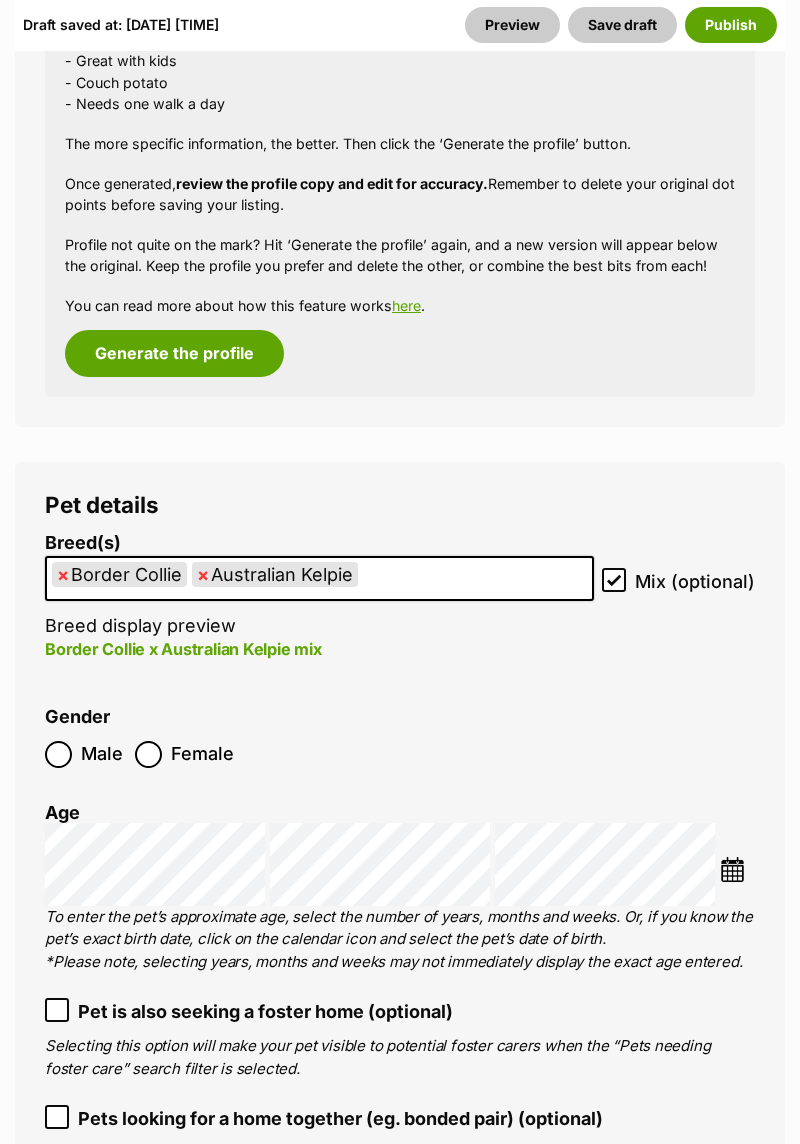 click at bounding box center (58, 754) 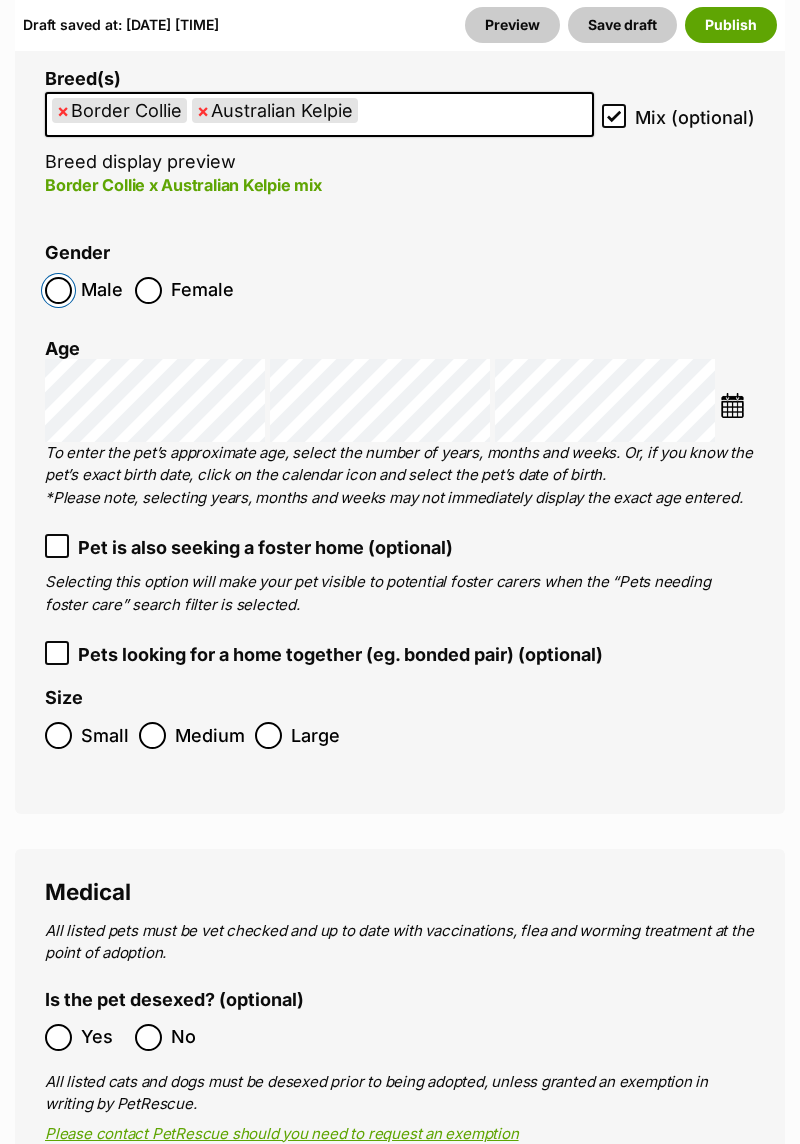 scroll, scrollTop: 3604, scrollLeft: 0, axis: vertical 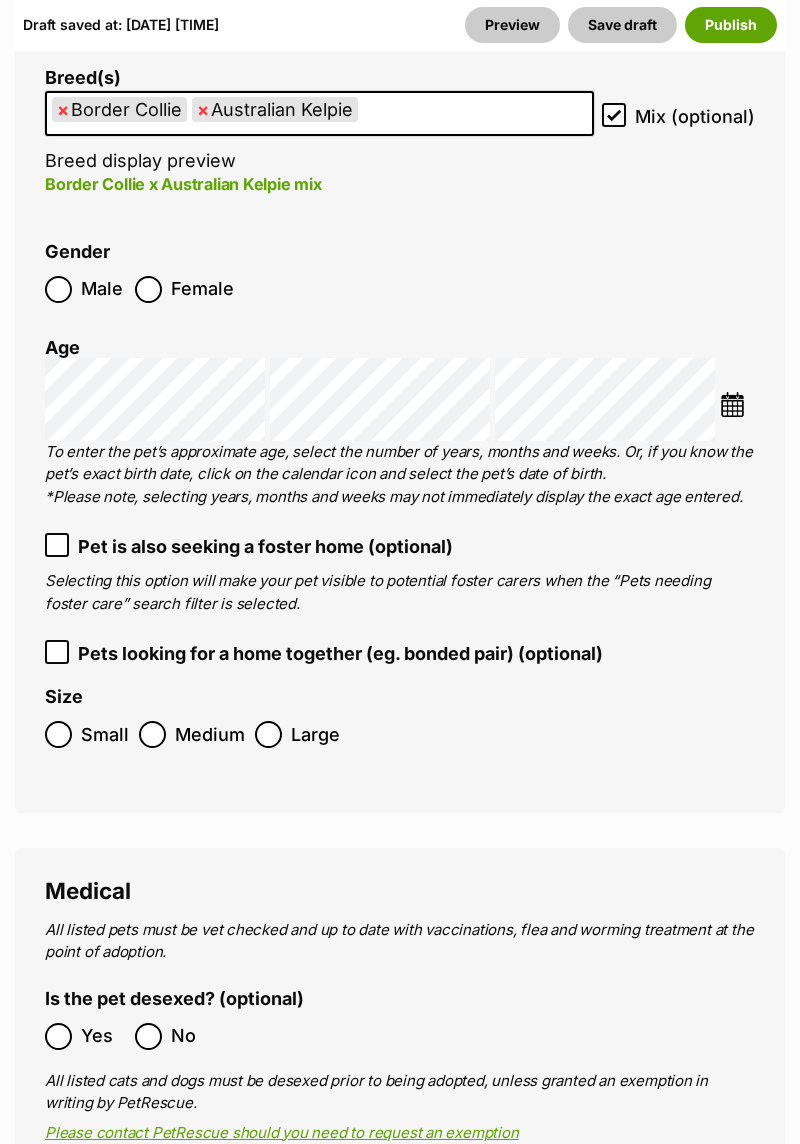 click at bounding box center (732, 404) 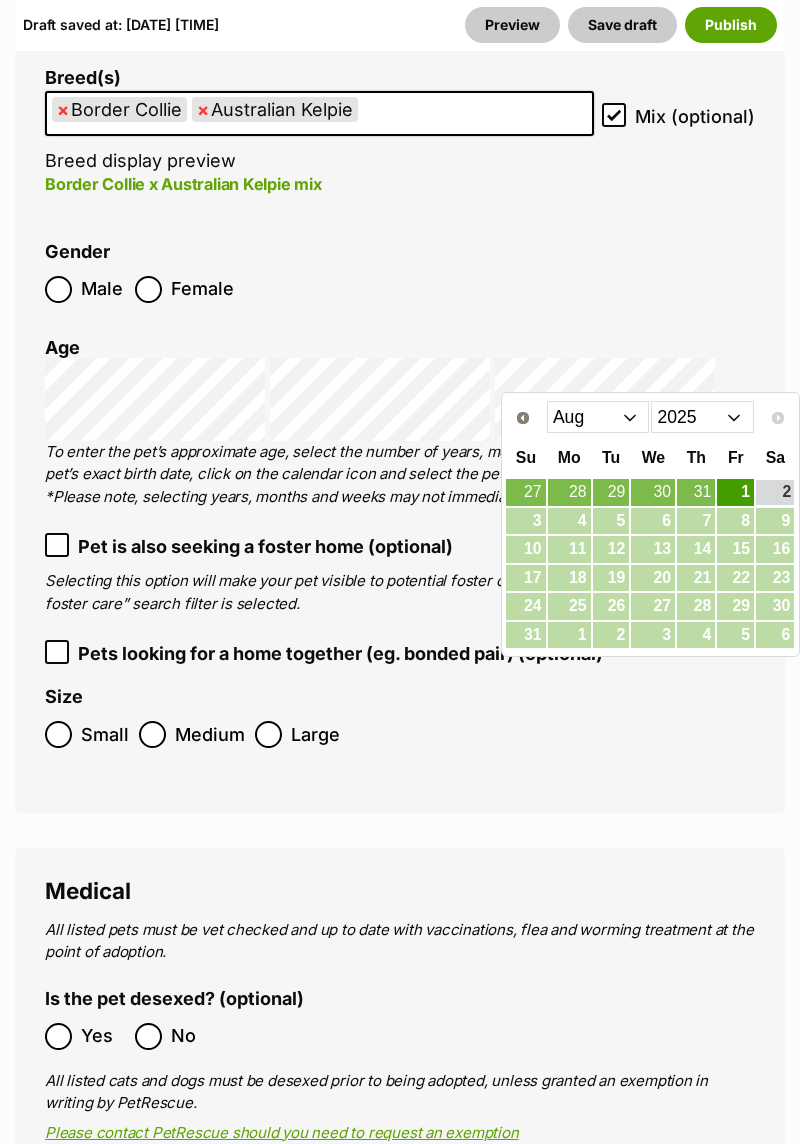 click on "2015 2016 2017 2018 2019 2020 2021 2022 2023 2024 2025" at bounding box center [702, 417] 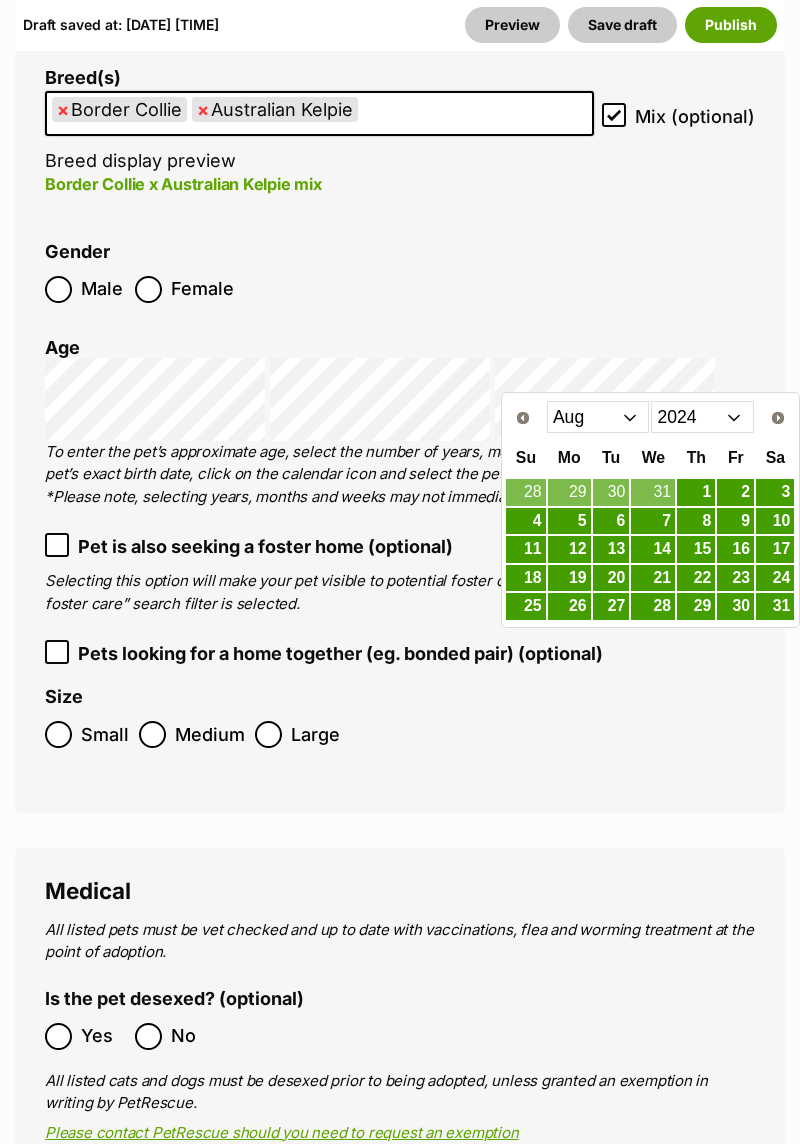 click on "Jan Feb Mar Apr May Jun Jul Aug Sep Oct Nov Dec" at bounding box center (598, 417) 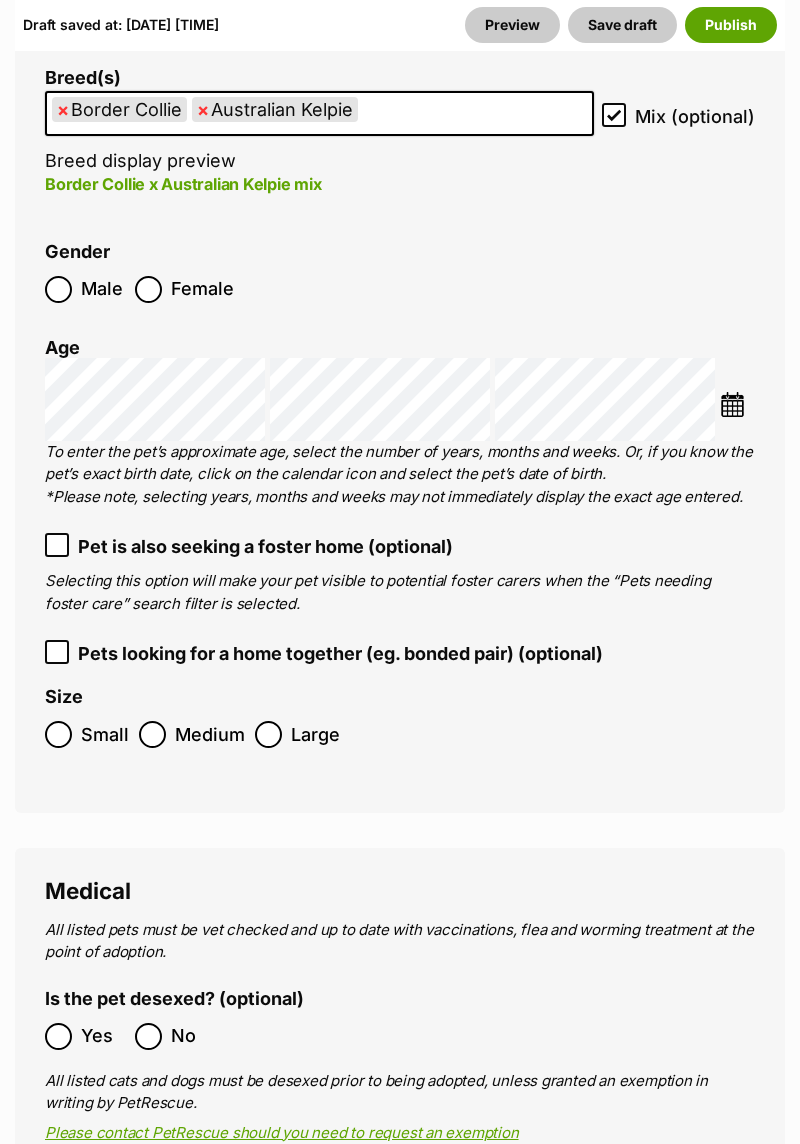 click at bounding box center (732, 404) 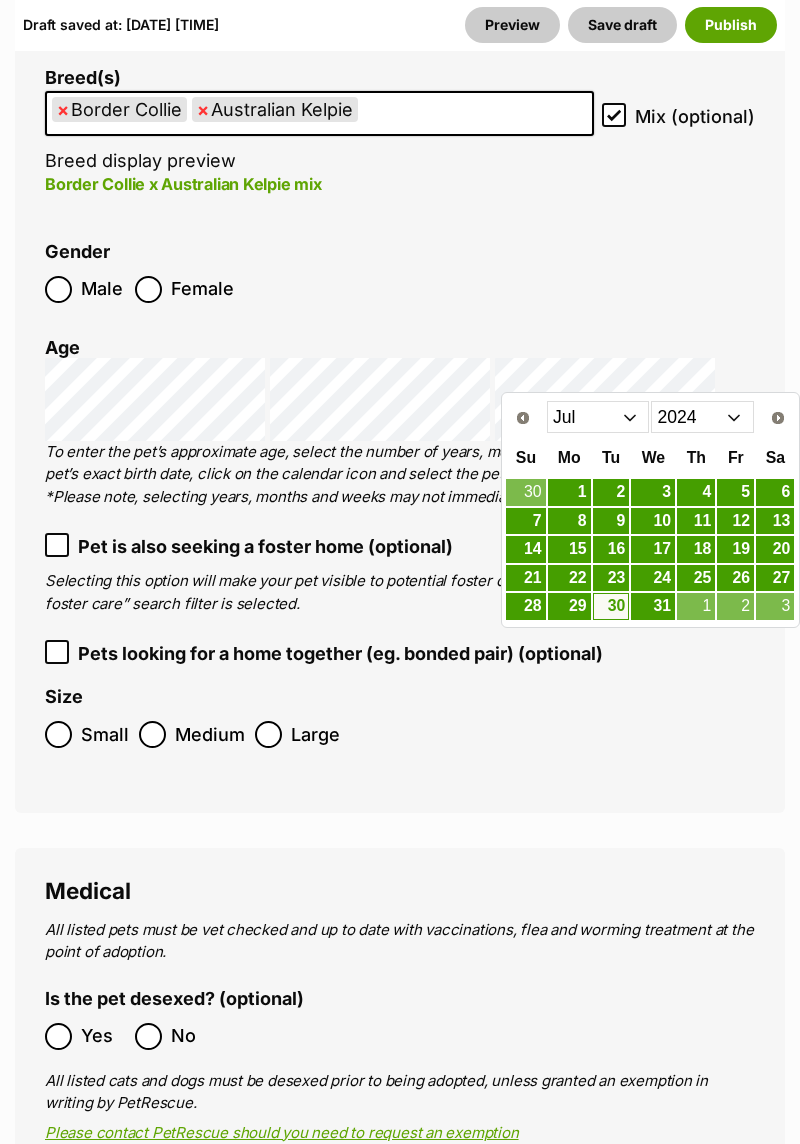 click on "Jan Feb Mar Apr May Jun Jul Aug Sep Oct Nov Dec" at bounding box center (598, 417) 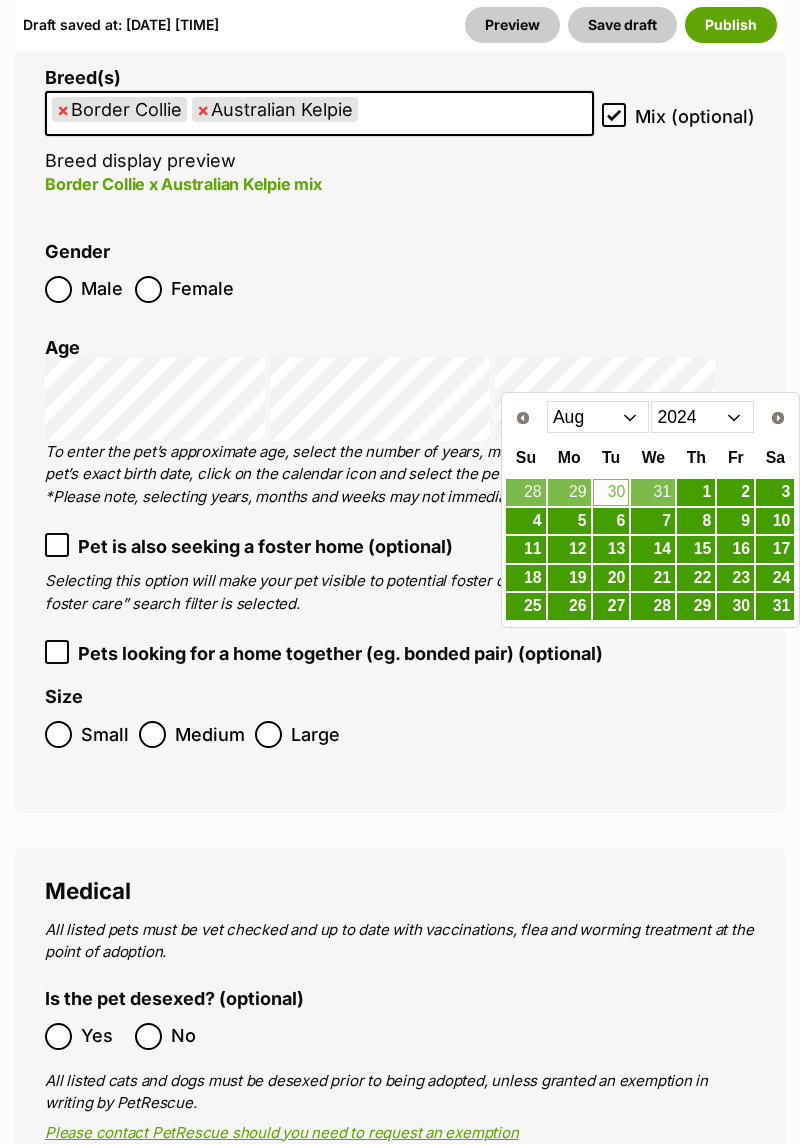 click on "6" at bounding box center (611, 521) 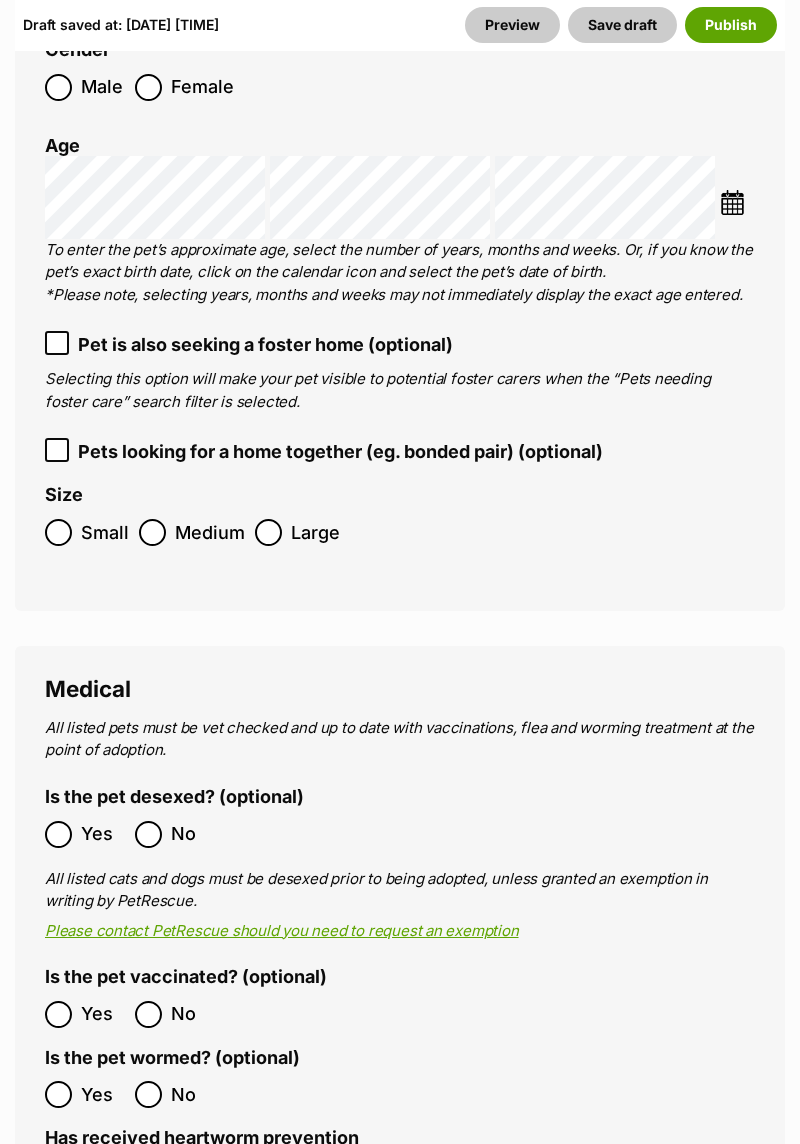 scroll, scrollTop: 3813, scrollLeft: 0, axis: vertical 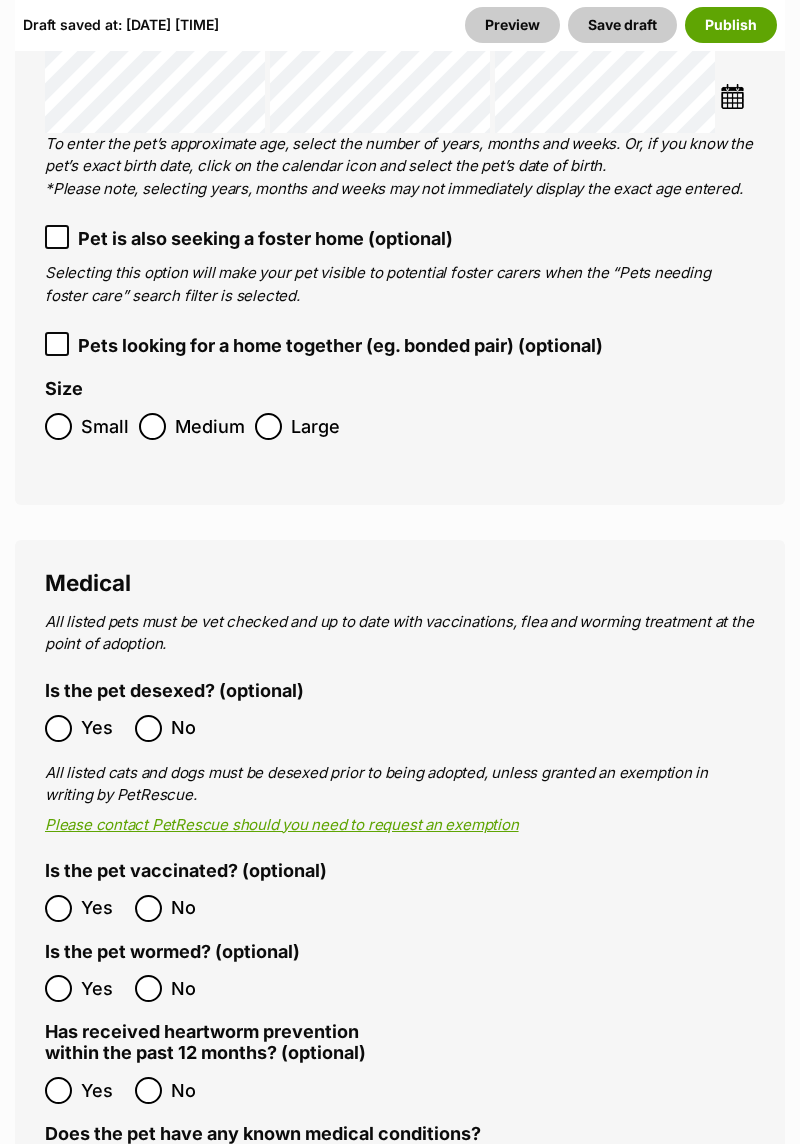 click at bounding box center [152, 426] 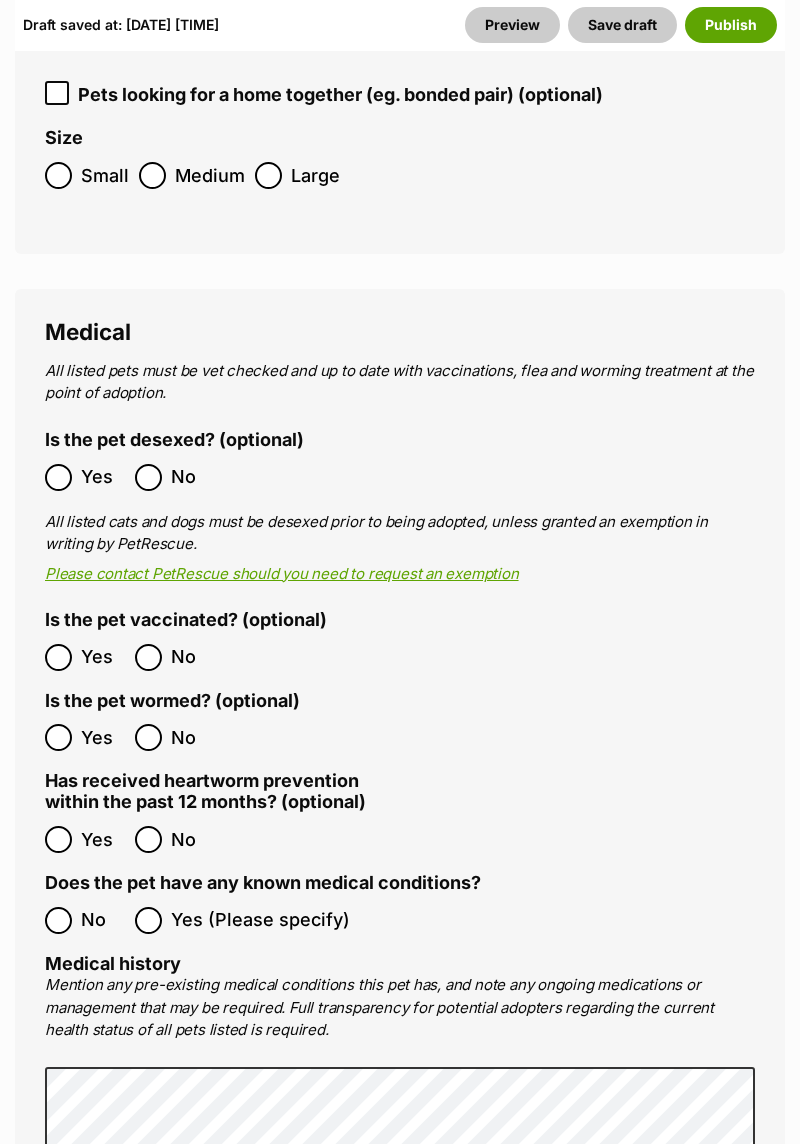 click at bounding box center [58, 477] 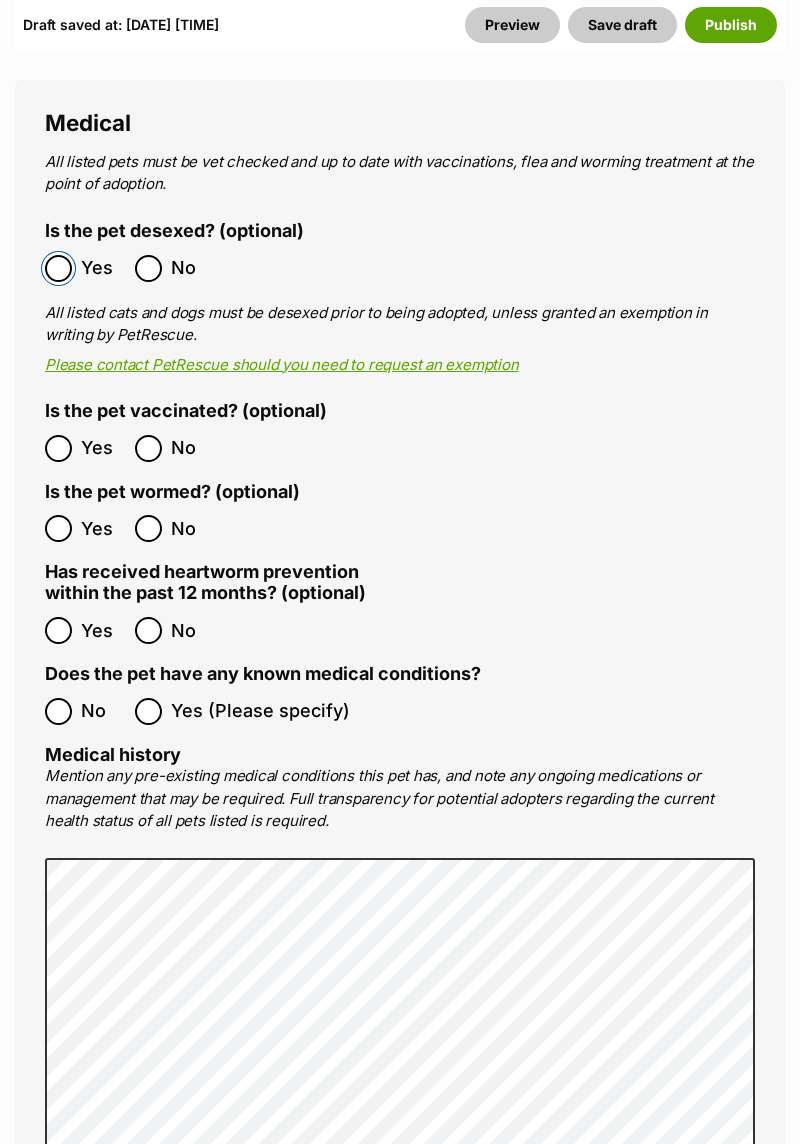 scroll, scrollTop: 4372, scrollLeft: 0, axis: vertical 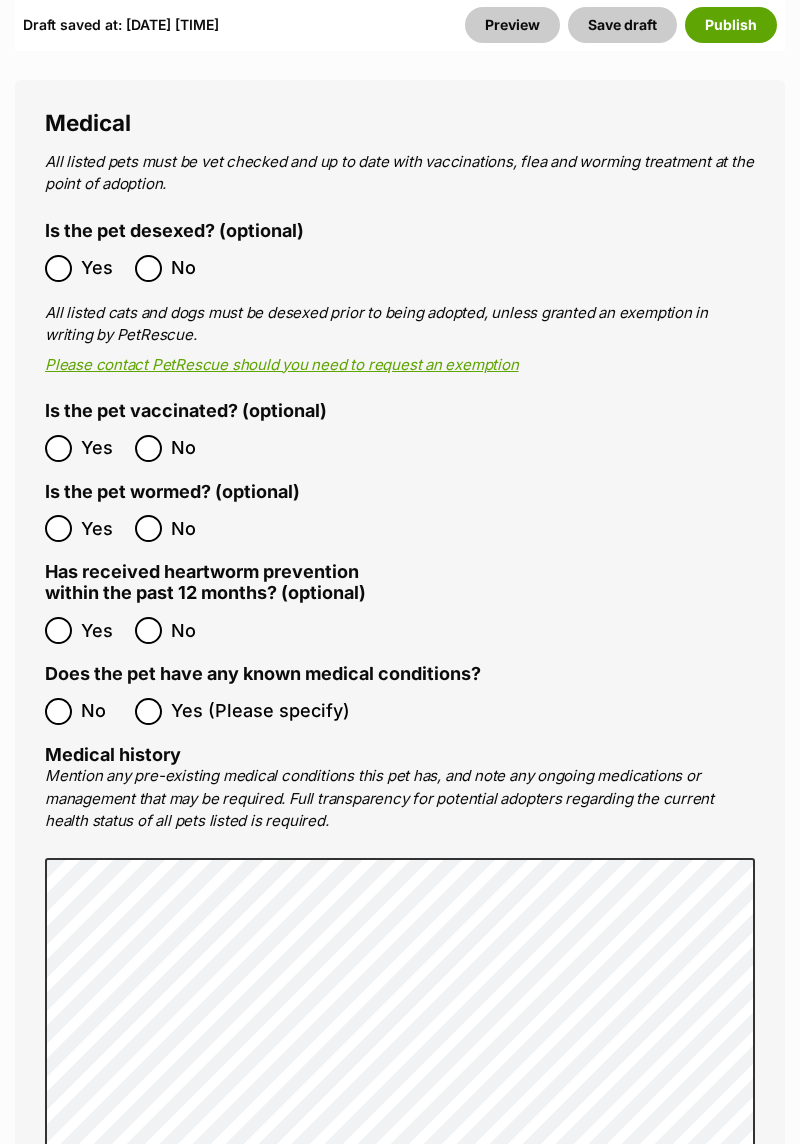 click at bounding box center (58, 448) 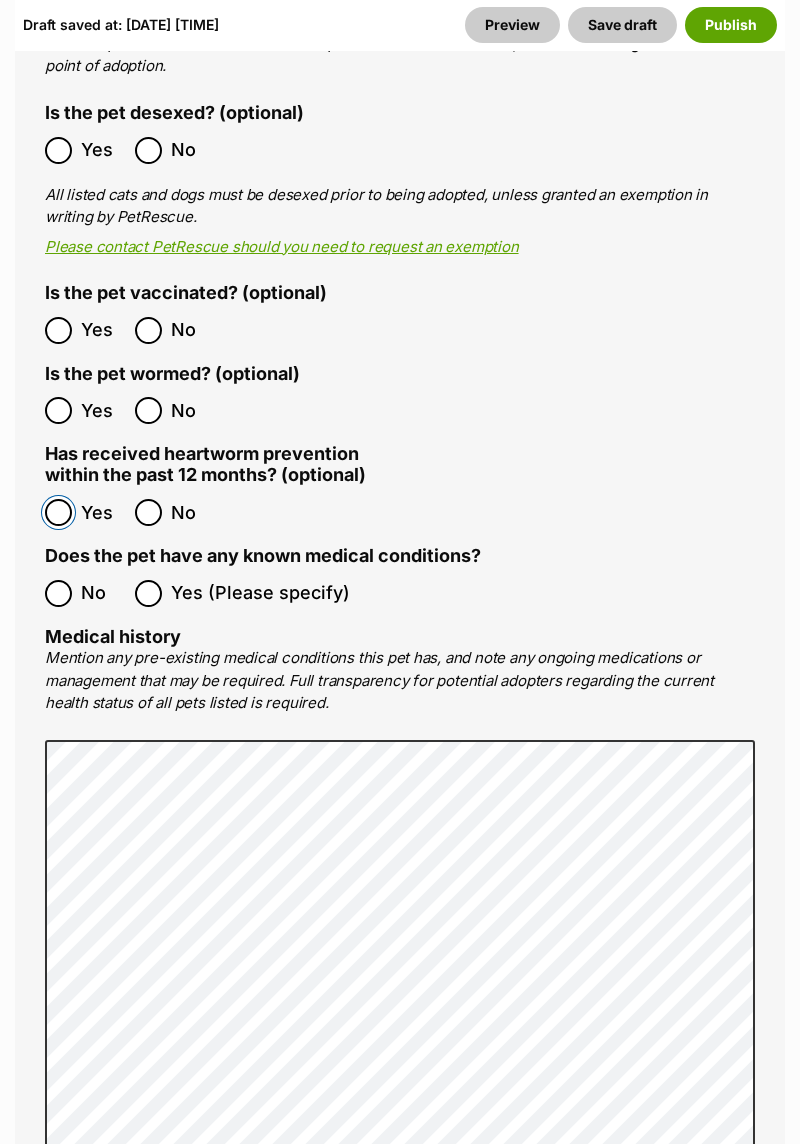 scroll, scrollTop: 4544, scrollLeft: 0, axis: vertical 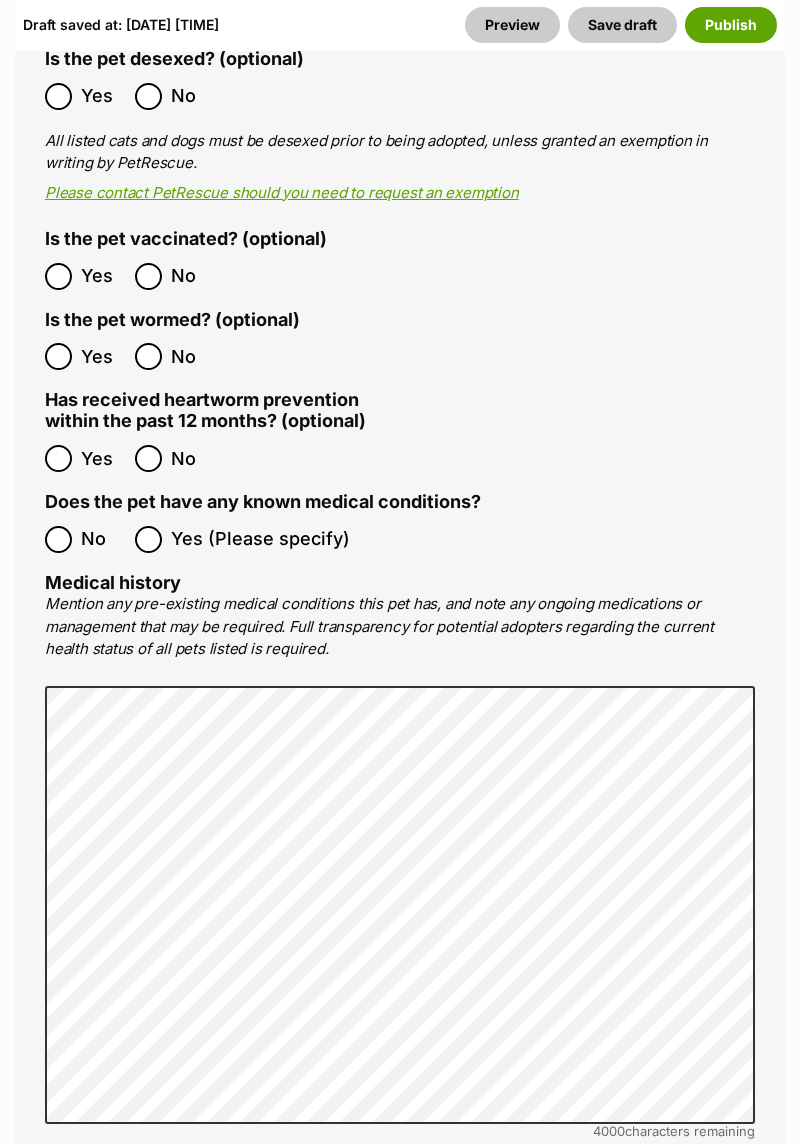 click at bounding box center (58, 539) 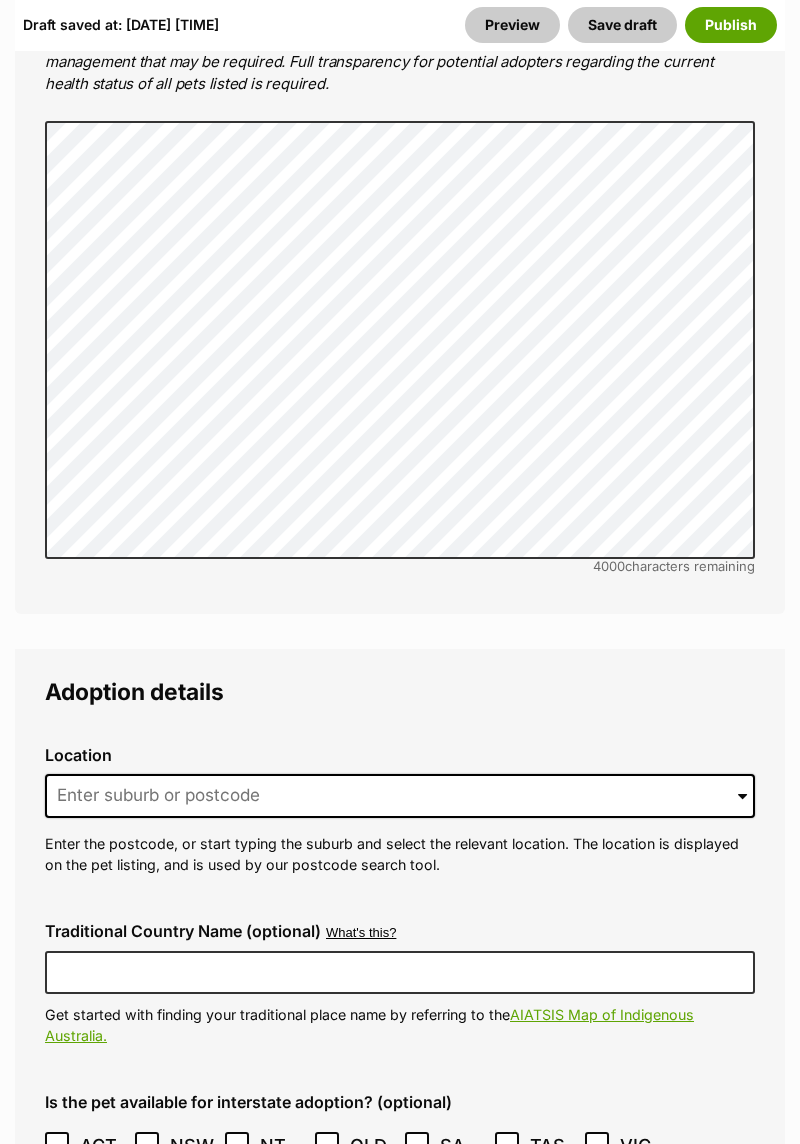 scroll, scrollTop: 5110, scrollLeft: 0, axis: vertical 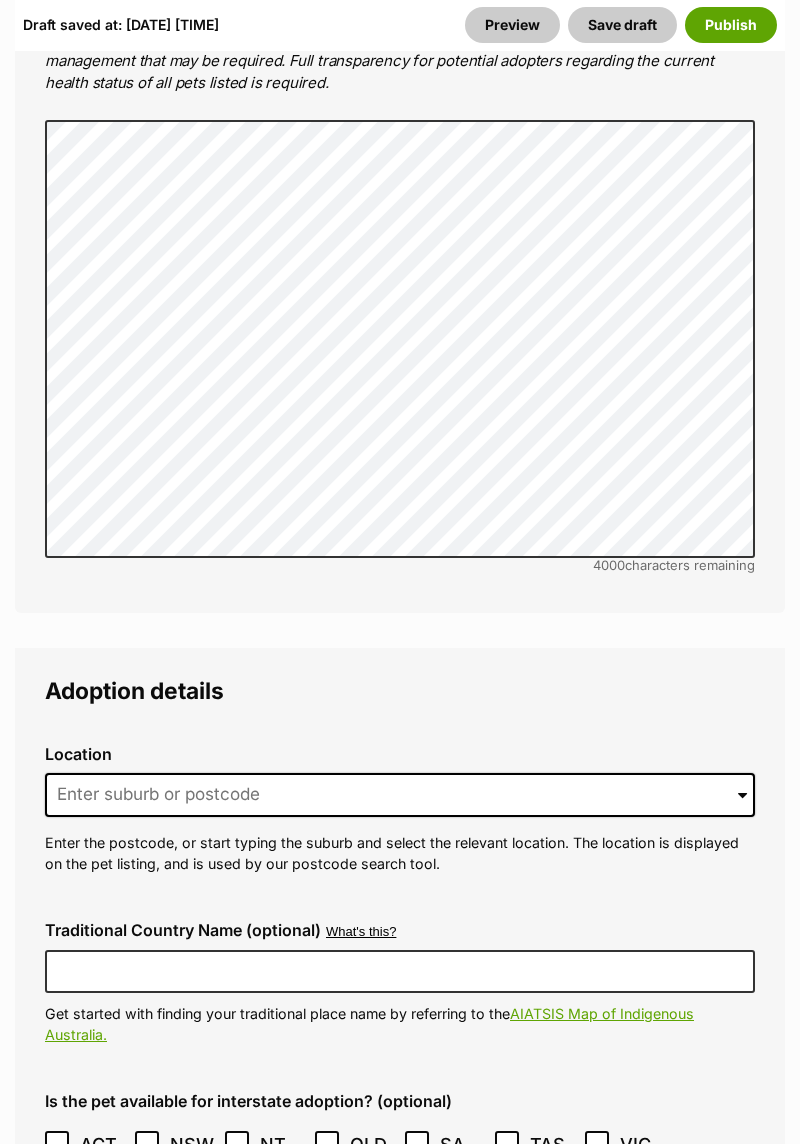 click at bounding box center (742, 795) 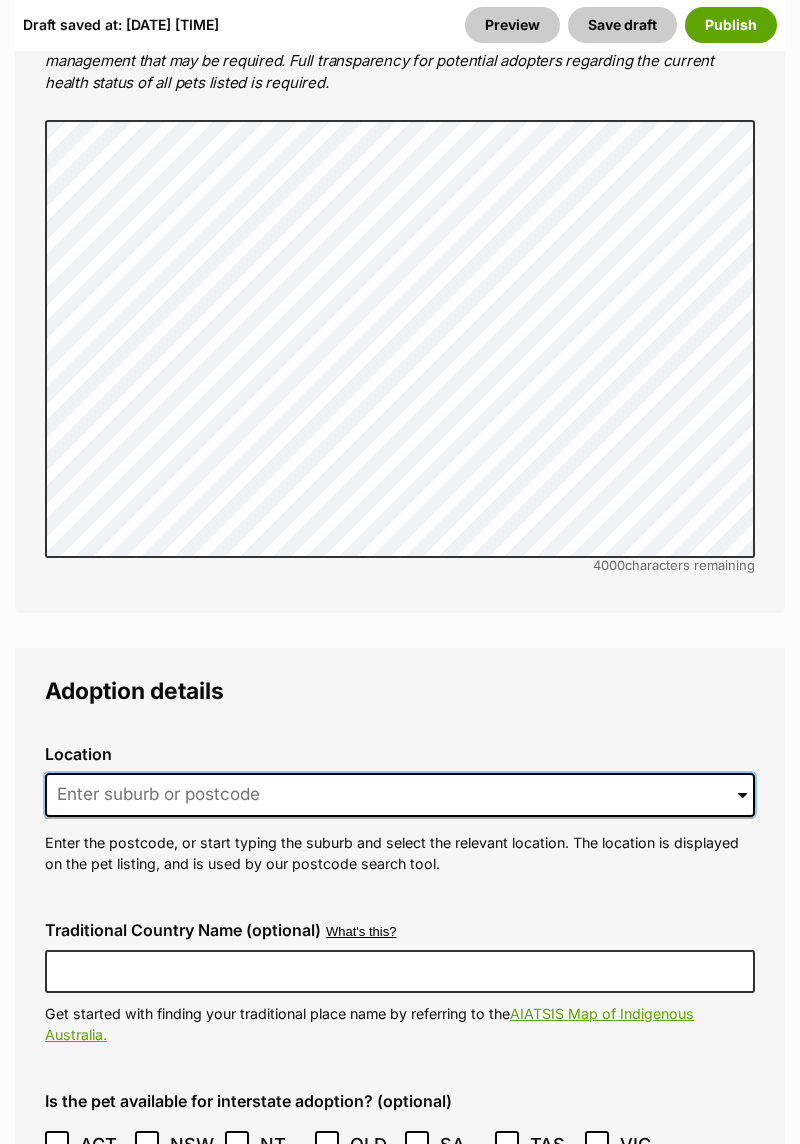 click at bounding box center (400, 795) 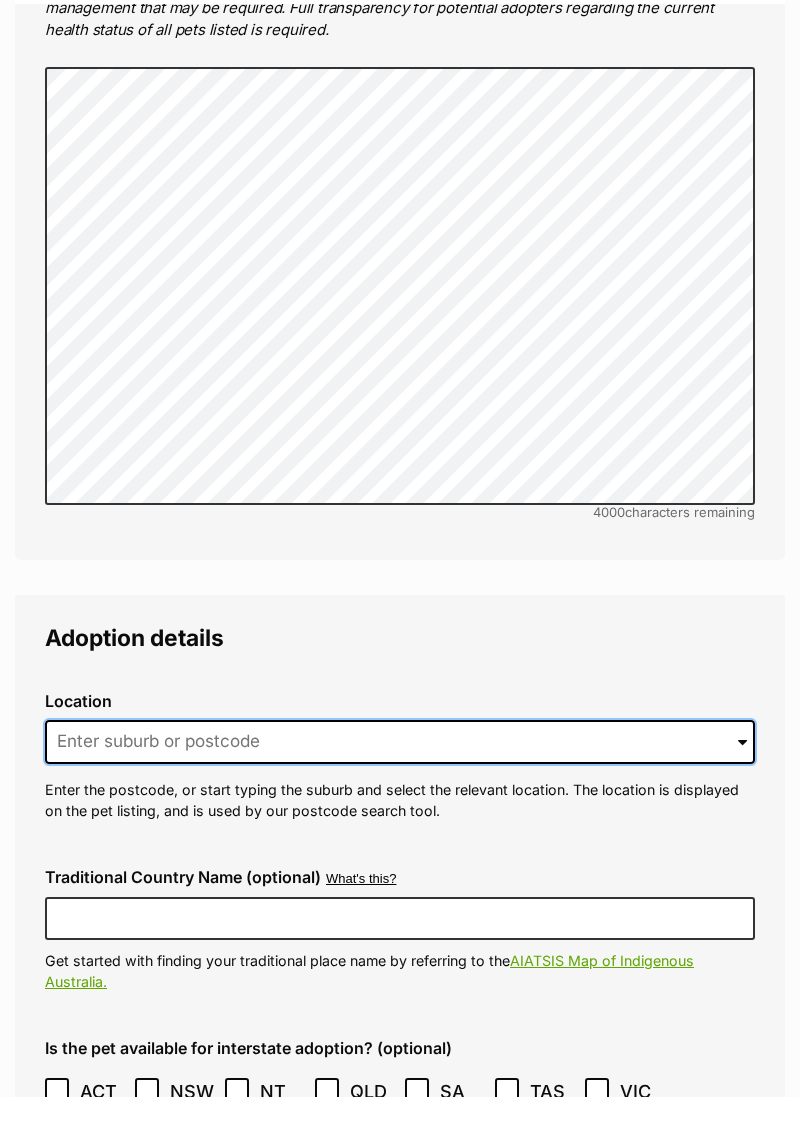 scroll, scrollTop: 5126, scrollLeft: 0, axis: vertical 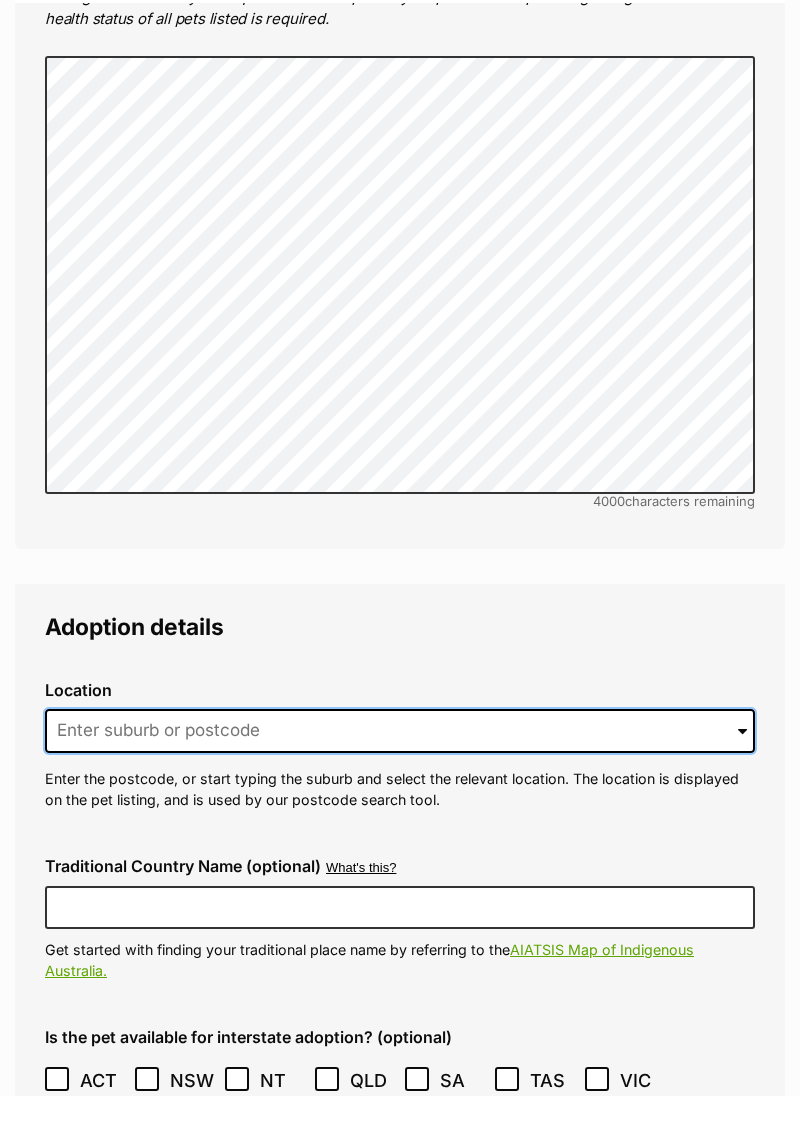 type on "Coffs Harbour" 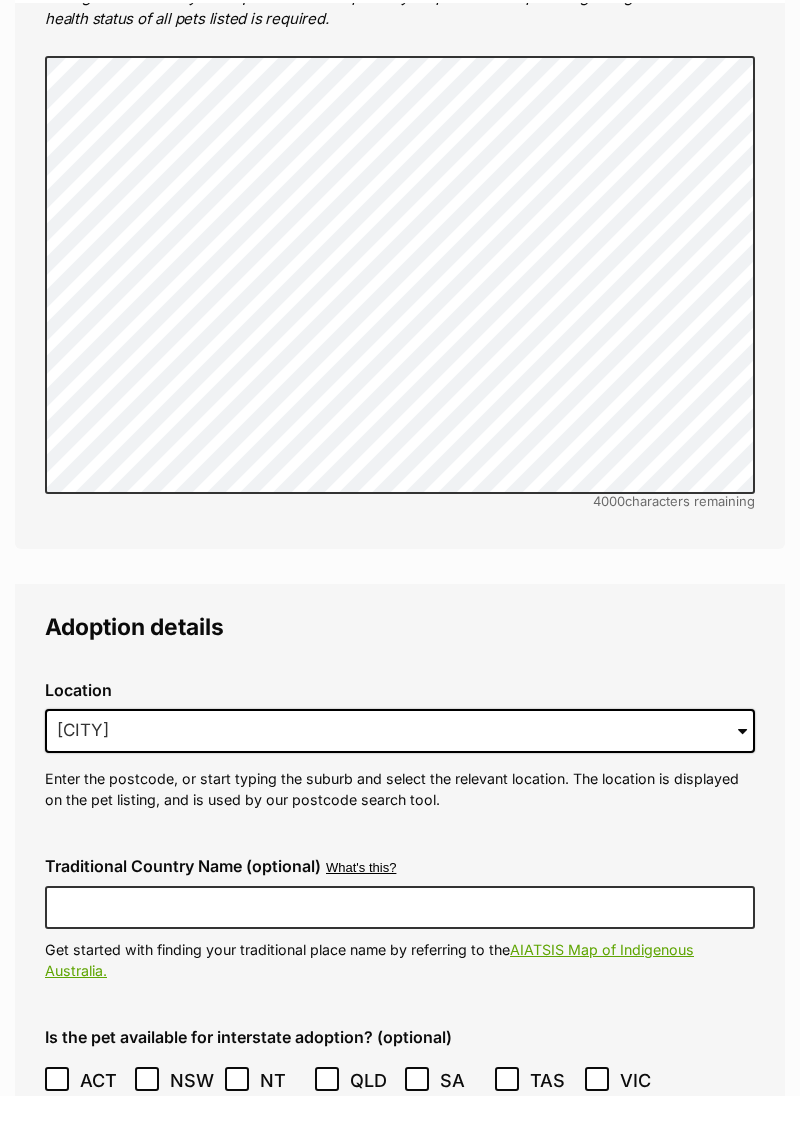 type on "Australia" 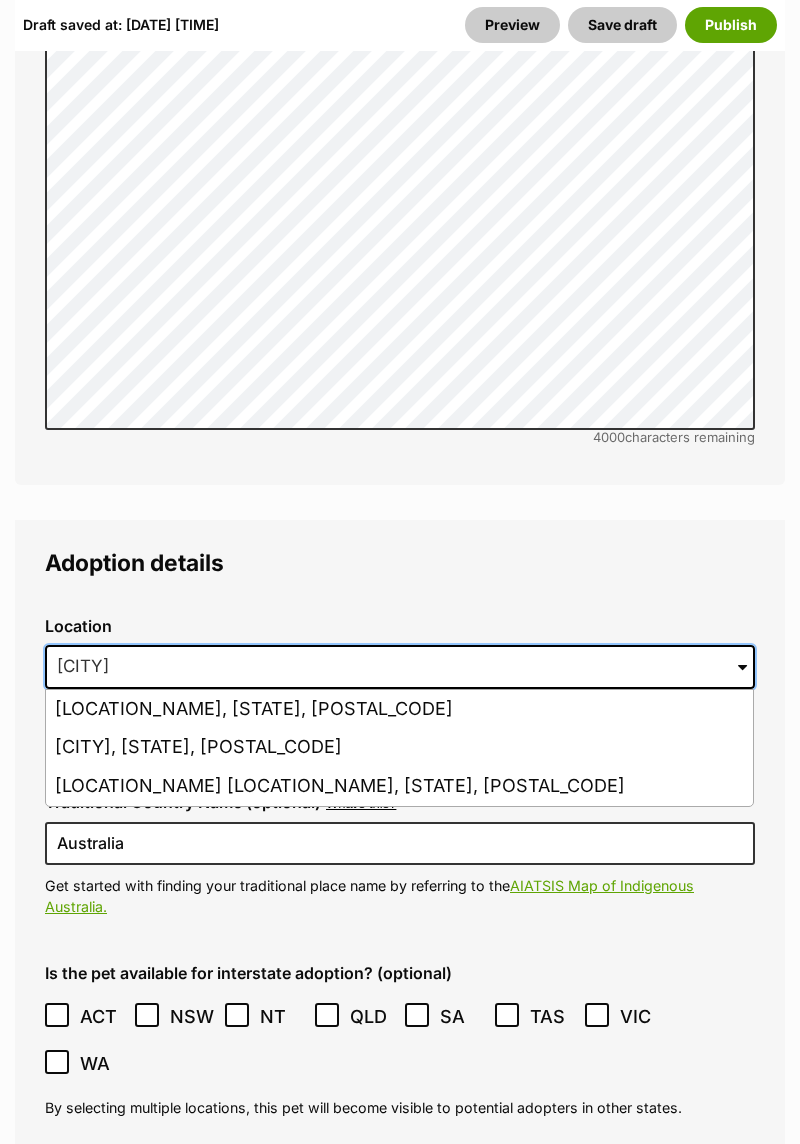 scroll, scrollTop: 5240, scrollLeft: 0, axis: vertical 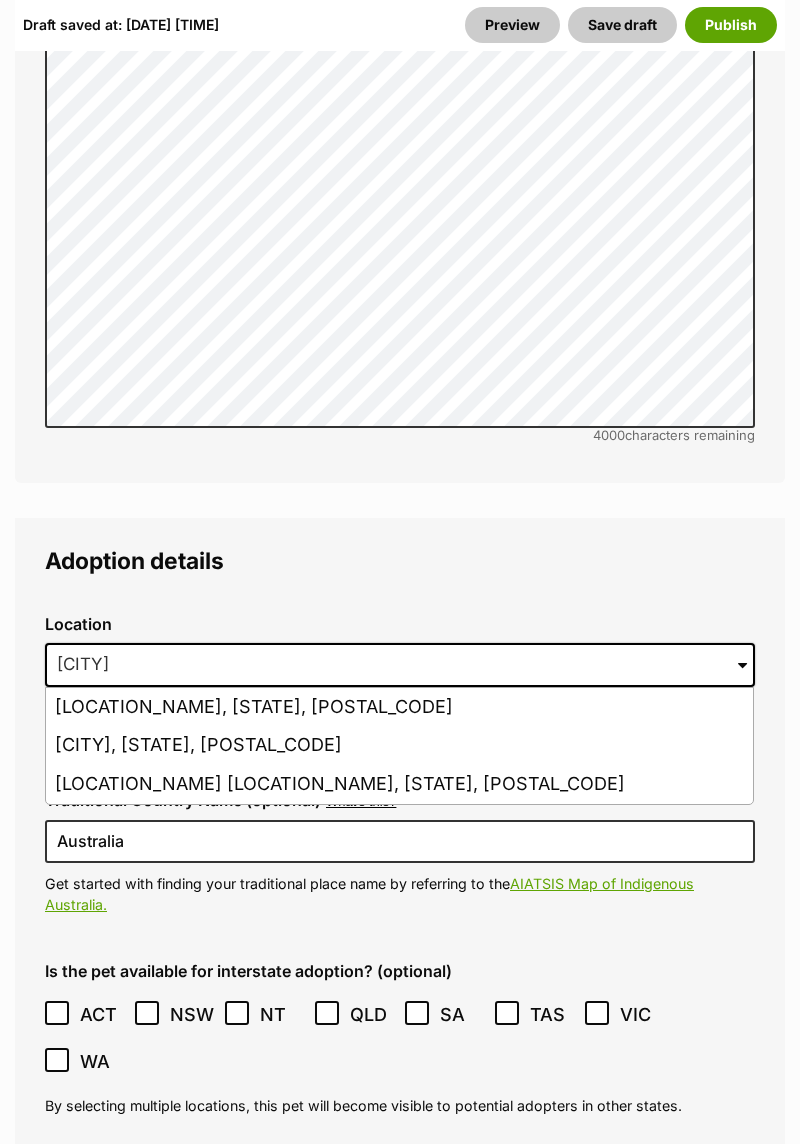 click on "Coffs Harbour, New South Wales, 2450" at bounding box center [399, 745] 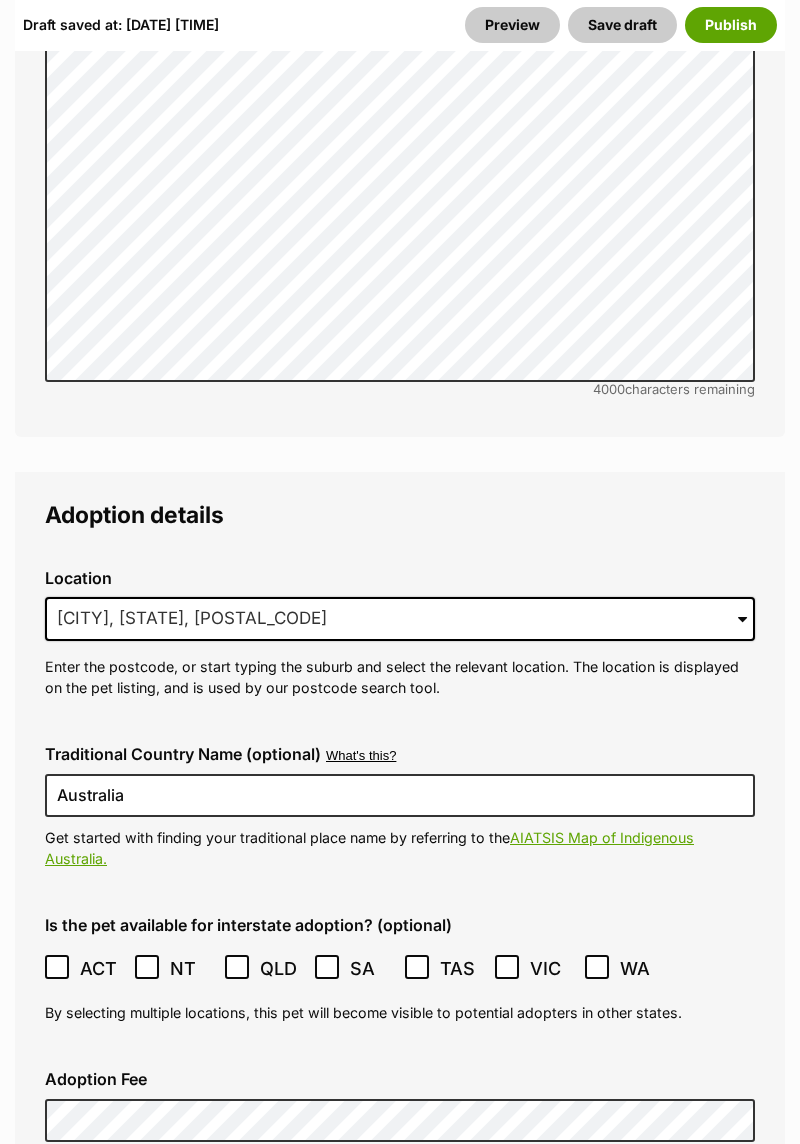 scroll, scrollTop: 5298, scrollLeft: 0, axis: vertical 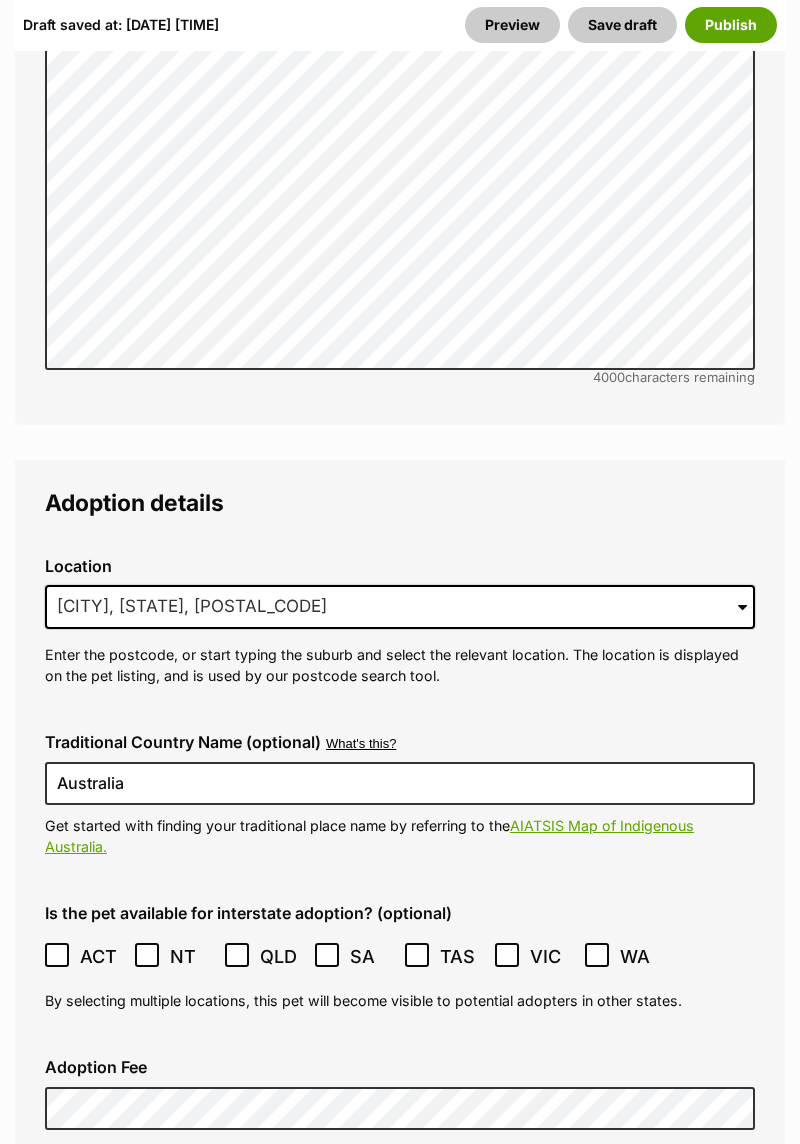 click 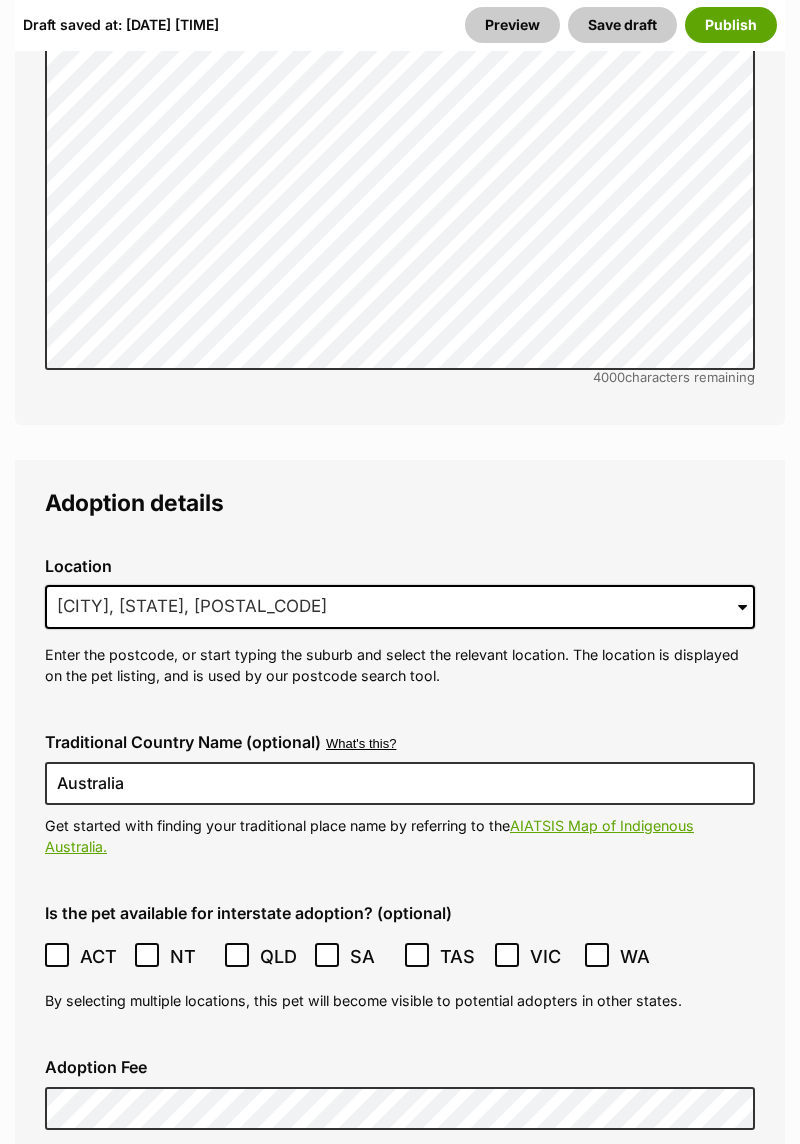 click 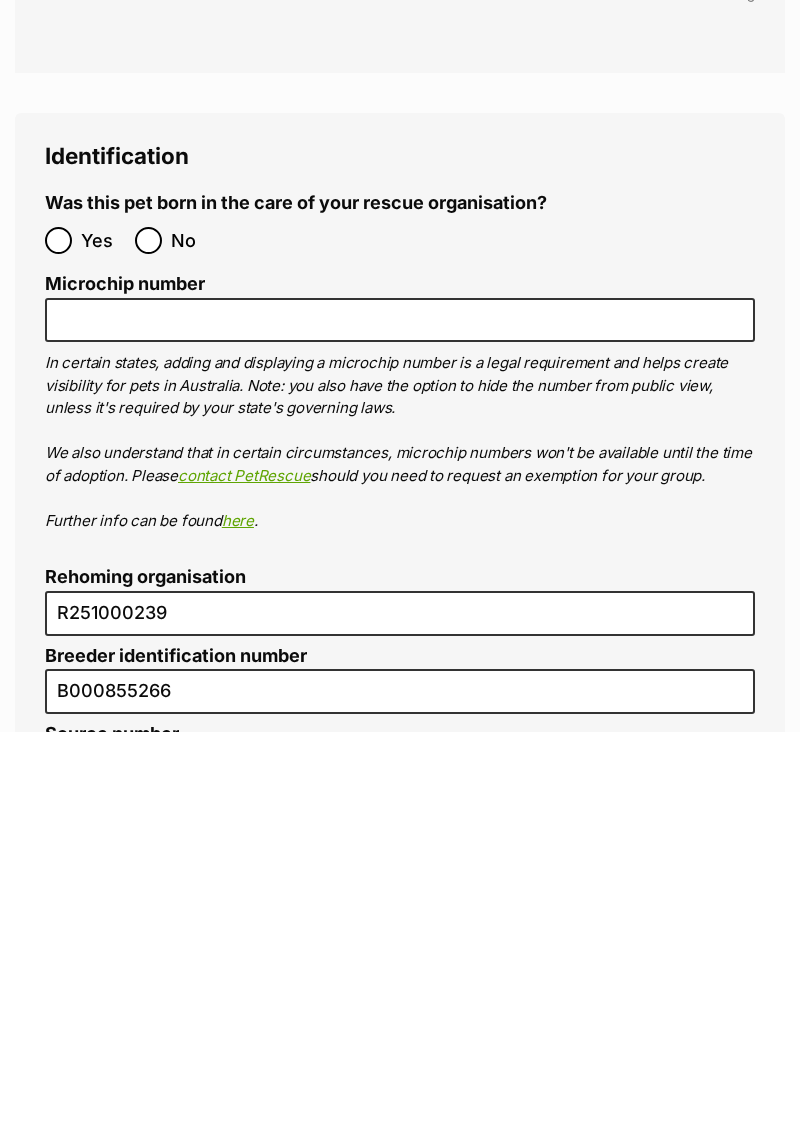 scroll, scrollTop: 7063, scrollLeft: 0, axis: vertical 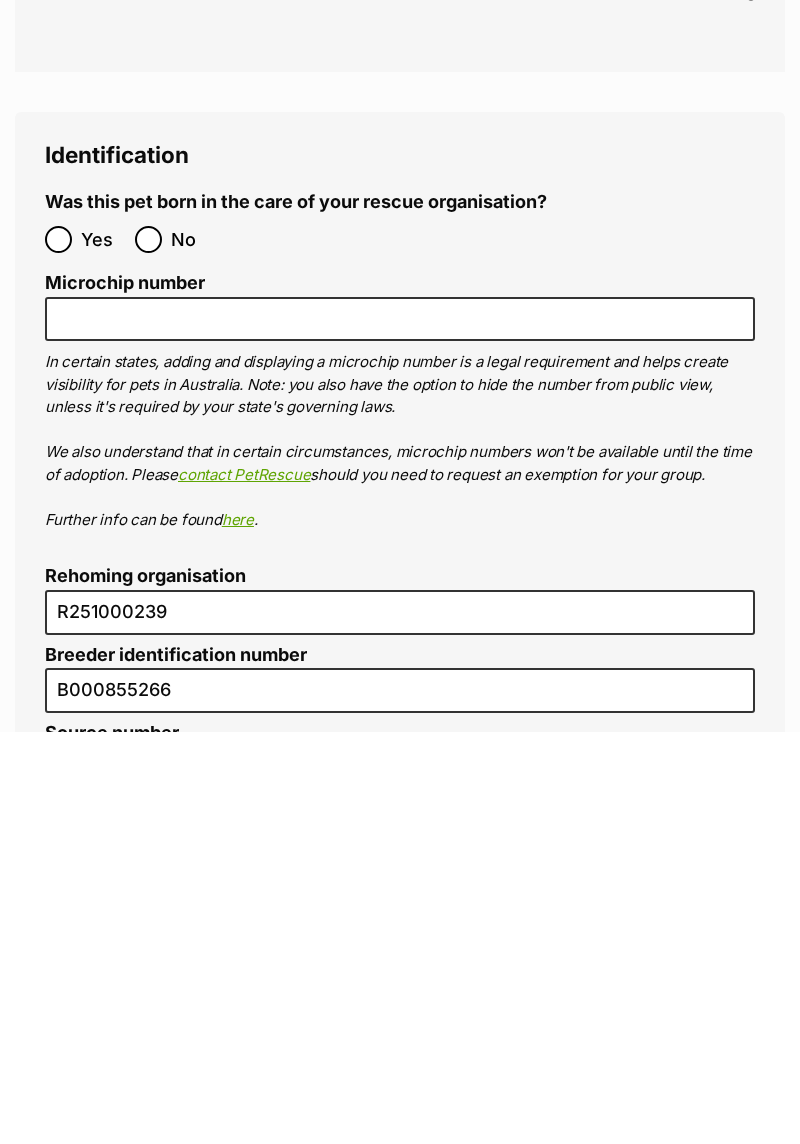 click at bounding box center [148, 651] 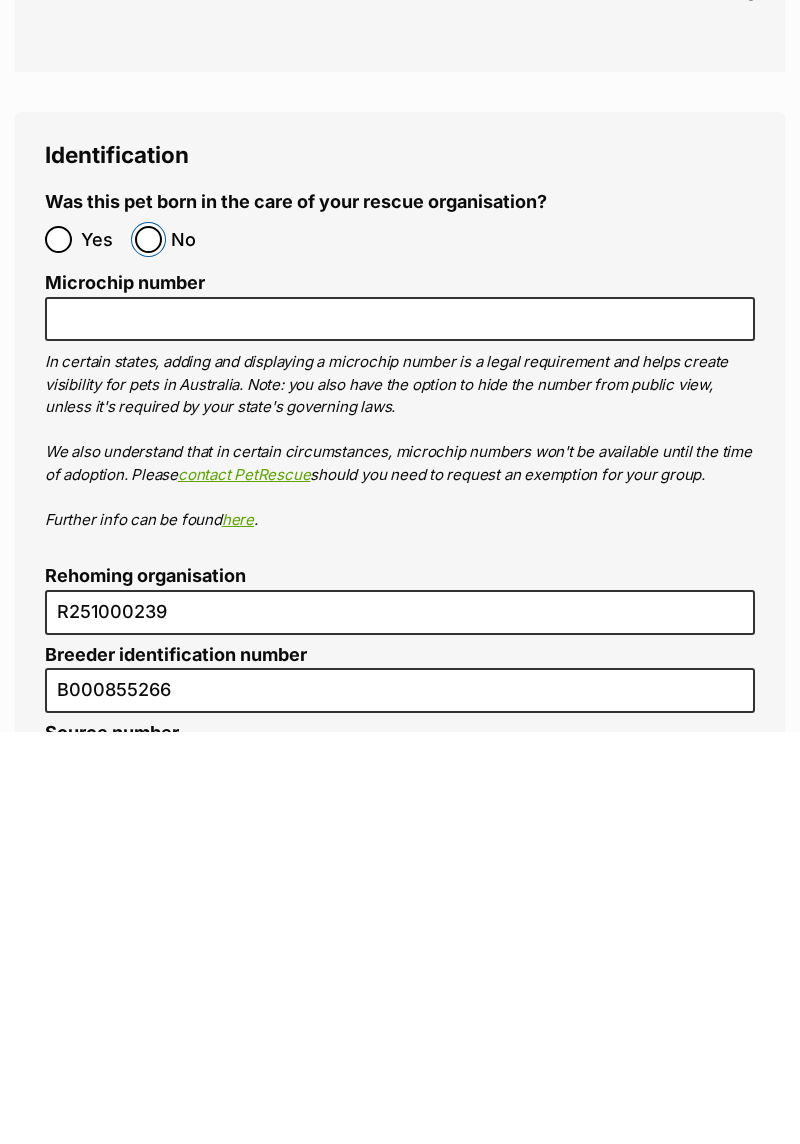 click on "No" at bounding box center [148, 651] 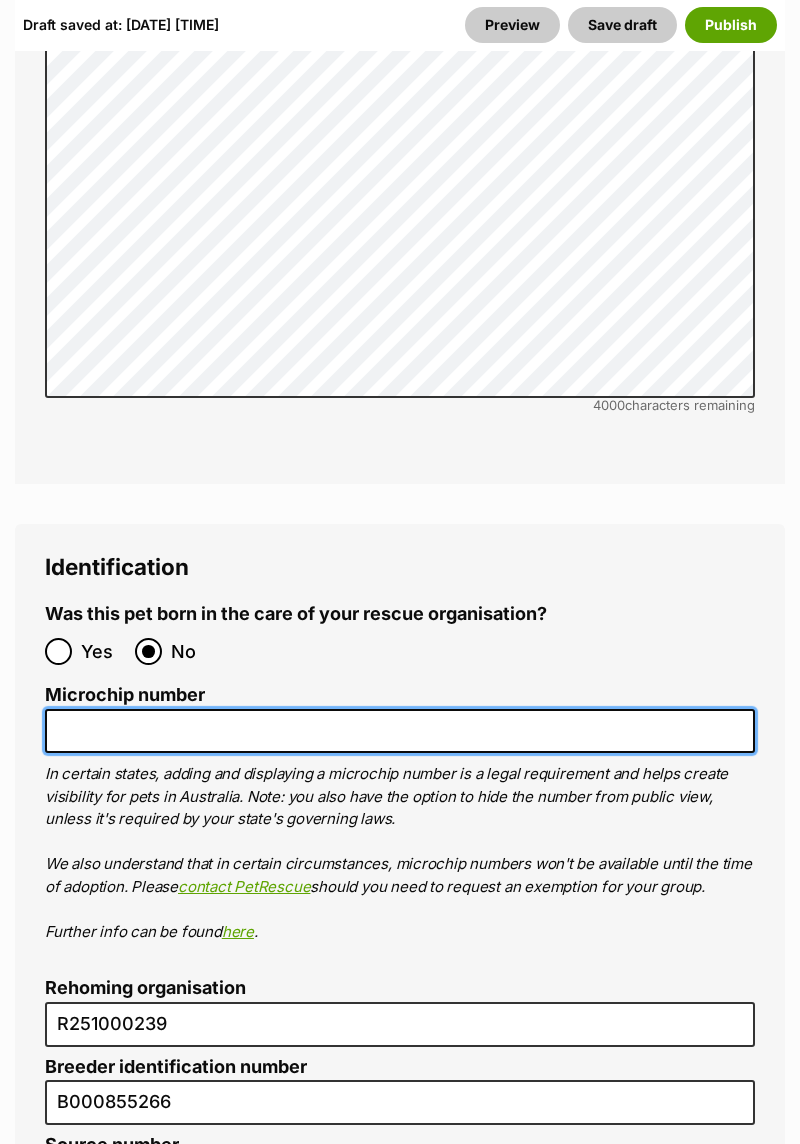 click on "Microchip number" at bounding box center (400, 731) 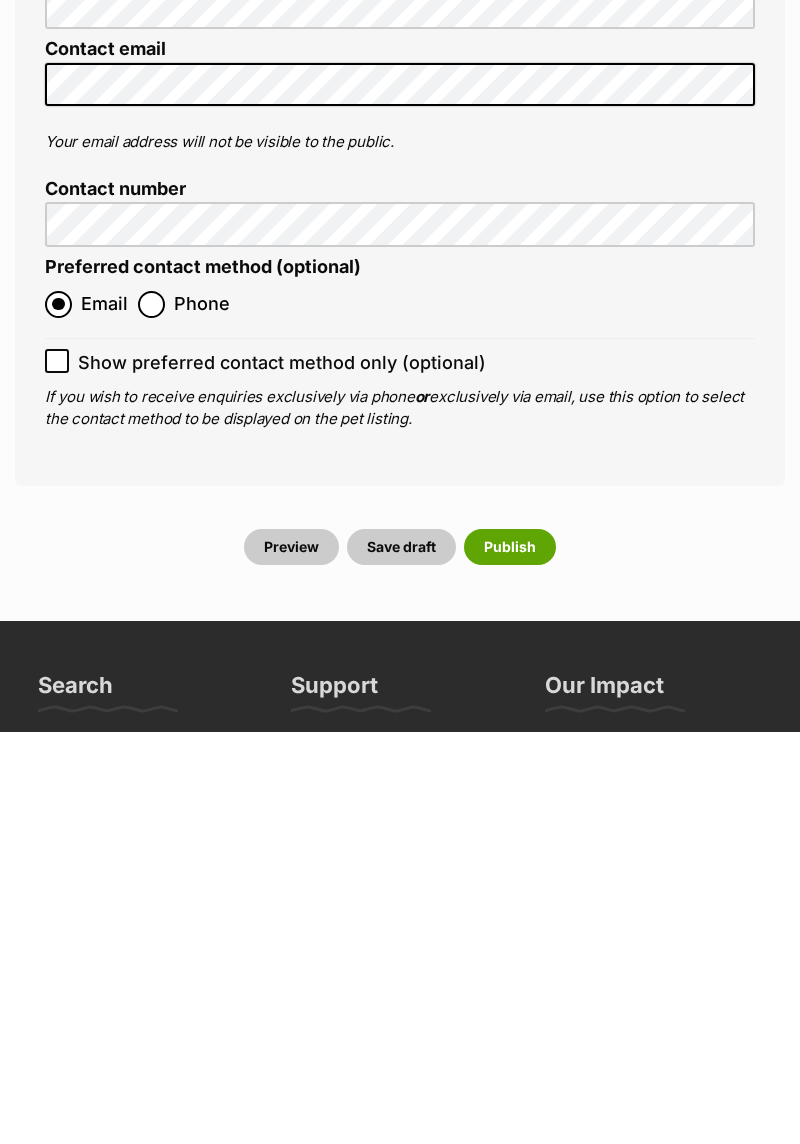 scroll, scrollTop: 8870, scrollLeft: 0, axis: vertical 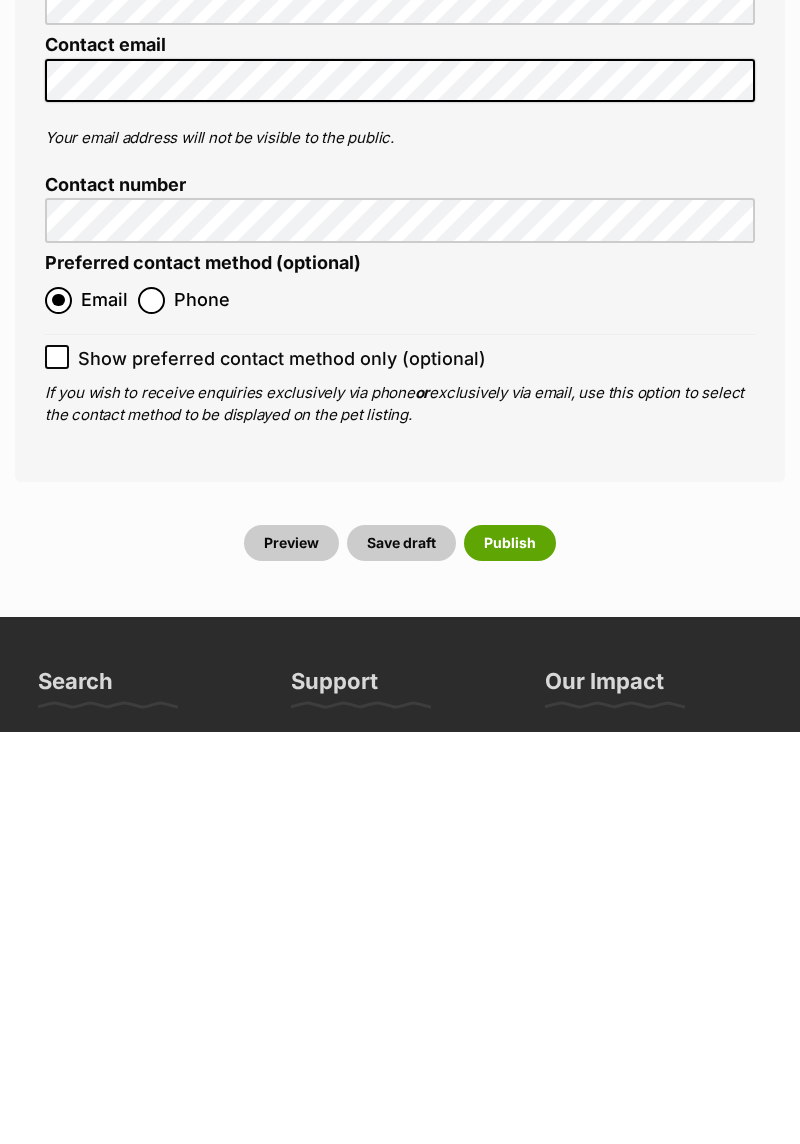 type on "991003002434835" 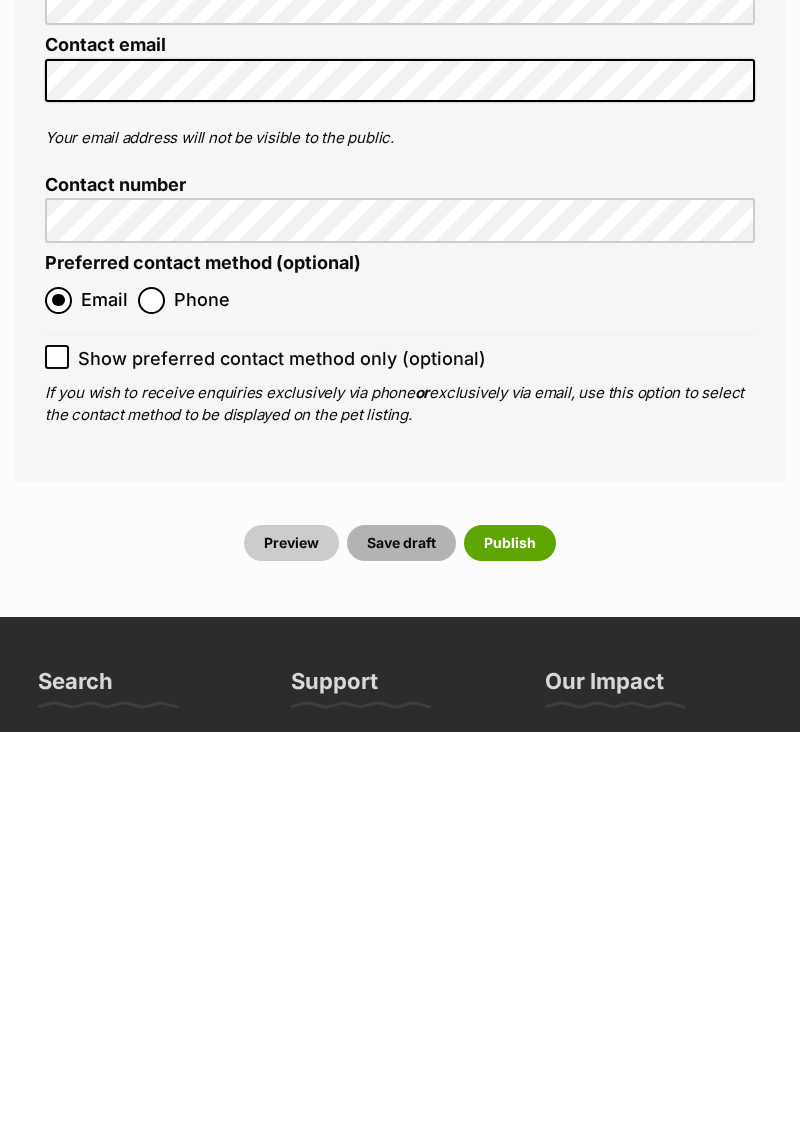 click on "Save draft" at bounding box center (401, 955) 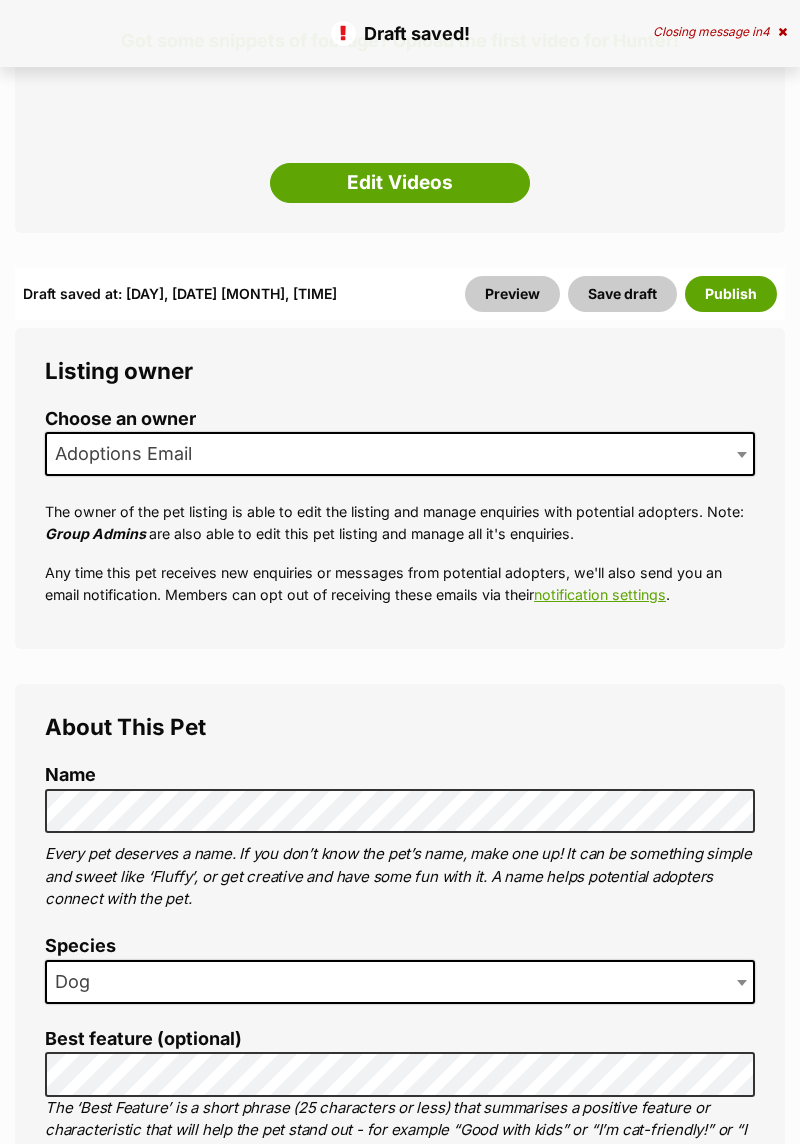scroll, scrollTop: 0, scrollLeft: 0, axis: both 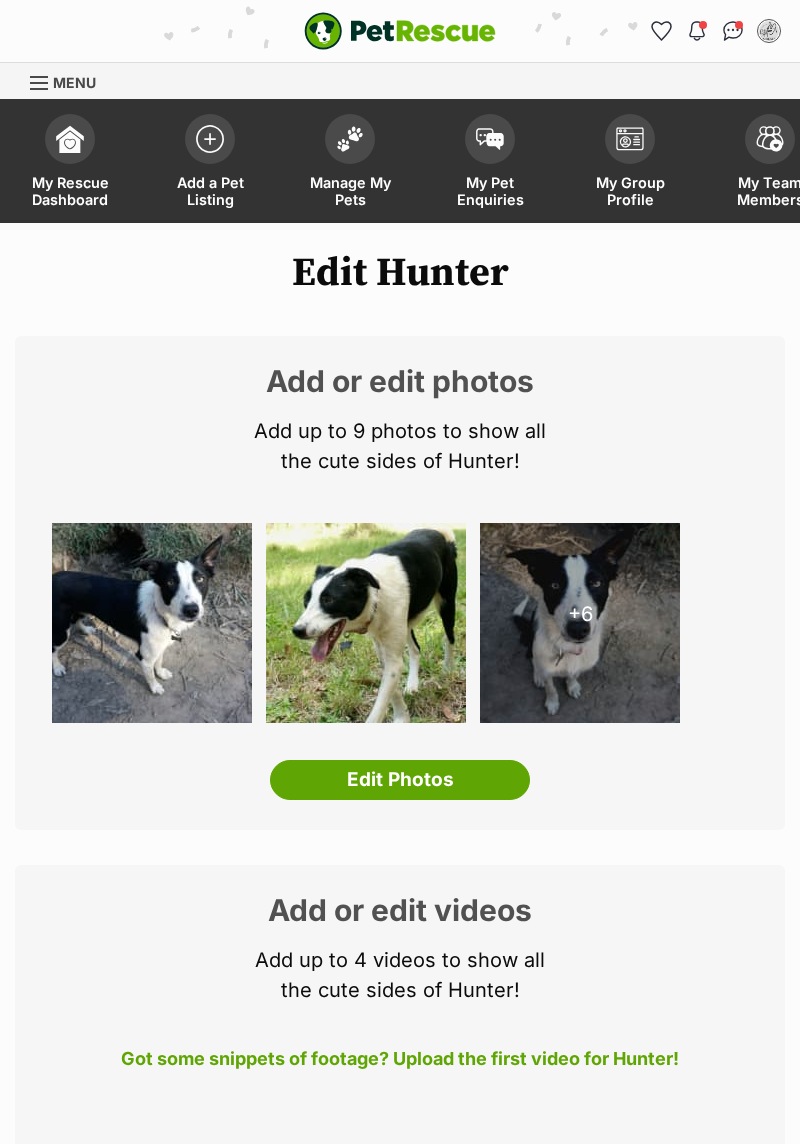 click at bounding box center [350, 139] 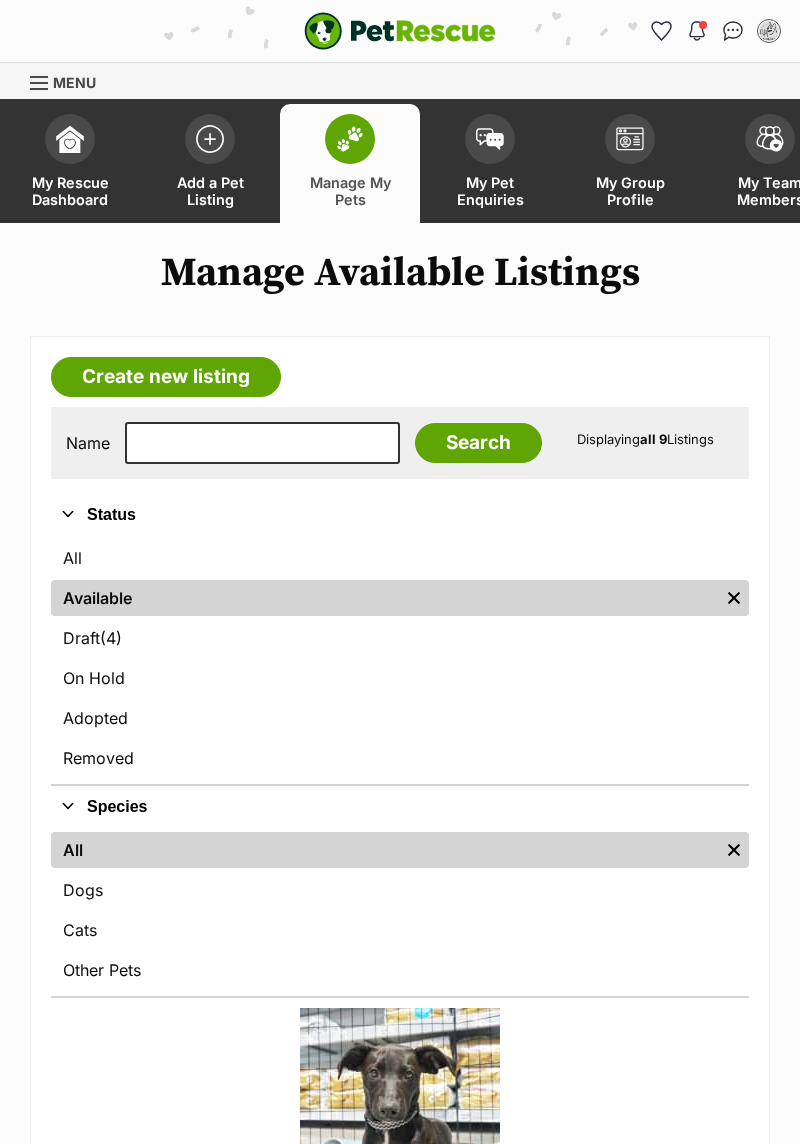 scroll, scrollTop: 0, scrollLeft: 0, axis: both 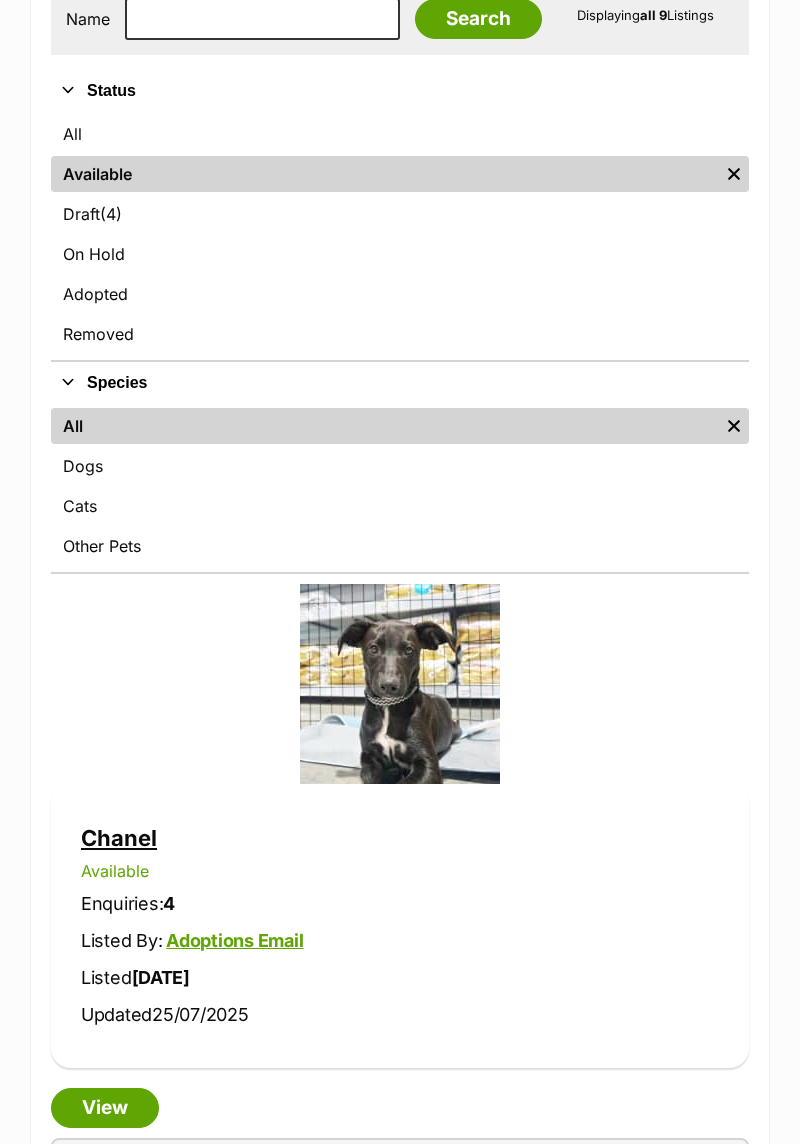 click on "View" at bounding box center [105, 1108] 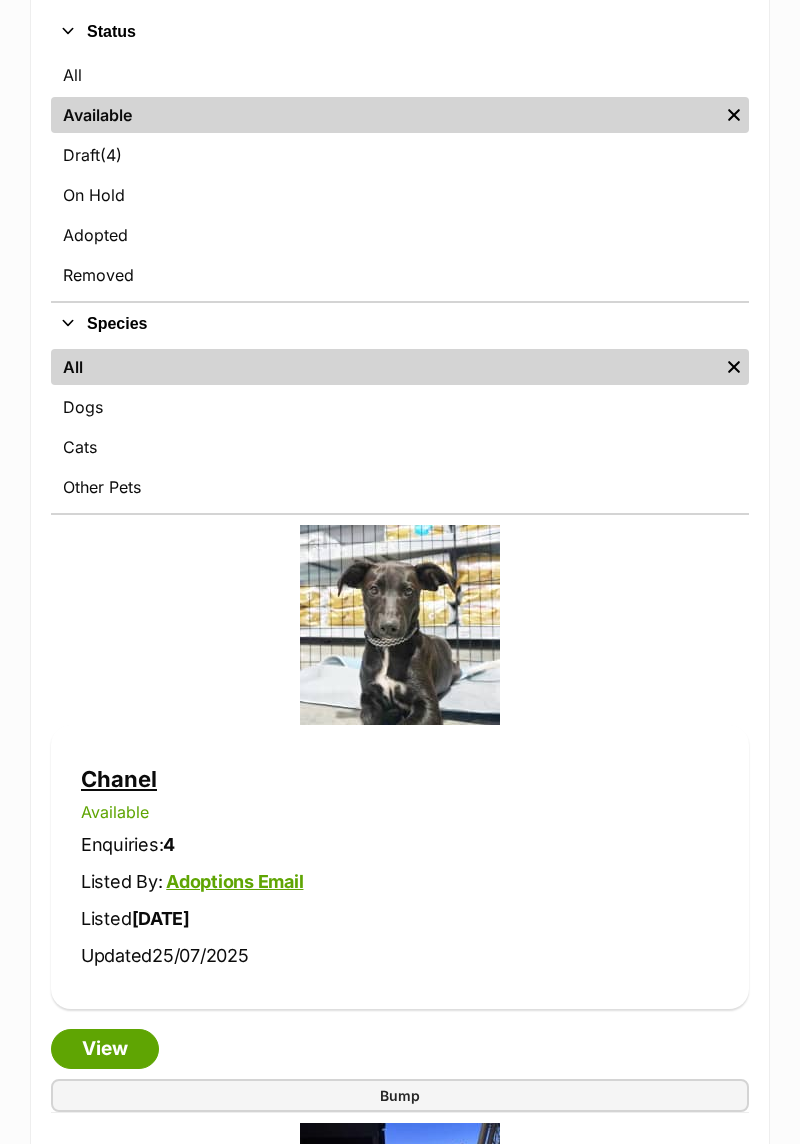 scroll, scrollTop: 488, scrollLeft: 0, axis: vertical 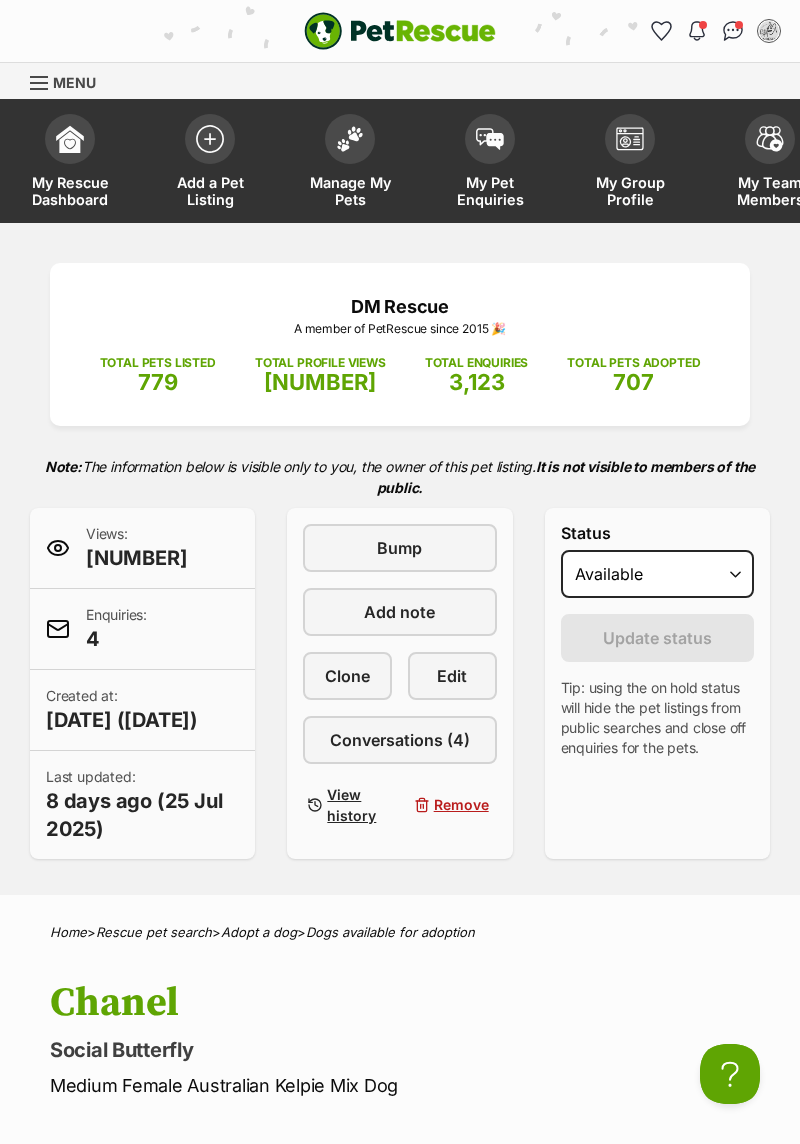 click at bounding box center (350, 139) 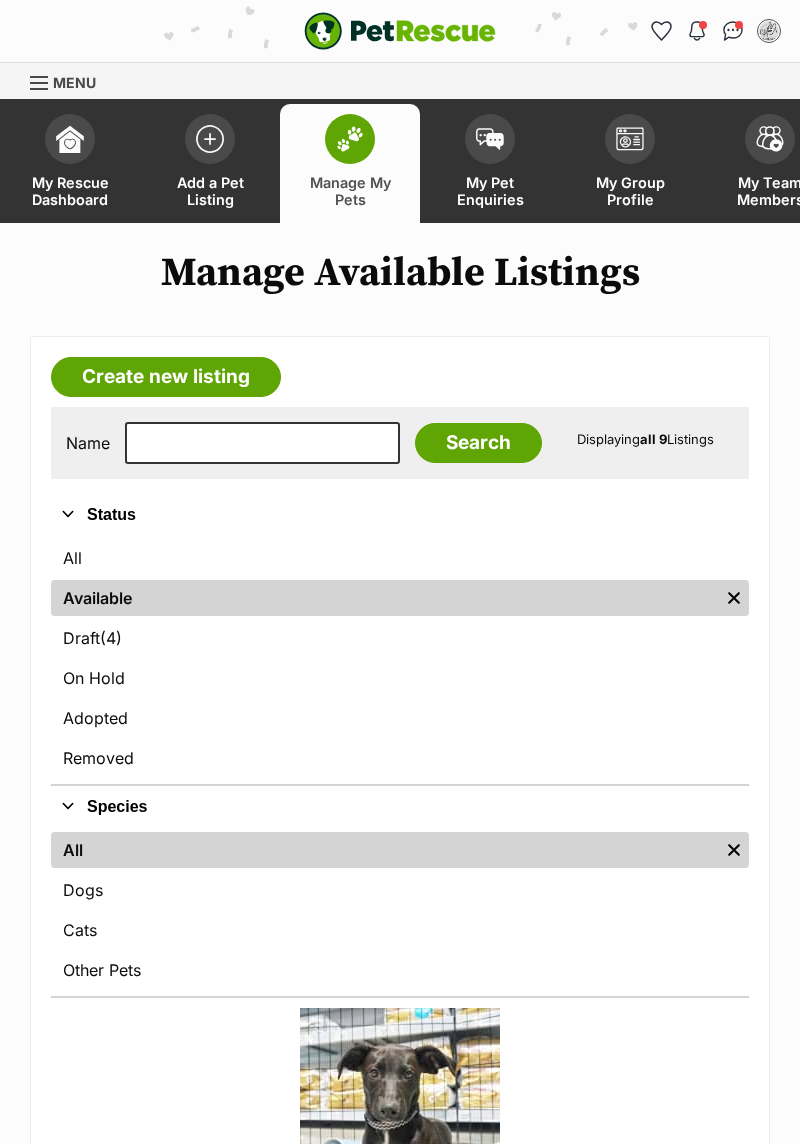 scroll, scrollTop: 0, scrollLeft: 0, axis: both 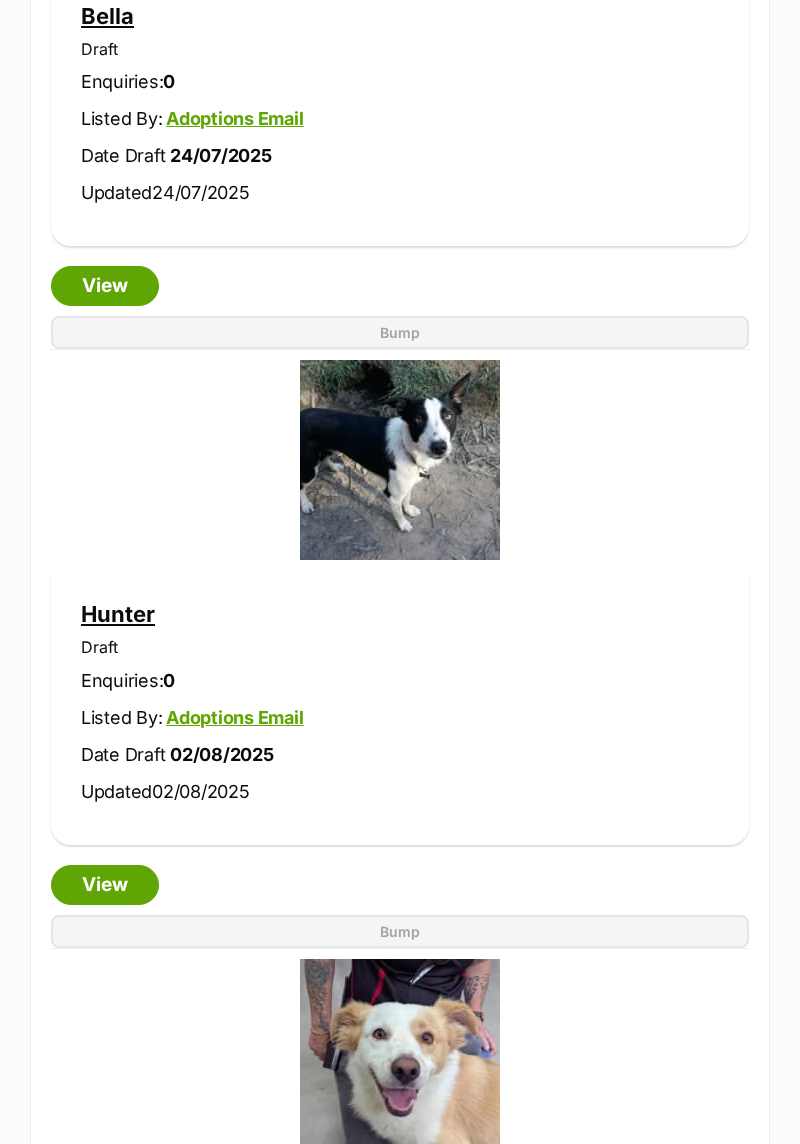 click on "View" at bounding box center (105, 885) 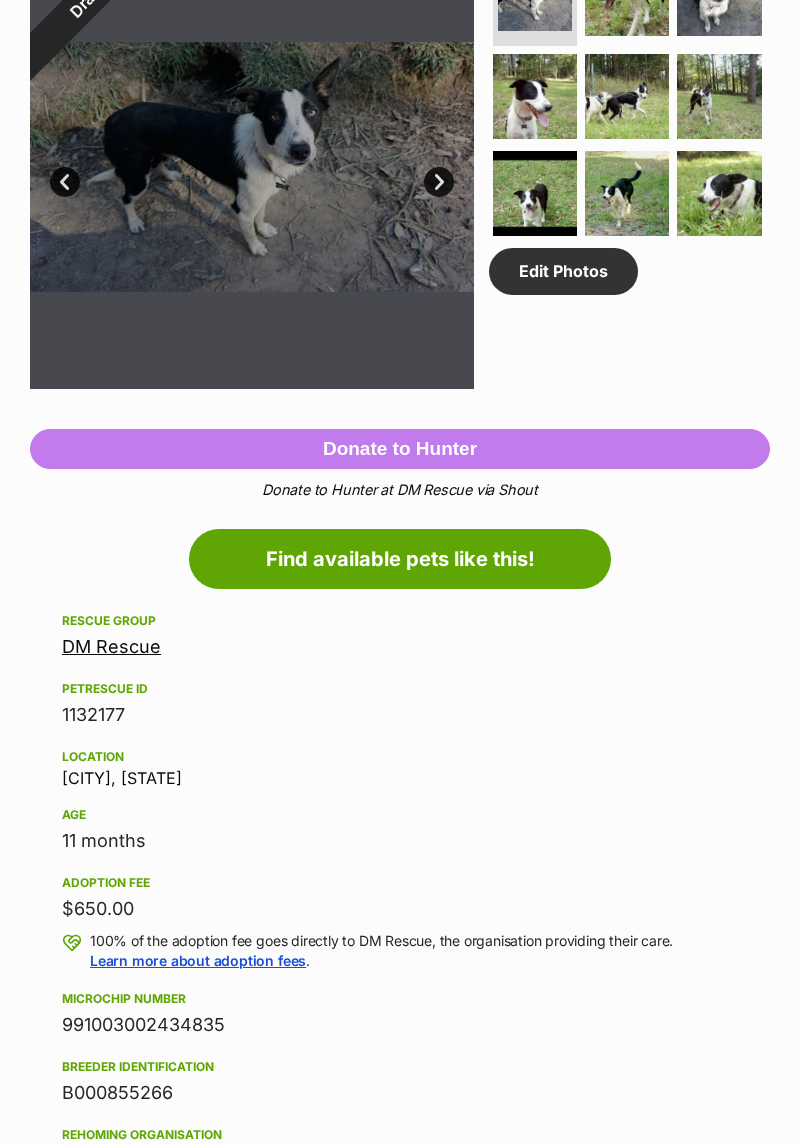 scroll, scrollTop: 0, scrollLeft: 0, axis: both 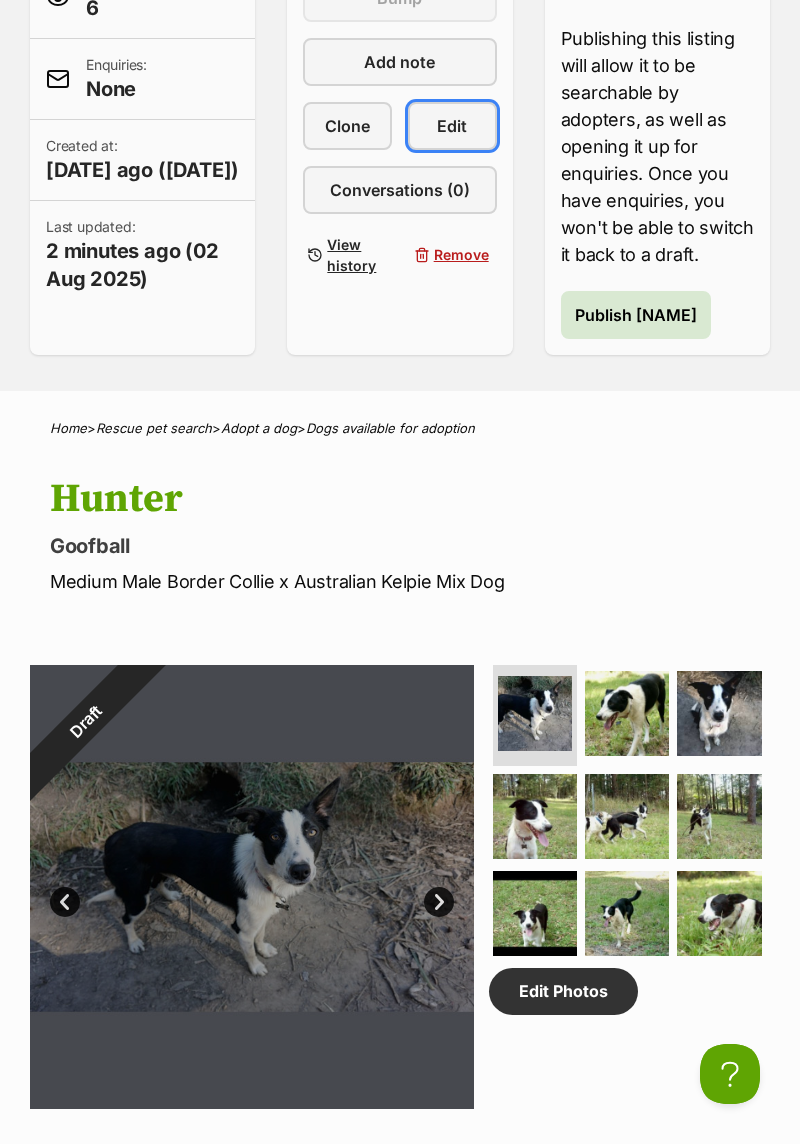 click on "Edit" at bounding box center (452, 126) 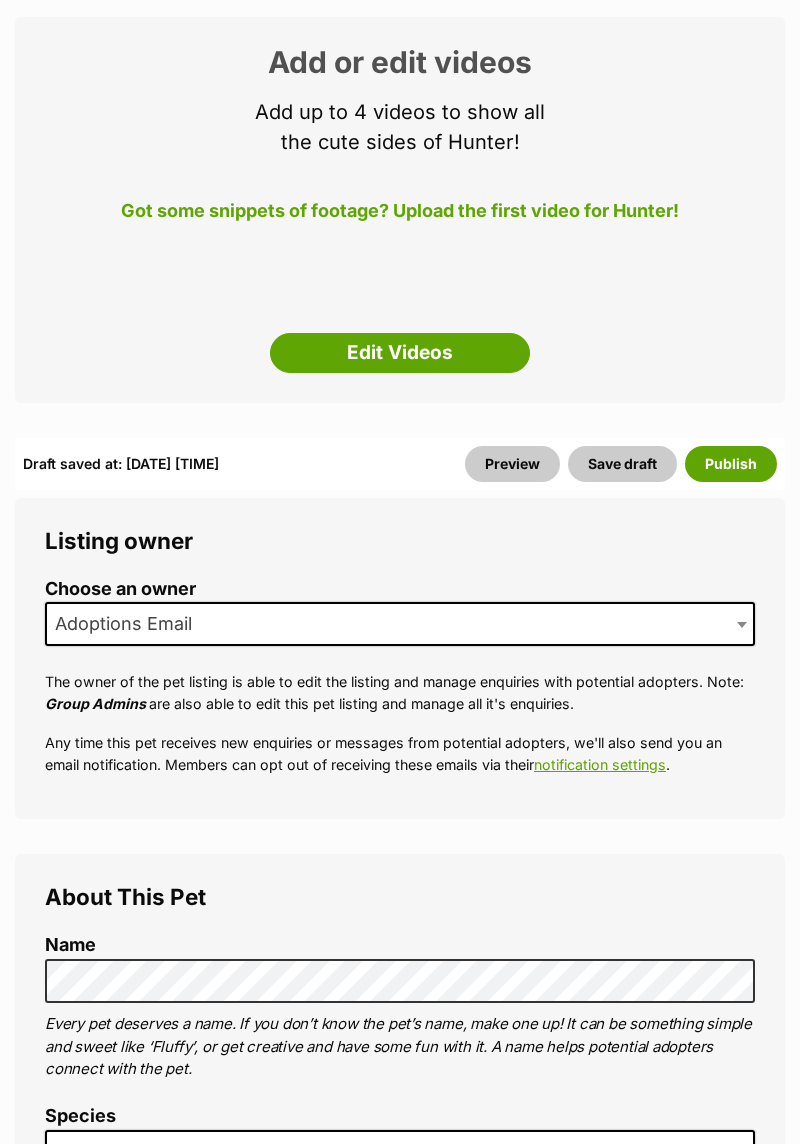 scroll, scrollTop: 1255, scrollLeft: 0, axis: vertical 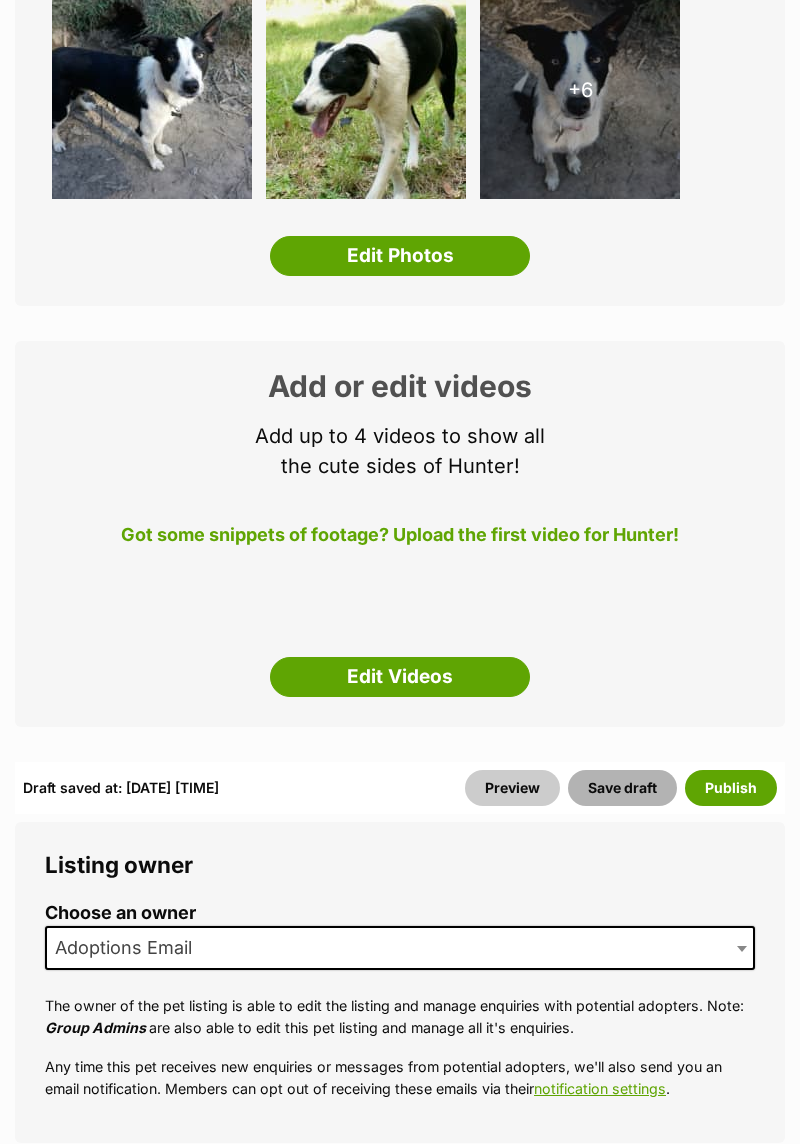 click on "Save draft" at bounding box center (622, 788) 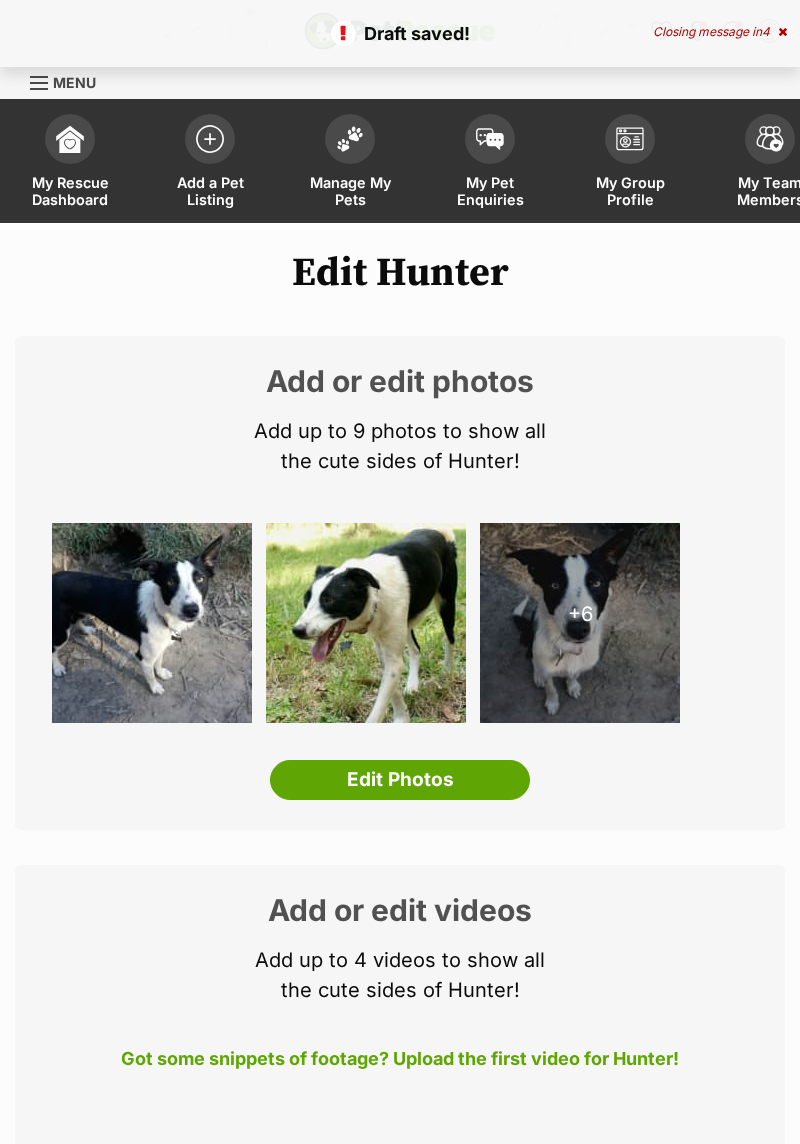 scroll, scrollTop: 72, scrollLeft: 0, axis: vertical 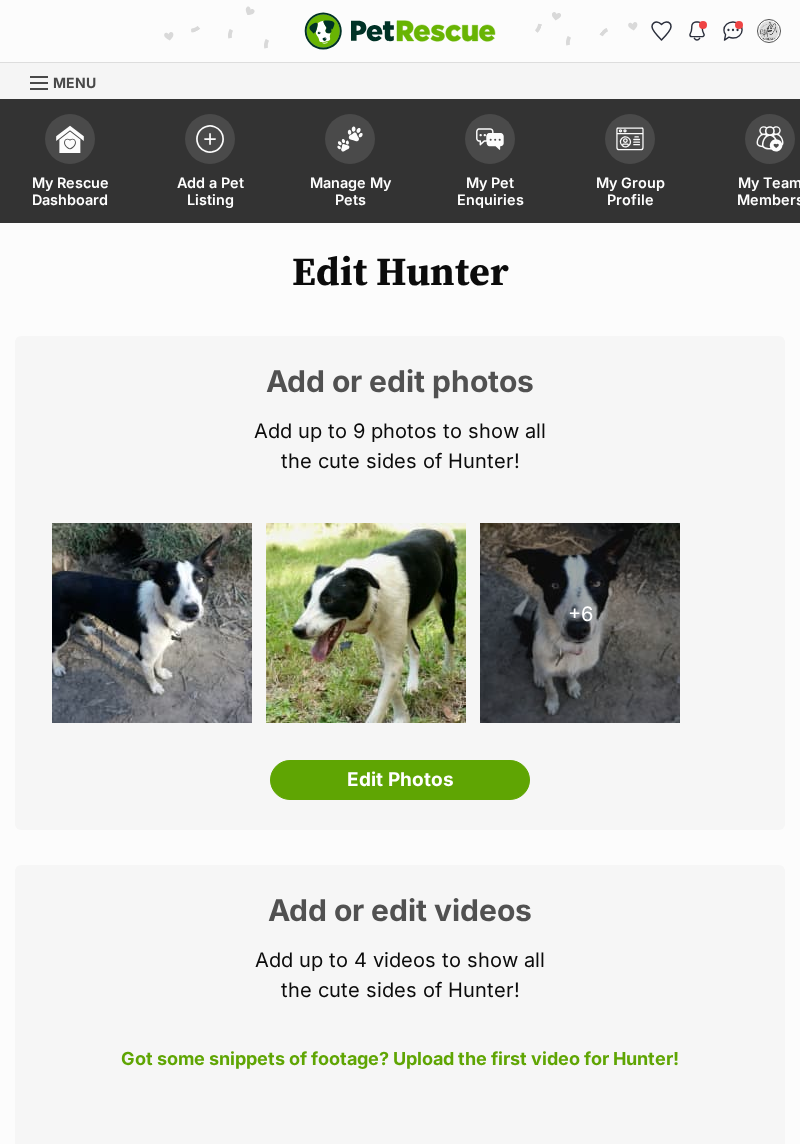 click on "Manage My Pets" at bounding box center [350, 163] 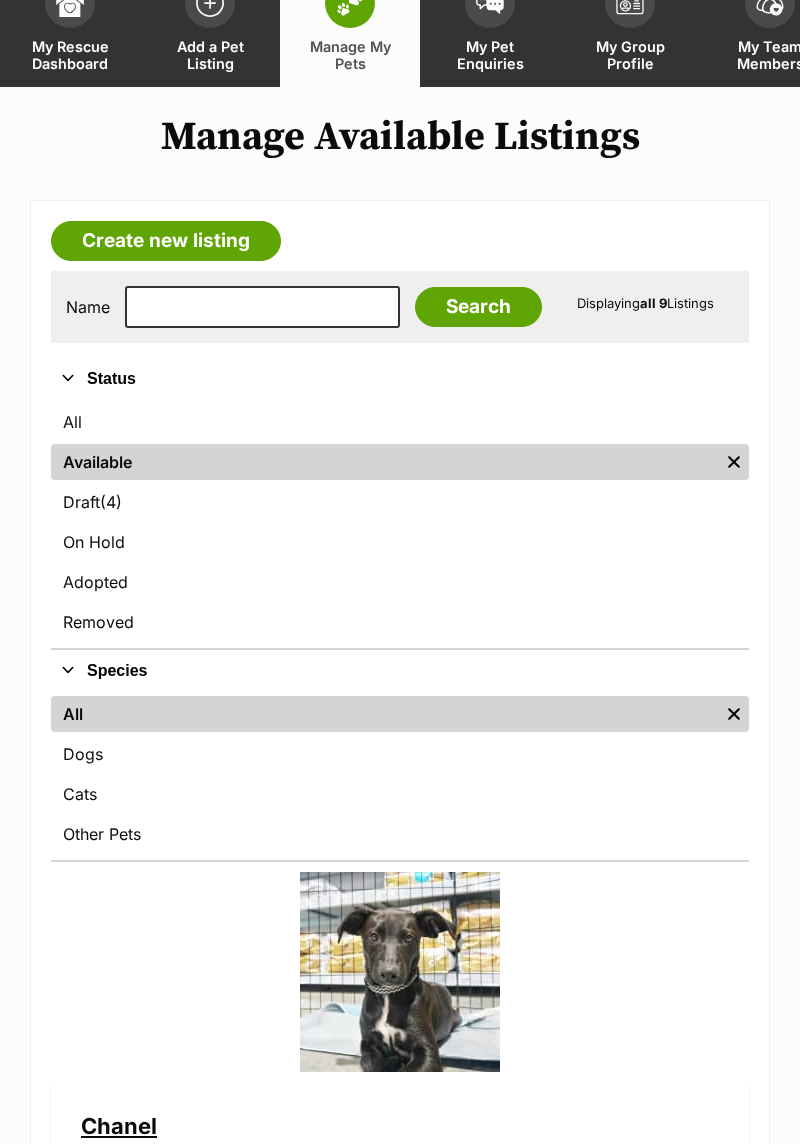 scroll, scrollTop: 0, scrollLeft: 0, axis: both 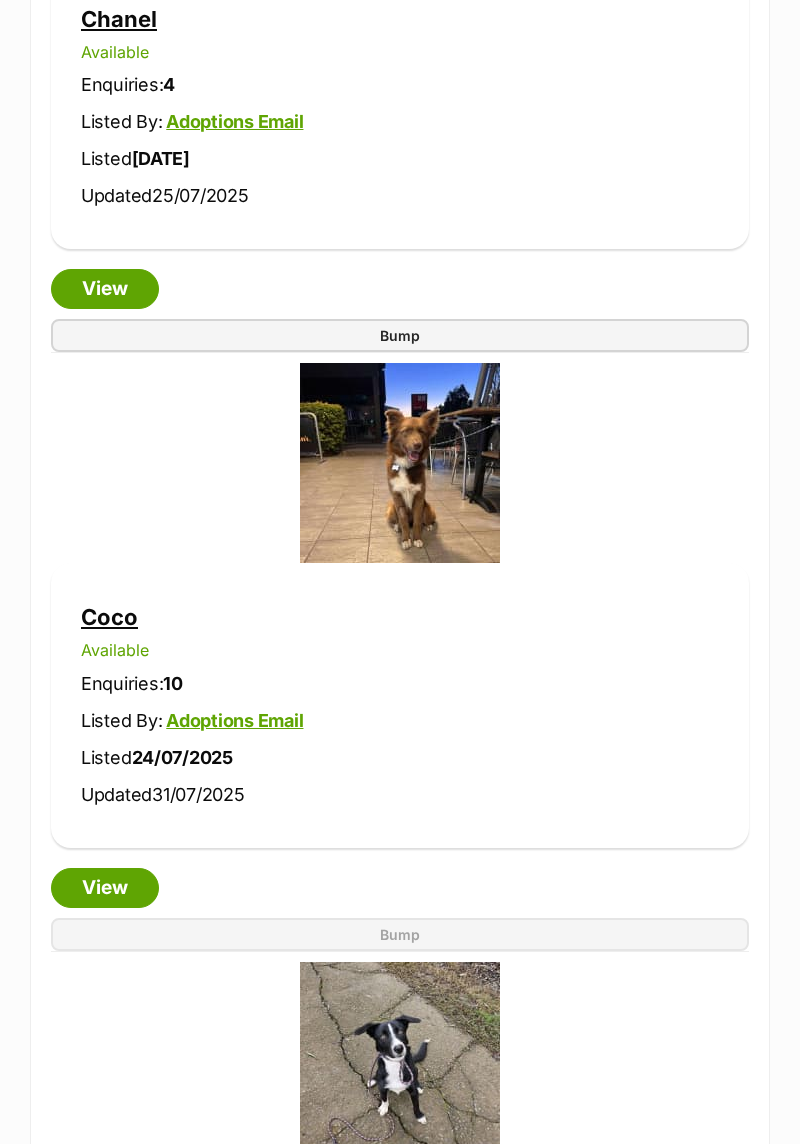 click on "View" at bounding box center [105, 888] 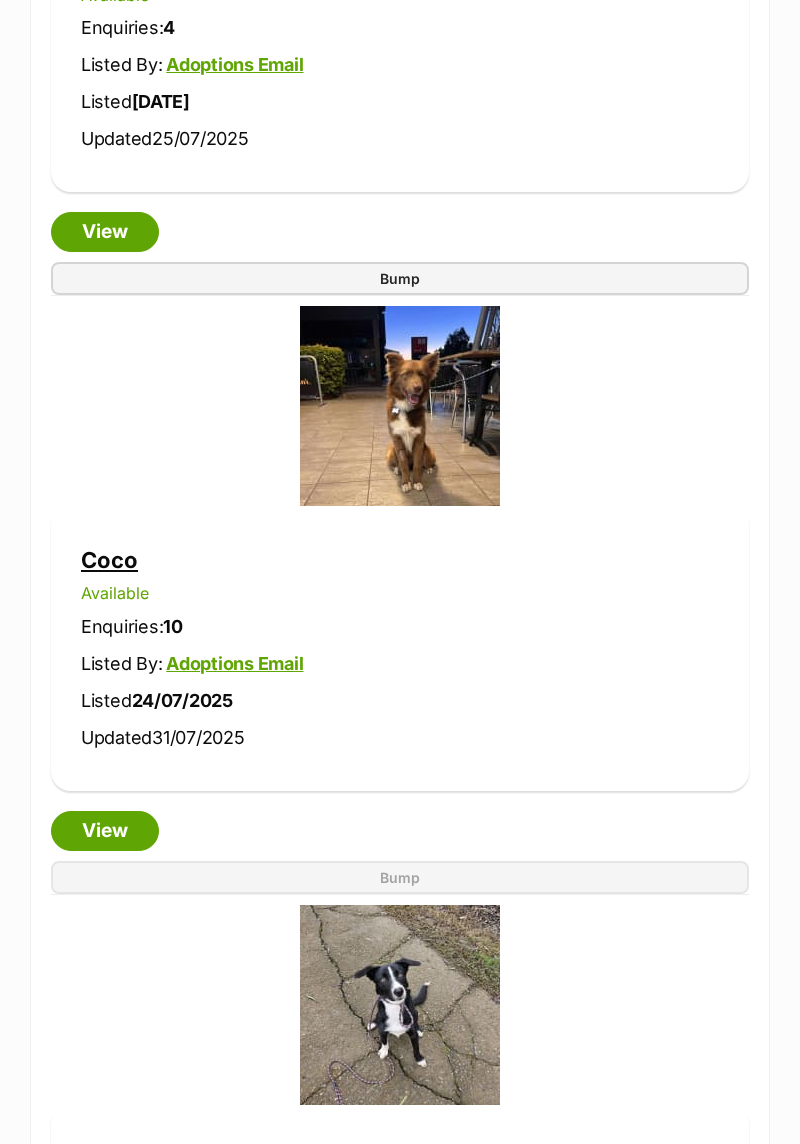 scroll, scrollTop: 1307, scrollLeft: 0, axis: vertical 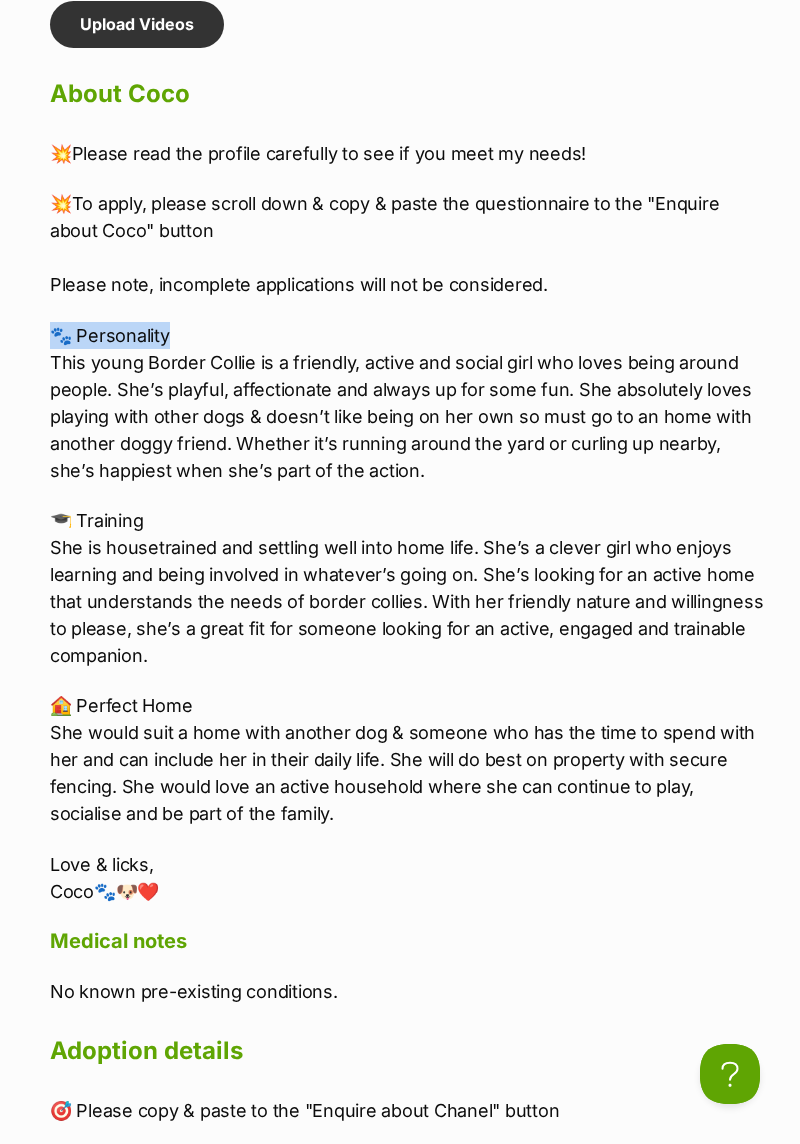 copy on "🐾 Personality" 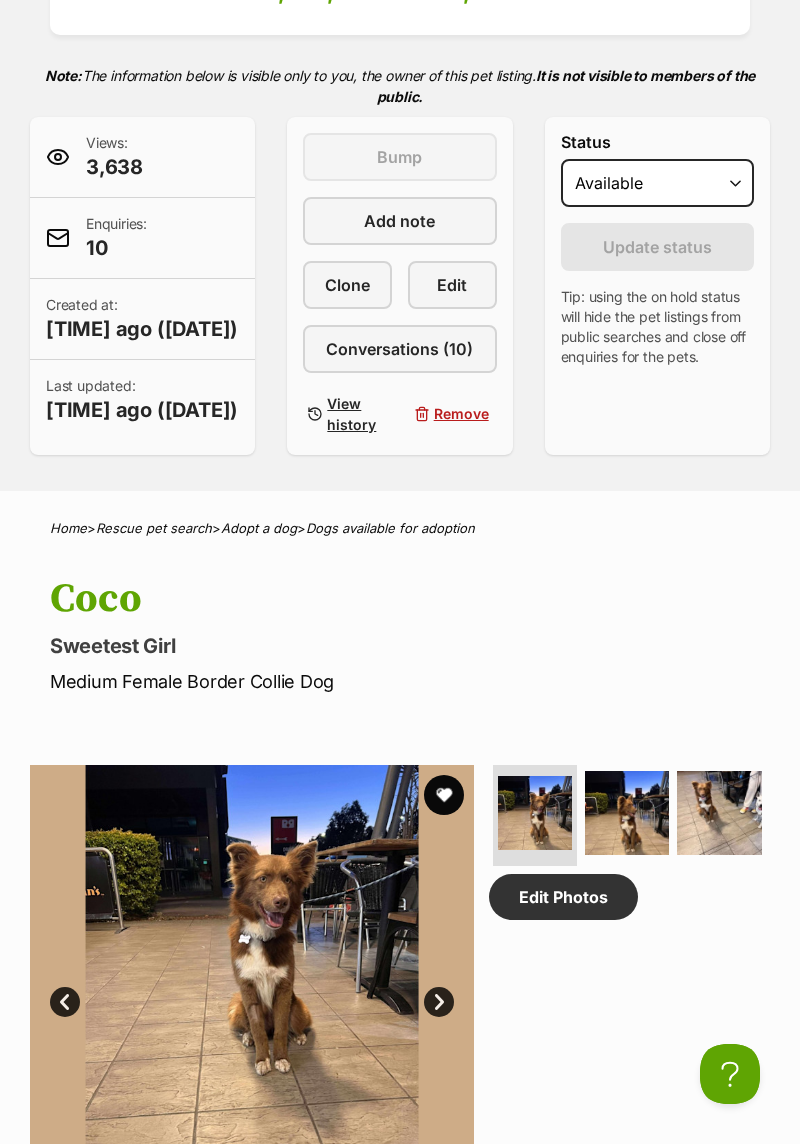 scroll, scrollTop: 0, scrollLeft: 0, axis: both 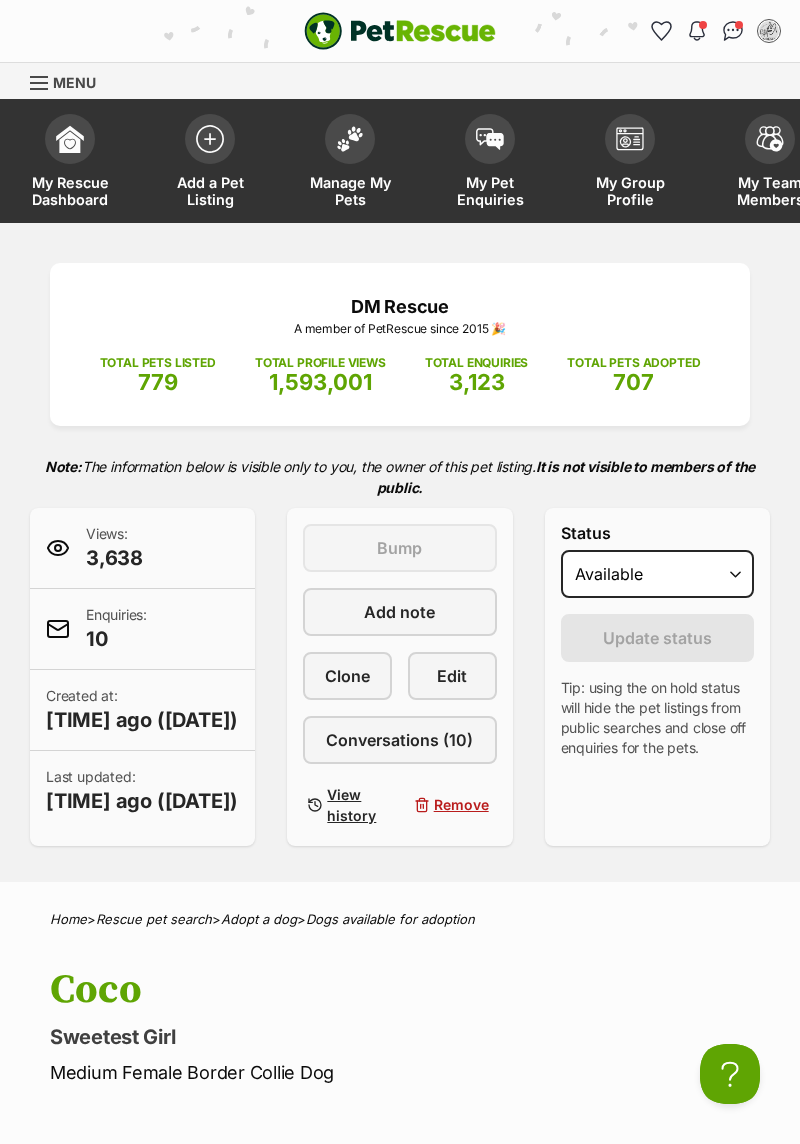 click at bounding box center [350, 139] 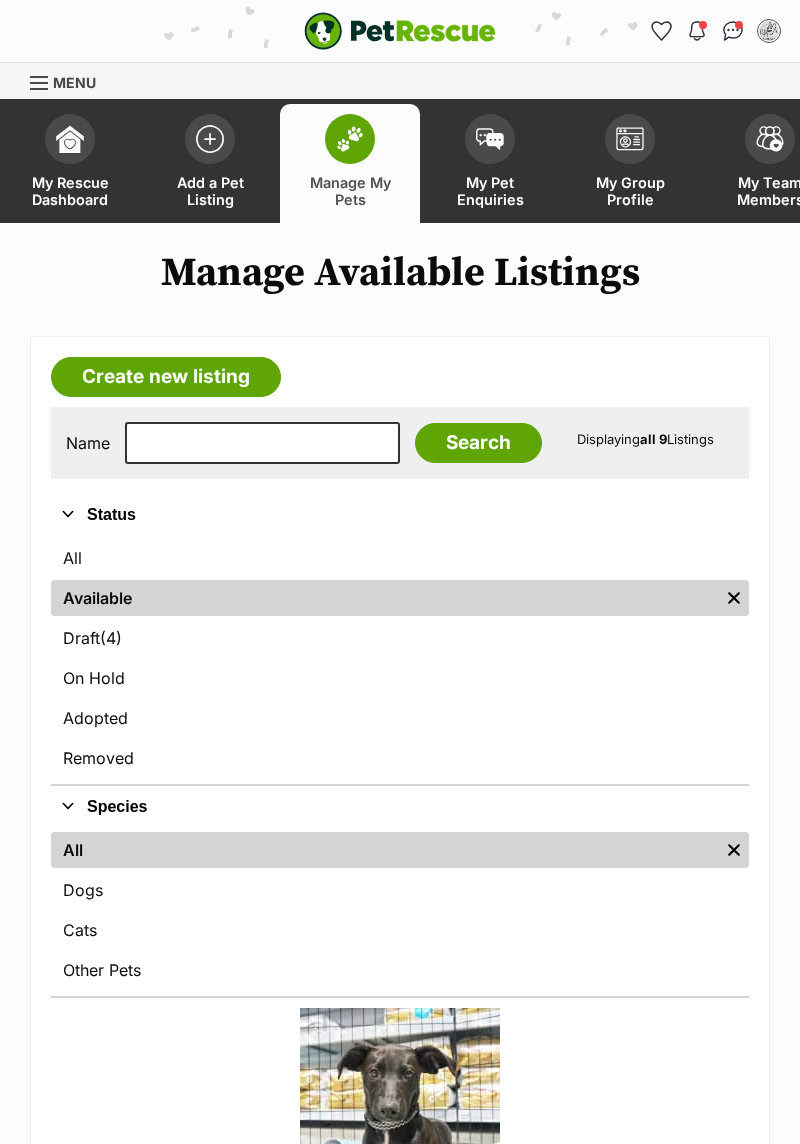 scroll, scrollTop: 0, scrollLeft: 0, axis: both 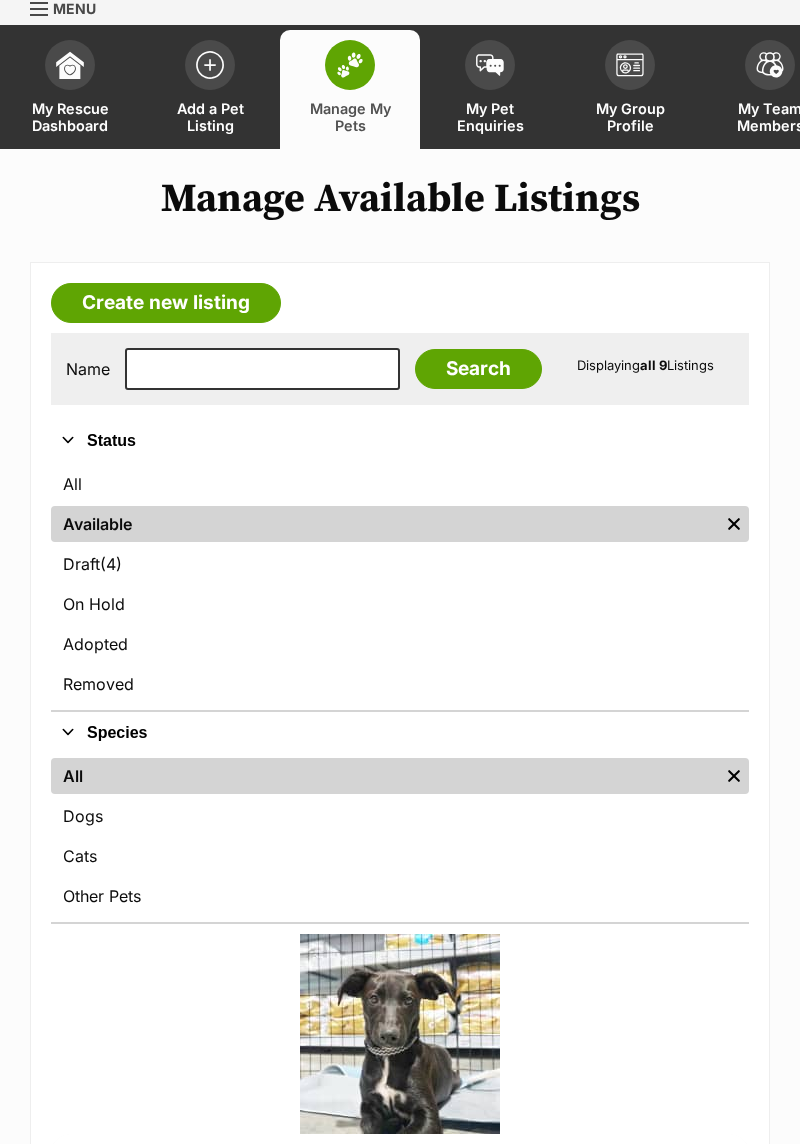 click on "(4)" at bounding box center (111, 564) 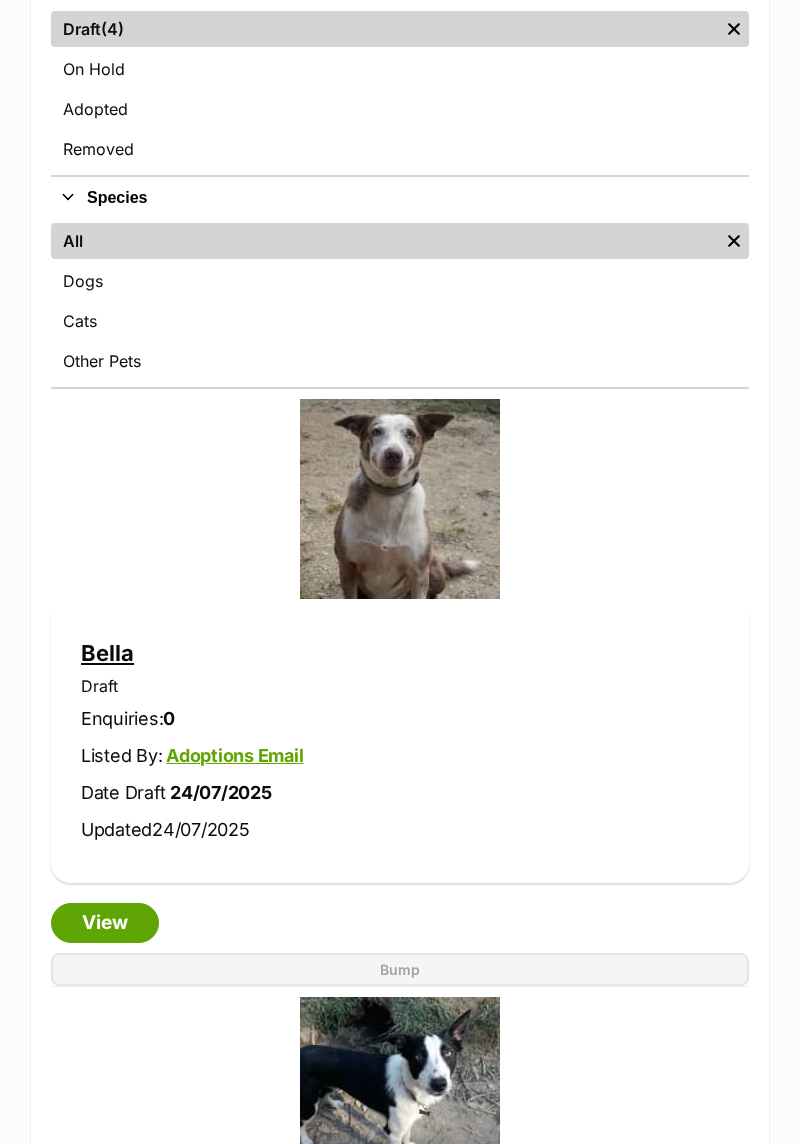 scroll, scrollTop: 0, scrollLeft: 0, axis: both 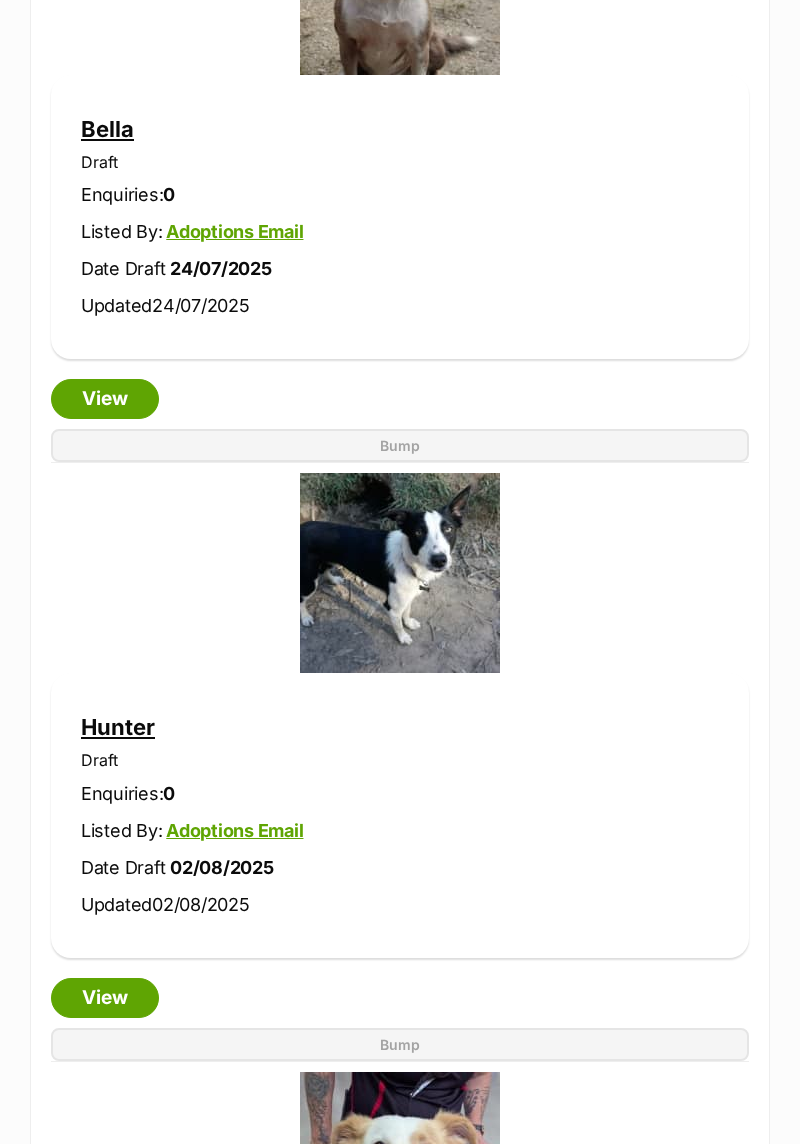 click on "View" at bounding box center [105, 998] 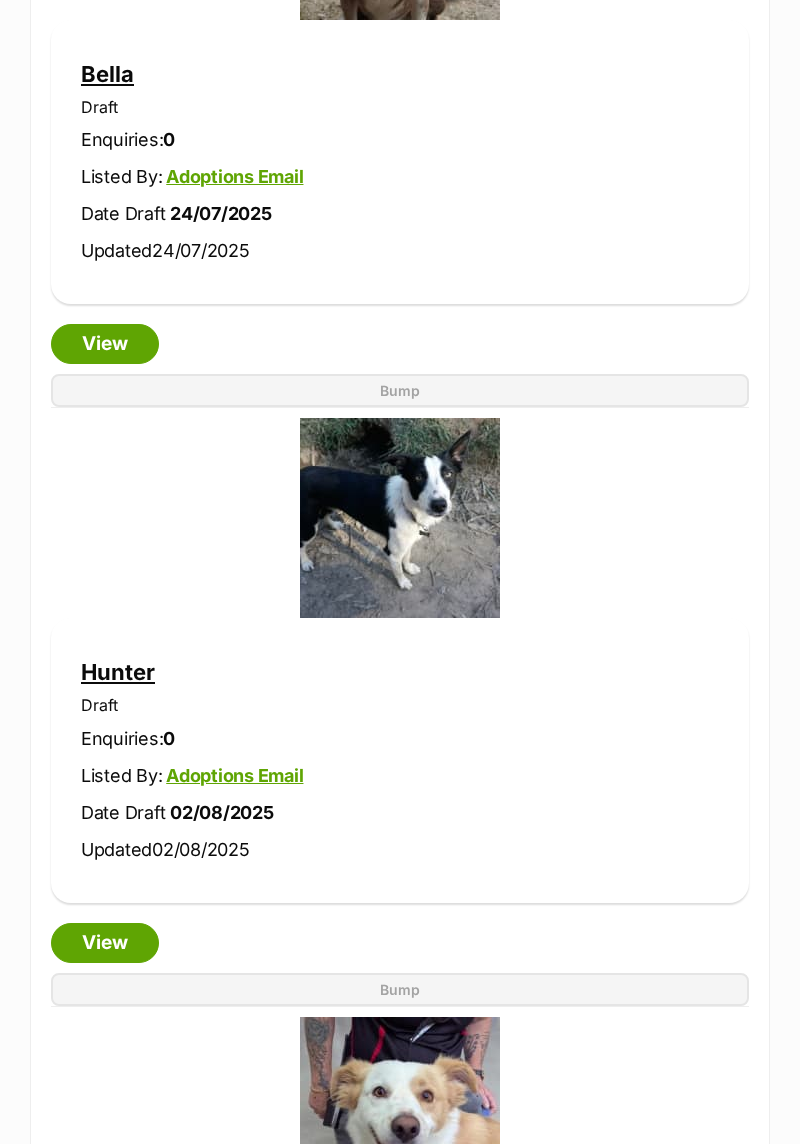scroll, scrollTop: 1197, scrollLeft: 0, axis: vertical 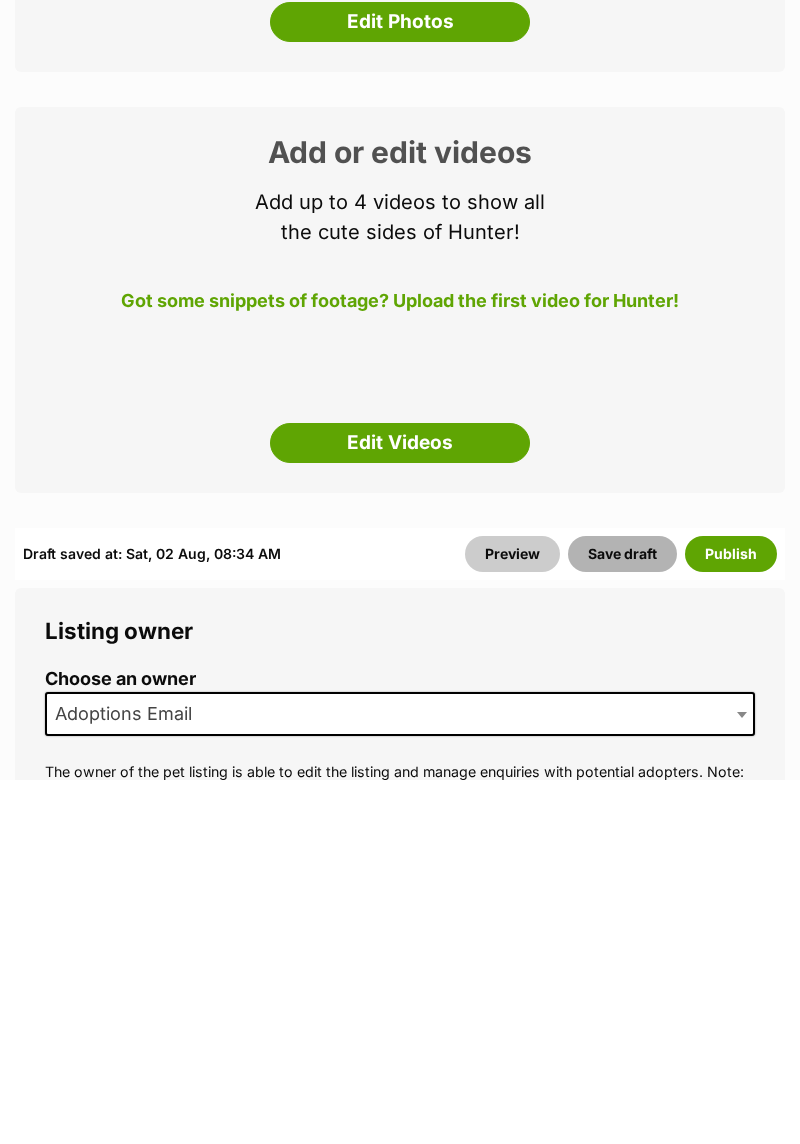 click on "Save draft" at bounding box center [622, 918] 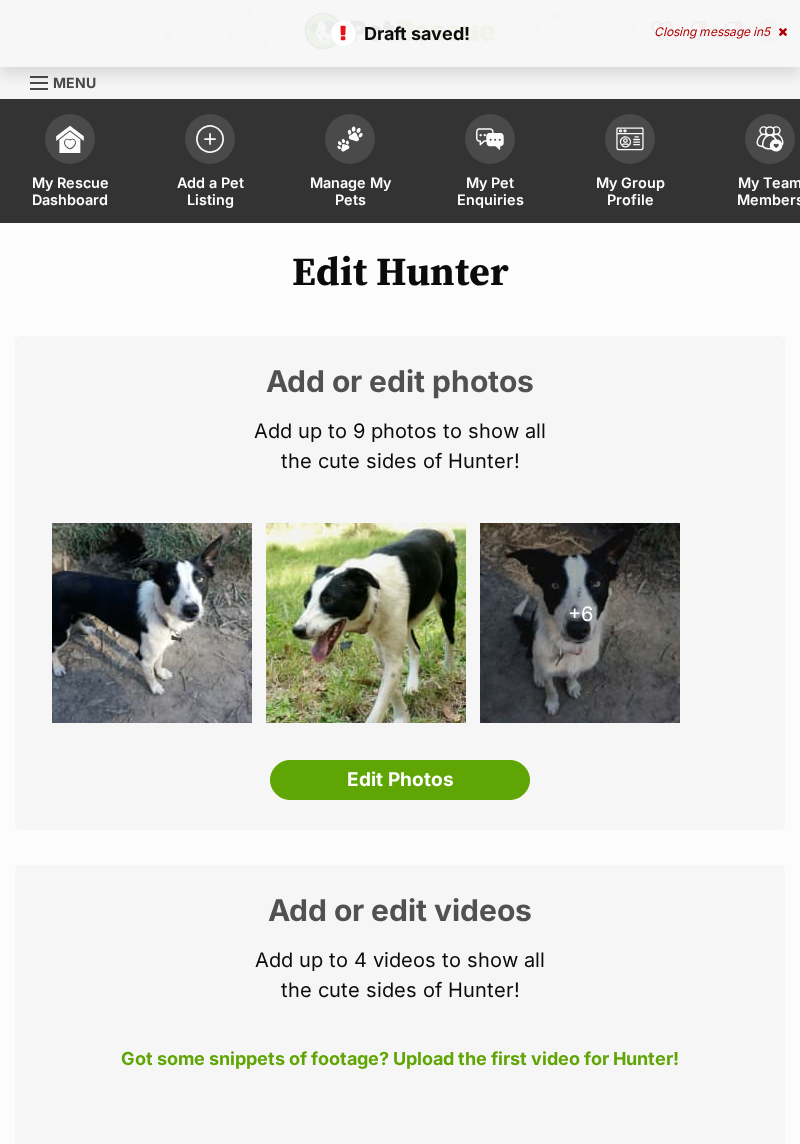 scroll, scrollTop: 0, scrollLeft: 0, axis: both 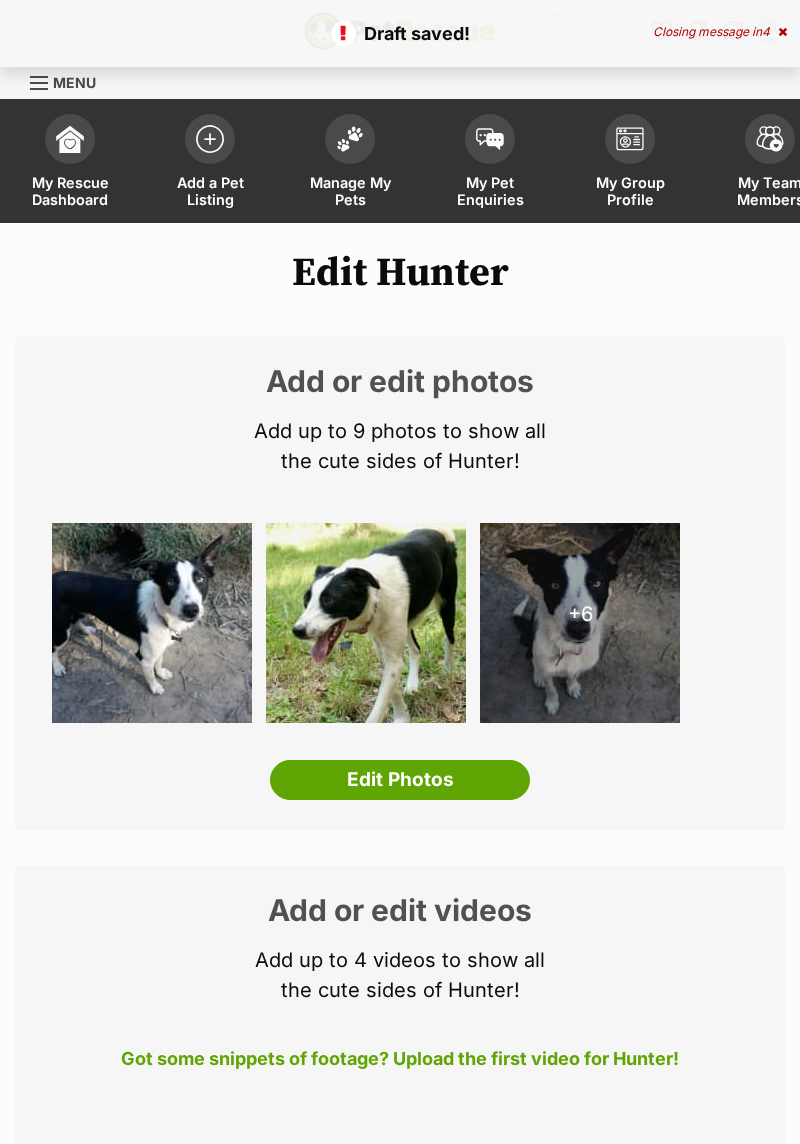 click at bounding box center (350, 139) 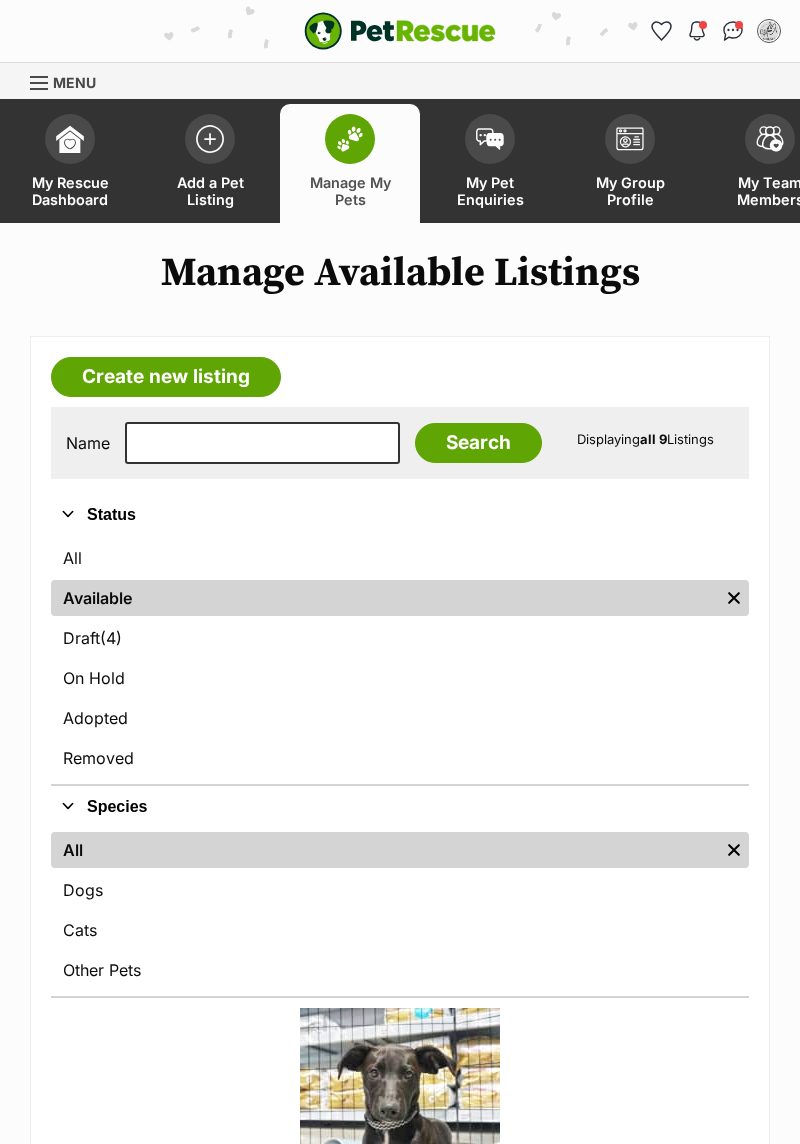 scroll, scrollTop: 0, scrollLeft: 0, axis: both 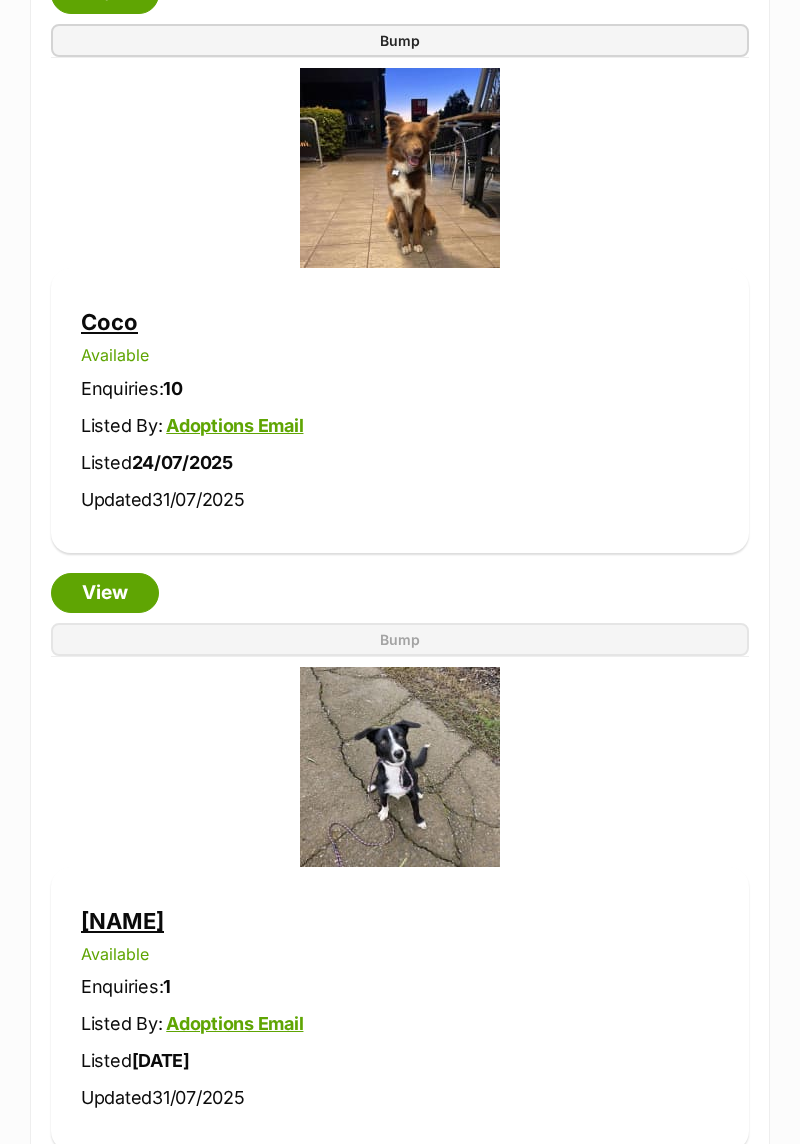 click on "View" at bounding box center [105, 593] 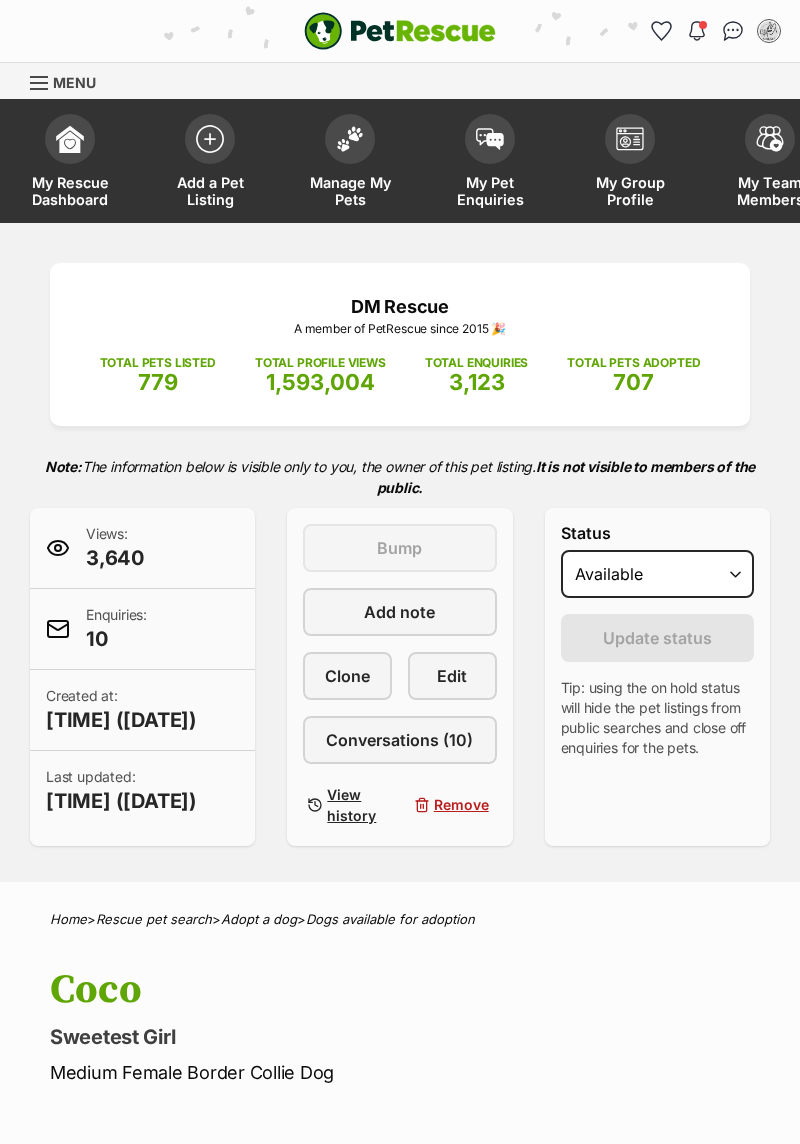 scroll, scrollTop: 22, scrollLeft: 0, axis: vertical 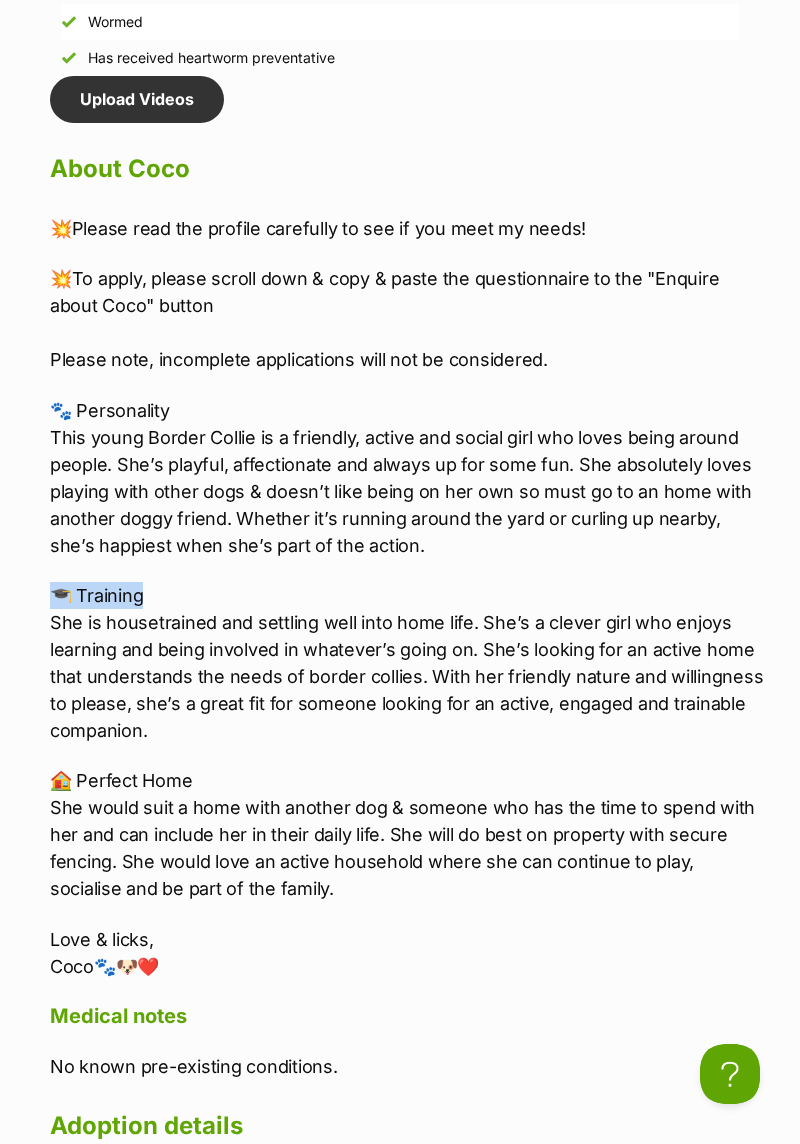 copy on "🎓 Training" 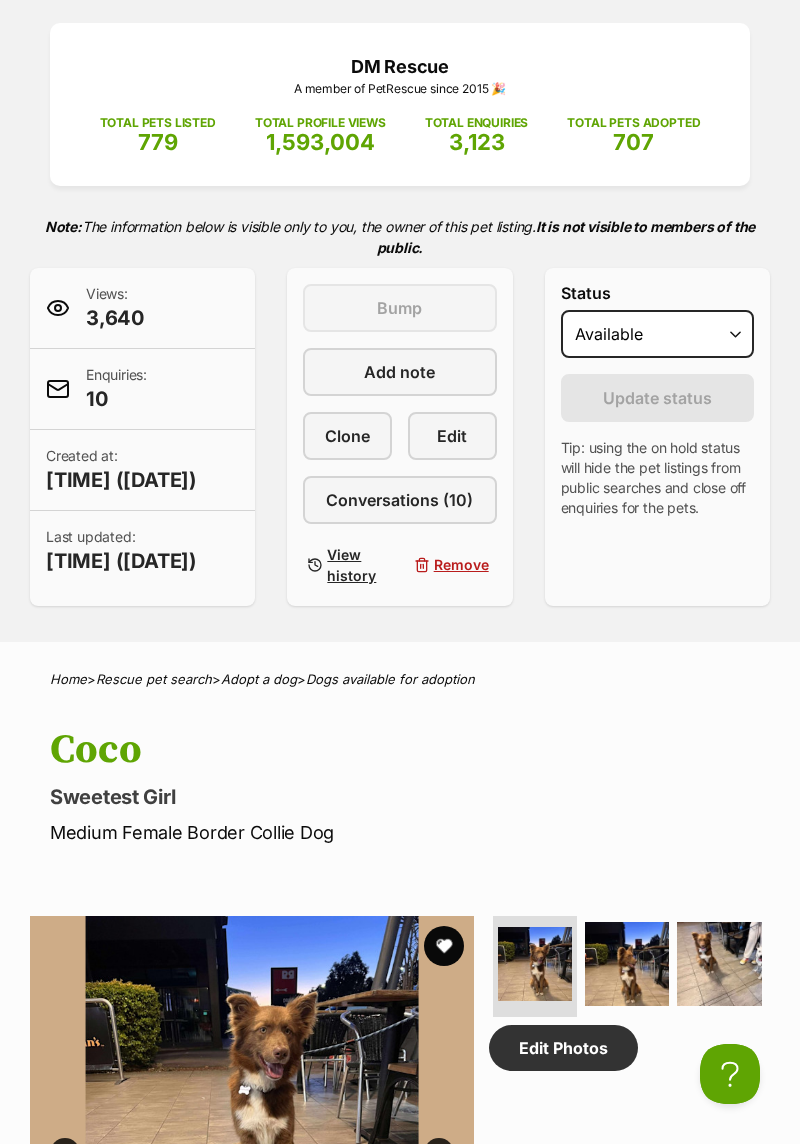 scroll, scrollTop: 0, scrollLeft: 0, axis: both 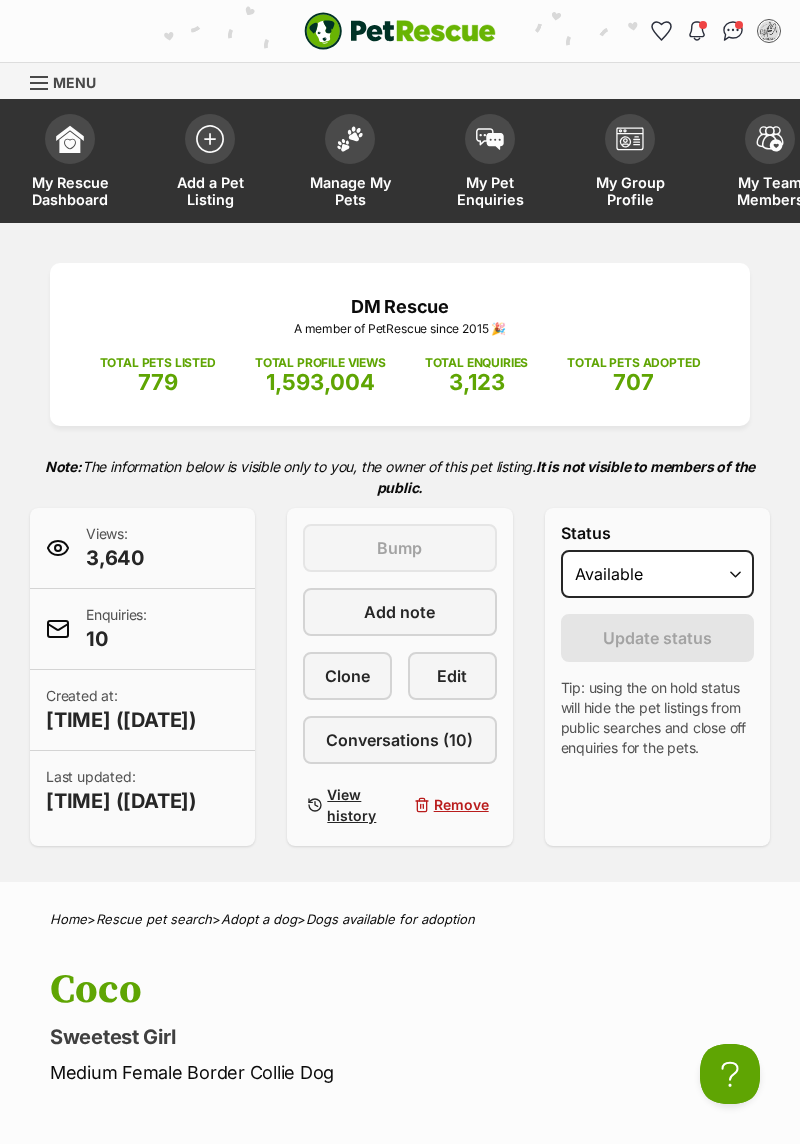 click at bounding box center (350, 139) 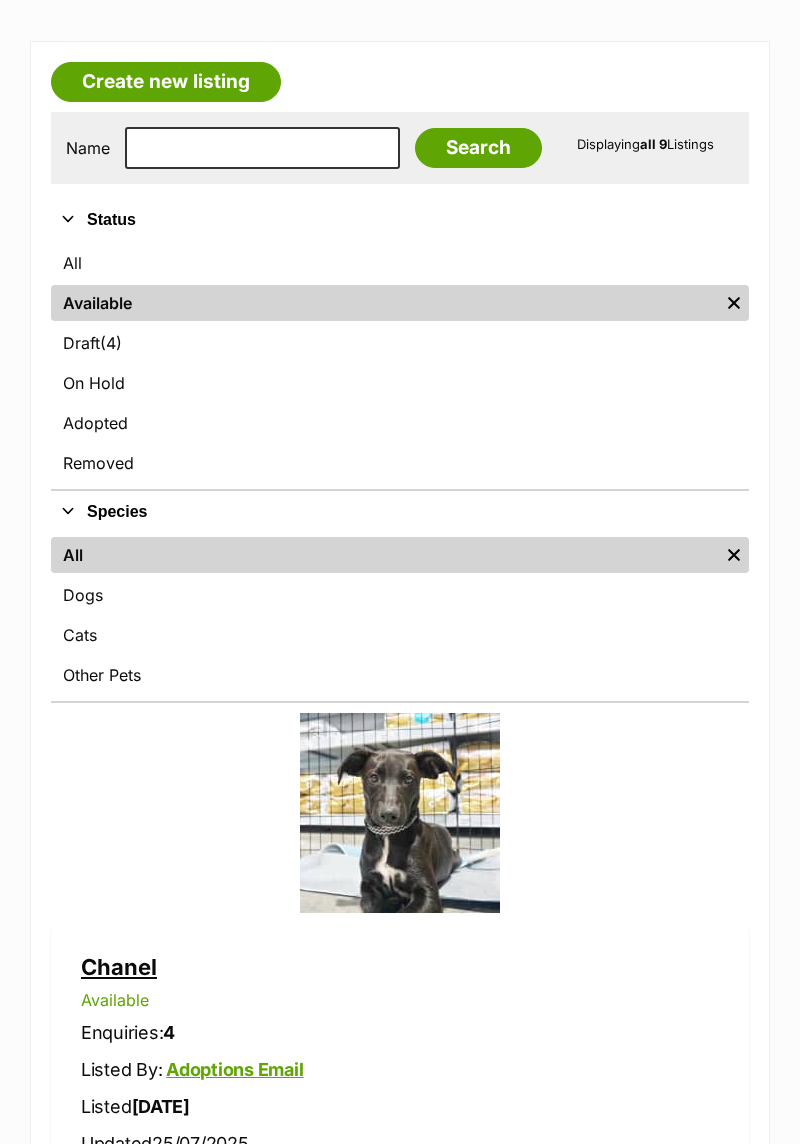 scroll, scrollTop: 0, scrollLeft: 0, axis: both 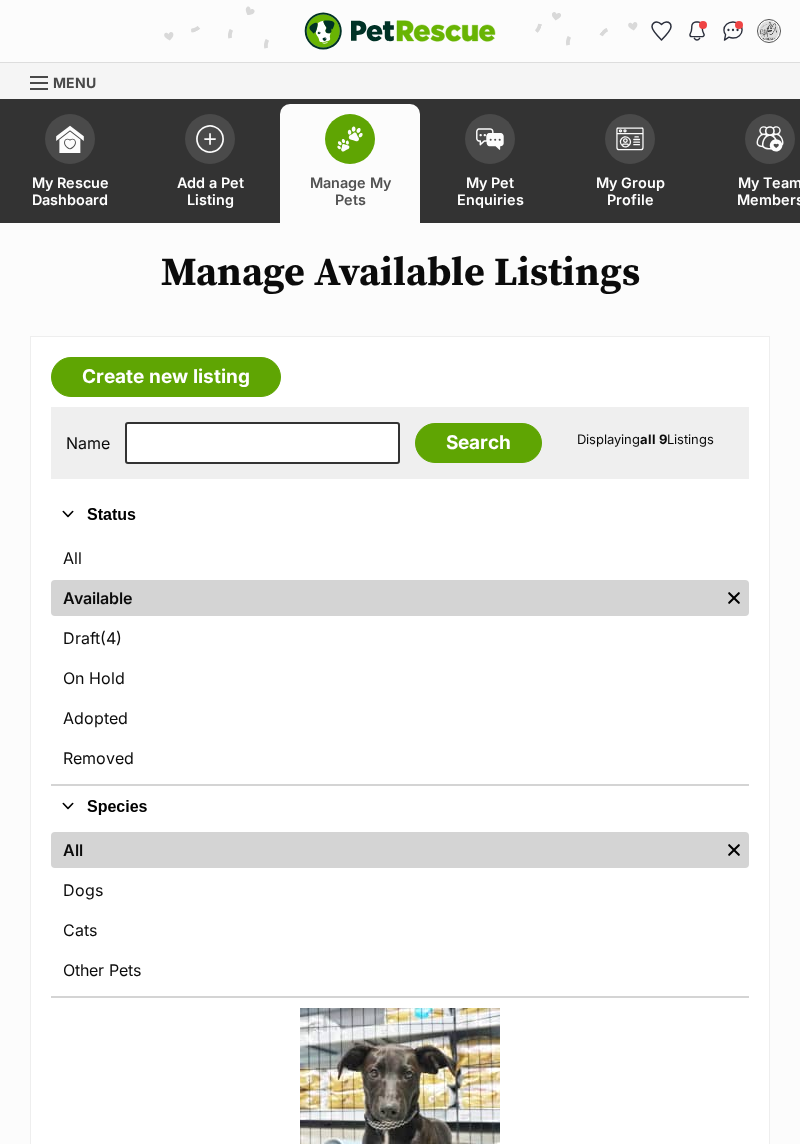 click on "Draft
(4)
Items" at bounding box center [400, 638] 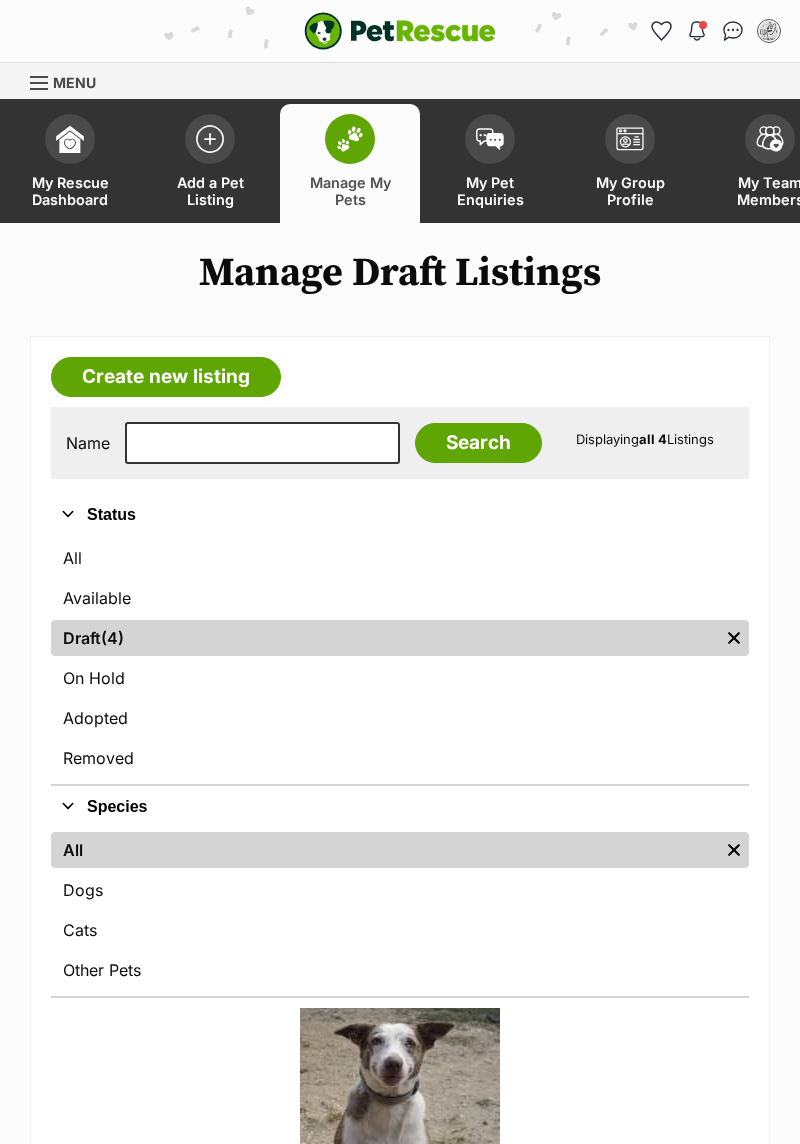 scroll, scrollTop: 31, scrollLeft: 0, axis: vertical 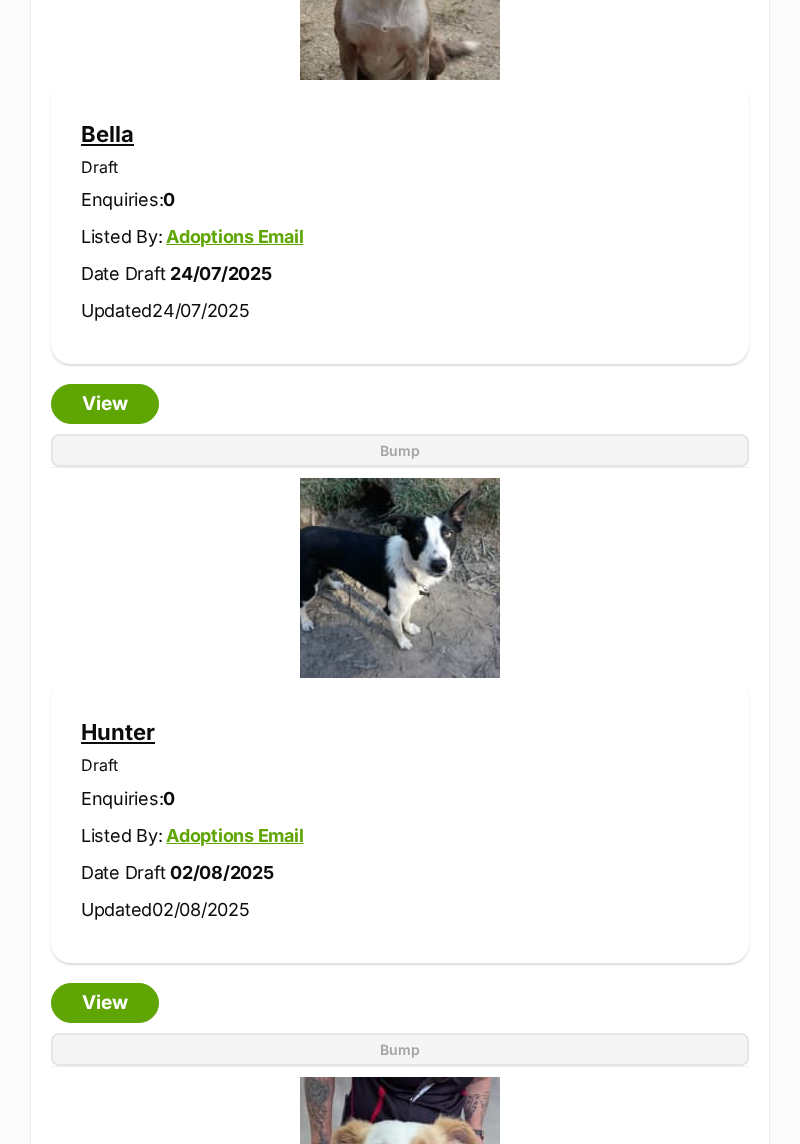 click on "View" at bounding box center (105, 1003) 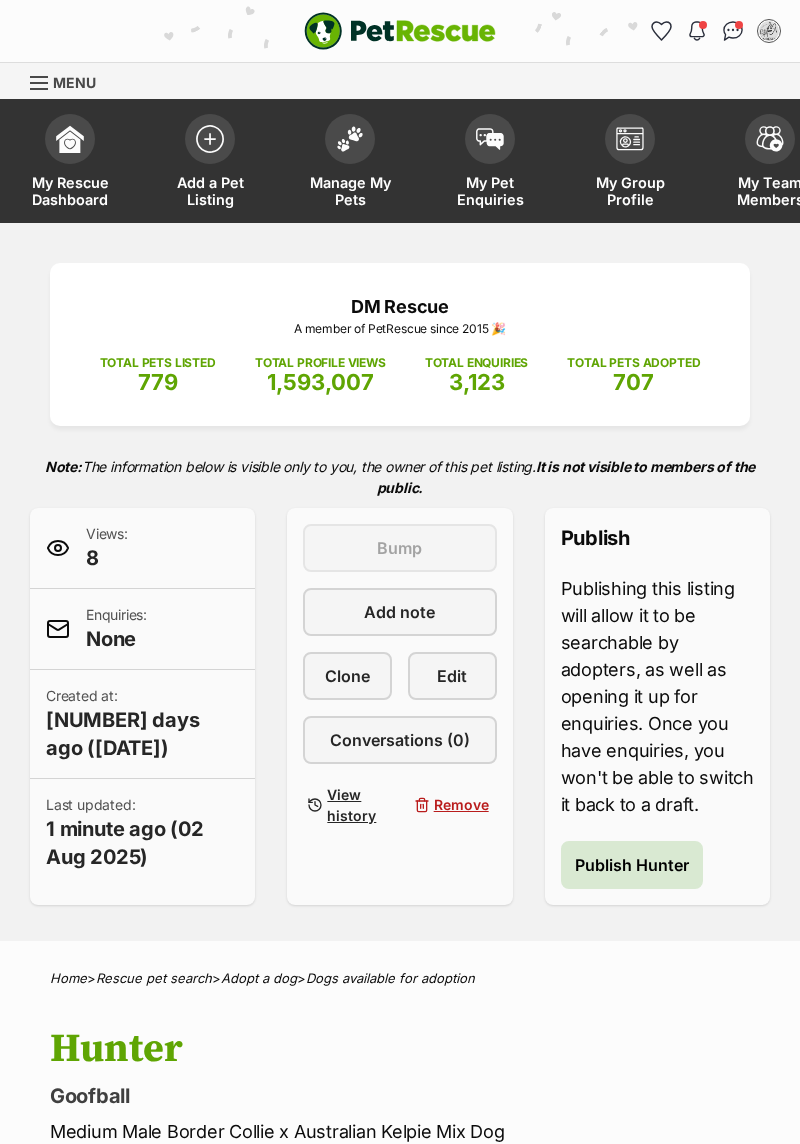 scroll, scrollTop: 0, scrollLeft: 0, axis: both 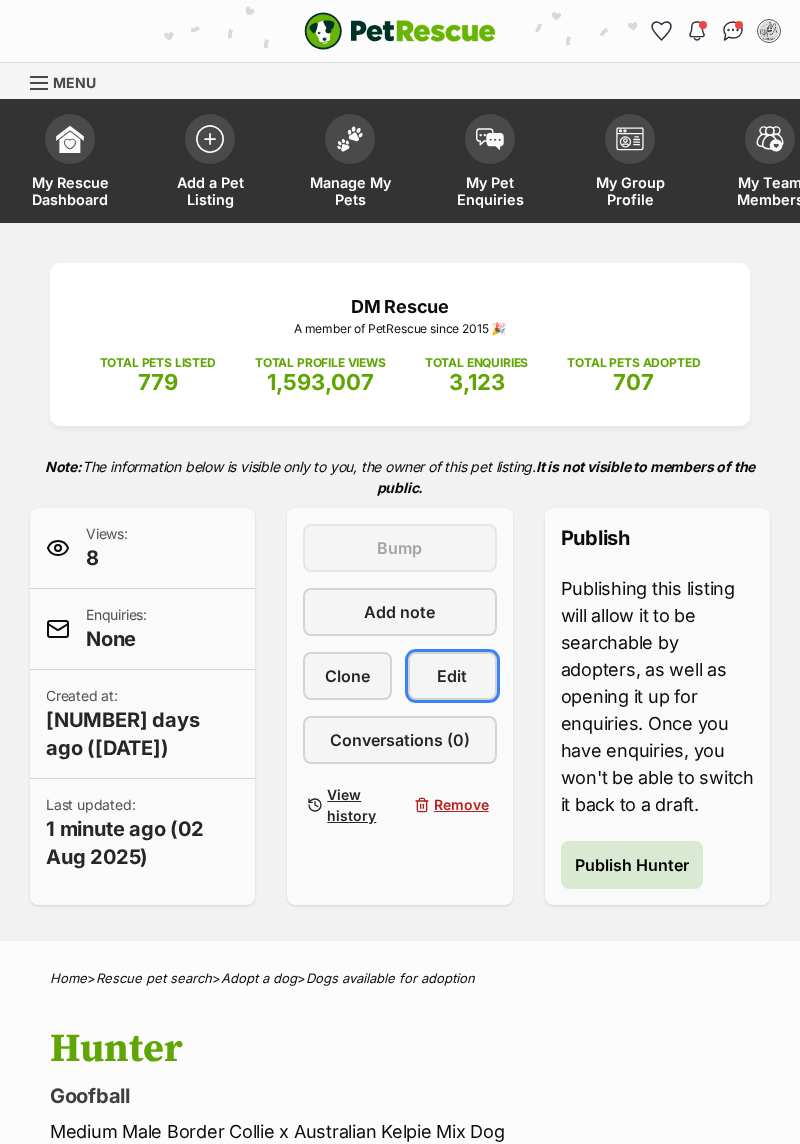 click on "Edit" at bounding box center (452, 676) 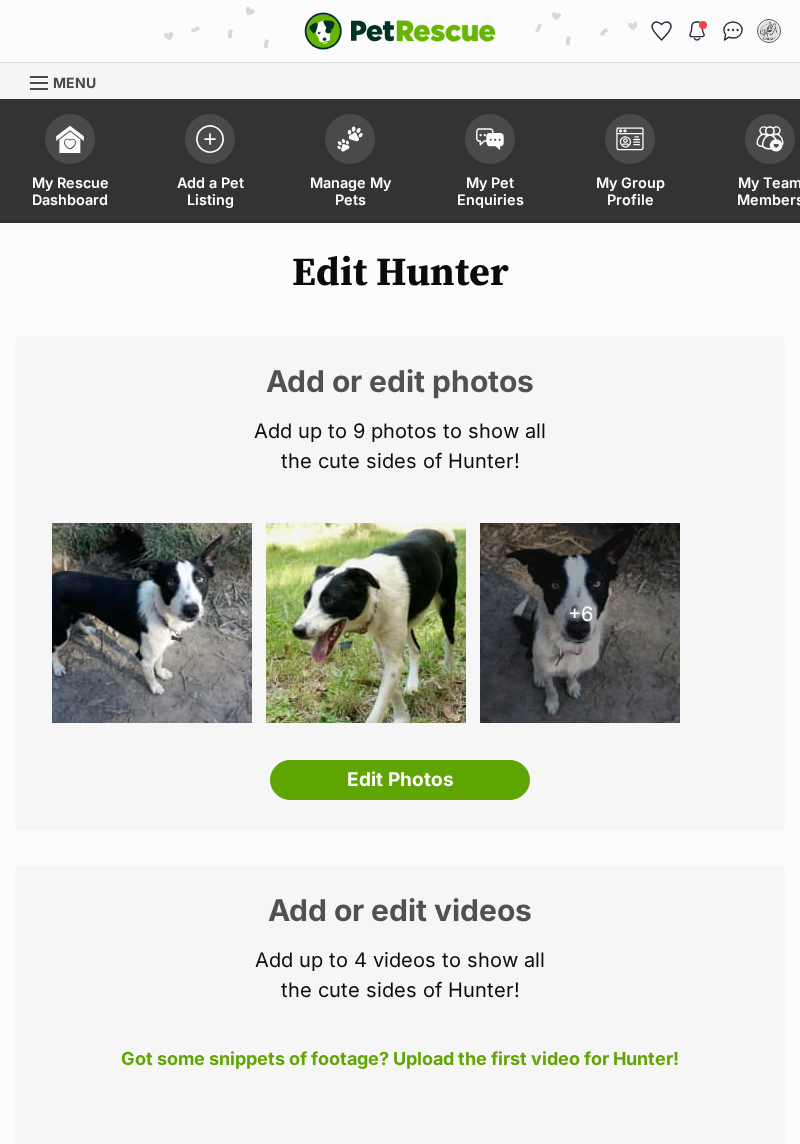 scroll, scrollTop: 0, scrollLeft: 0, axis: both 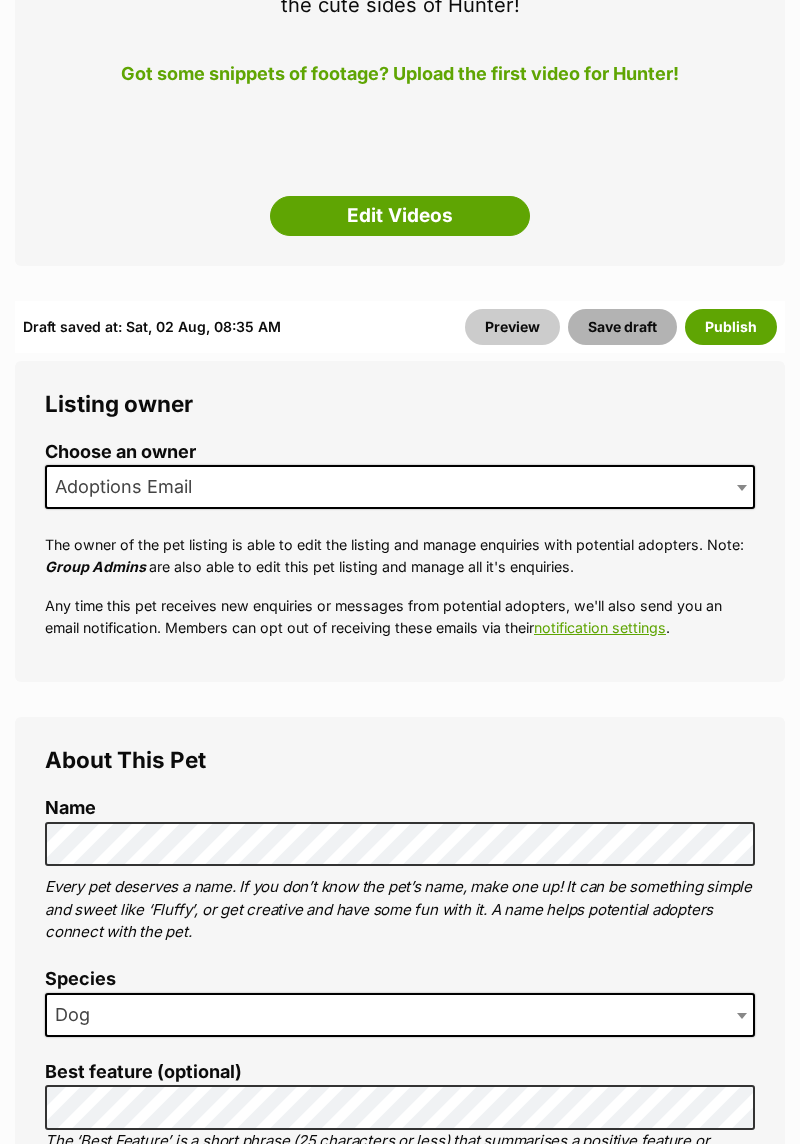 click on "Save draft" at bounding box center (622, 327) 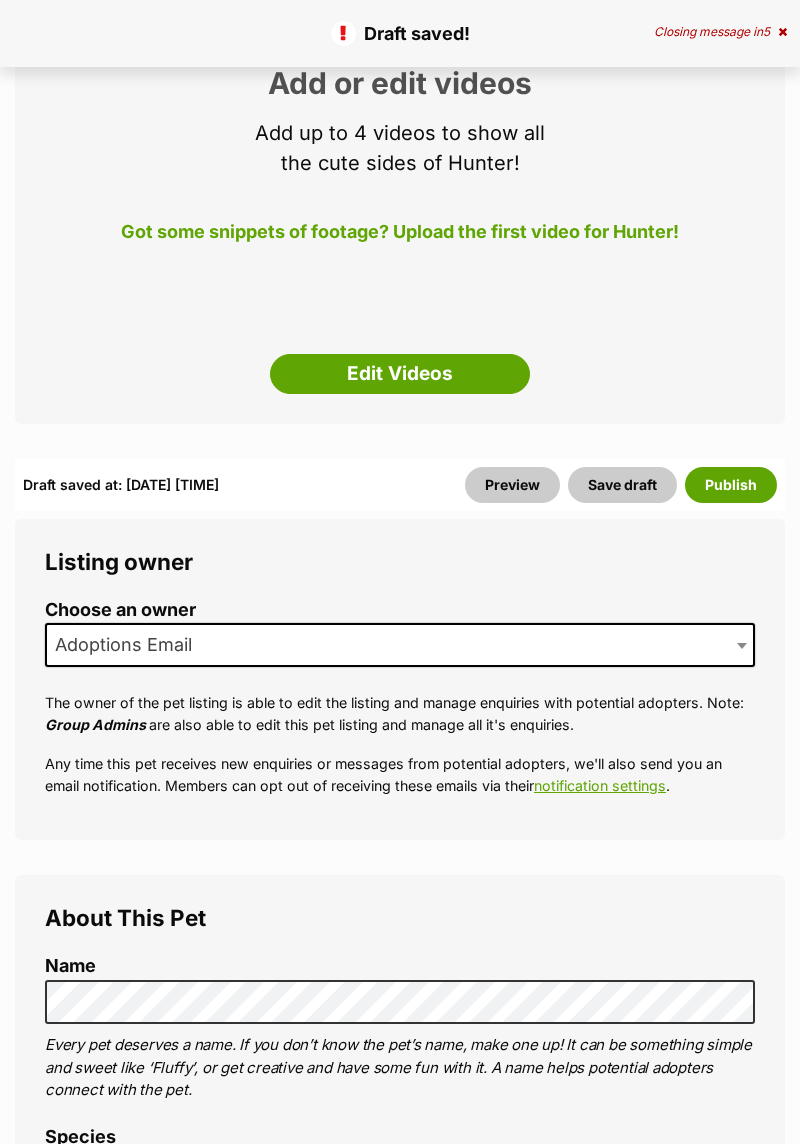 scroll, scrollTop: 0, scrollLeft: 0, axis: both 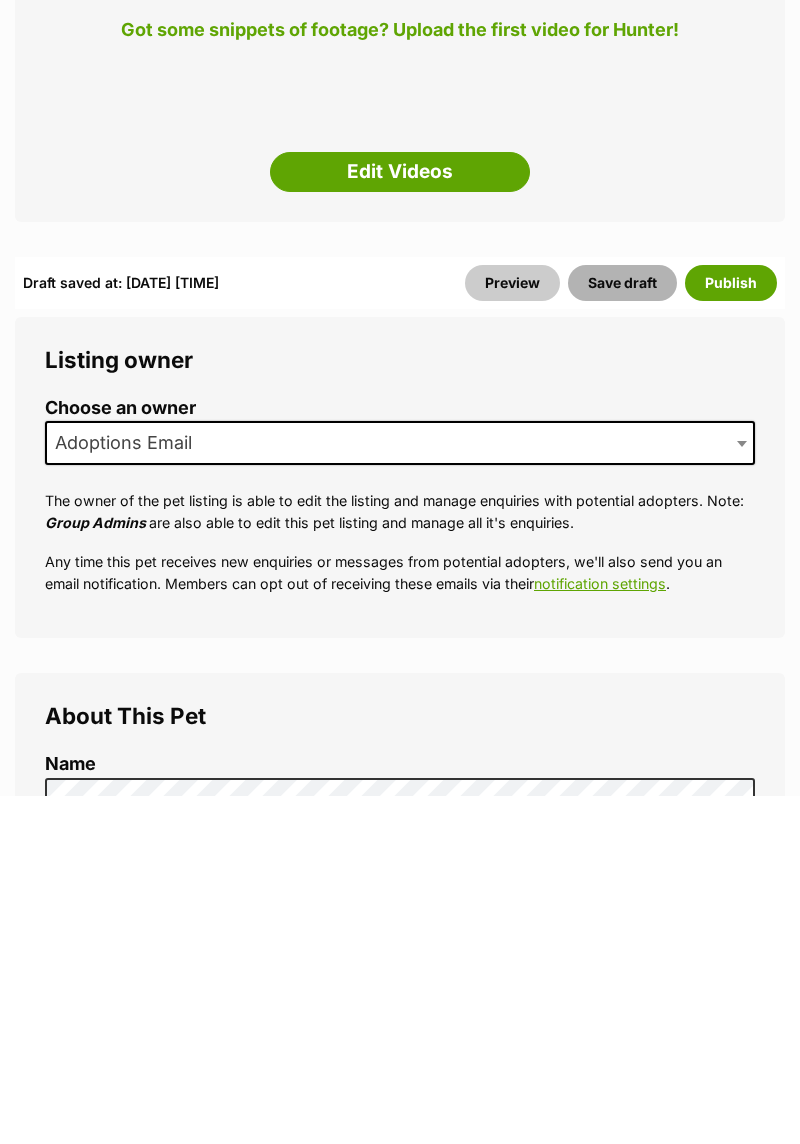 click on "Save draft" at bounding box center [622, 632] 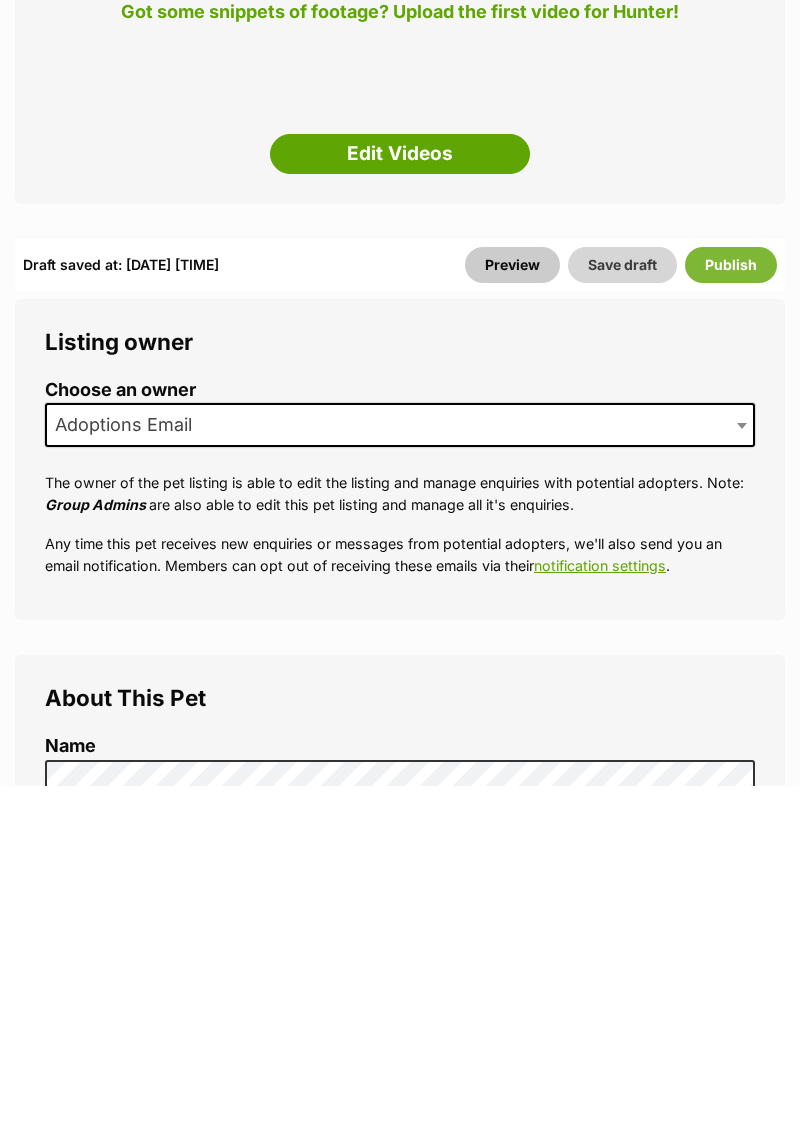 scroll, scrollTop: 920, scrollLeft: 0, axis: vertical 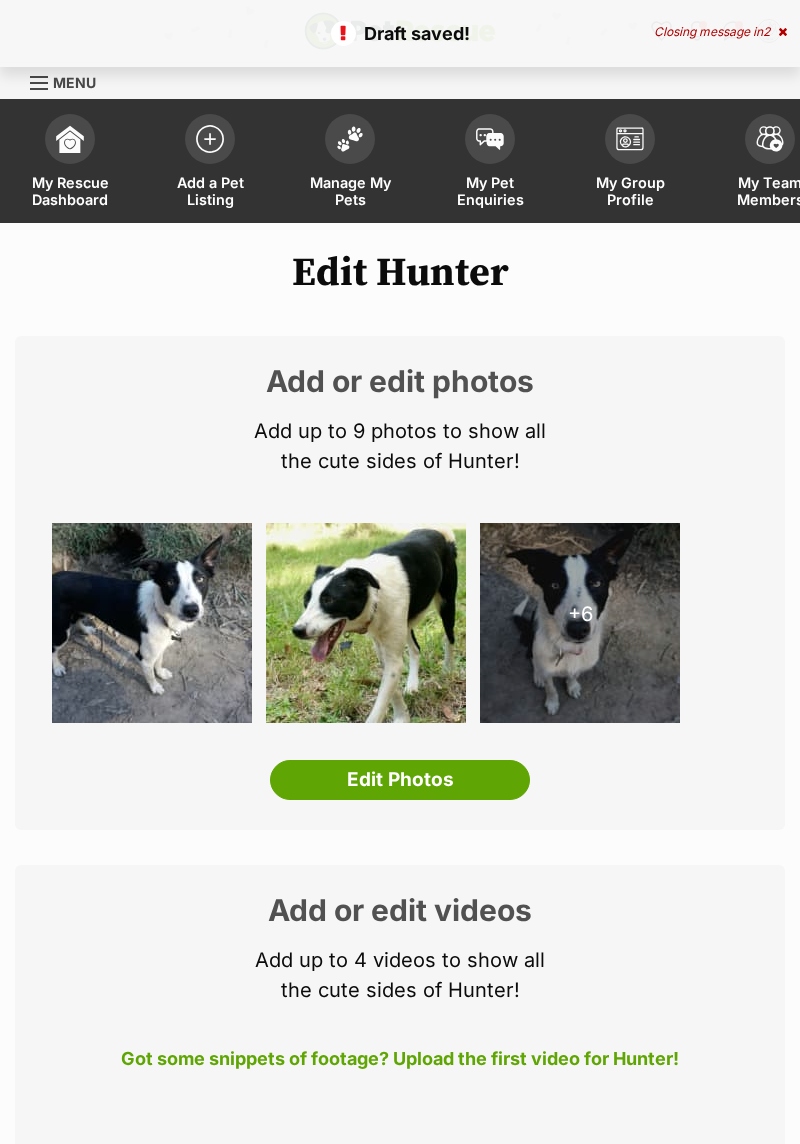 click at bounding box center [350, 139] 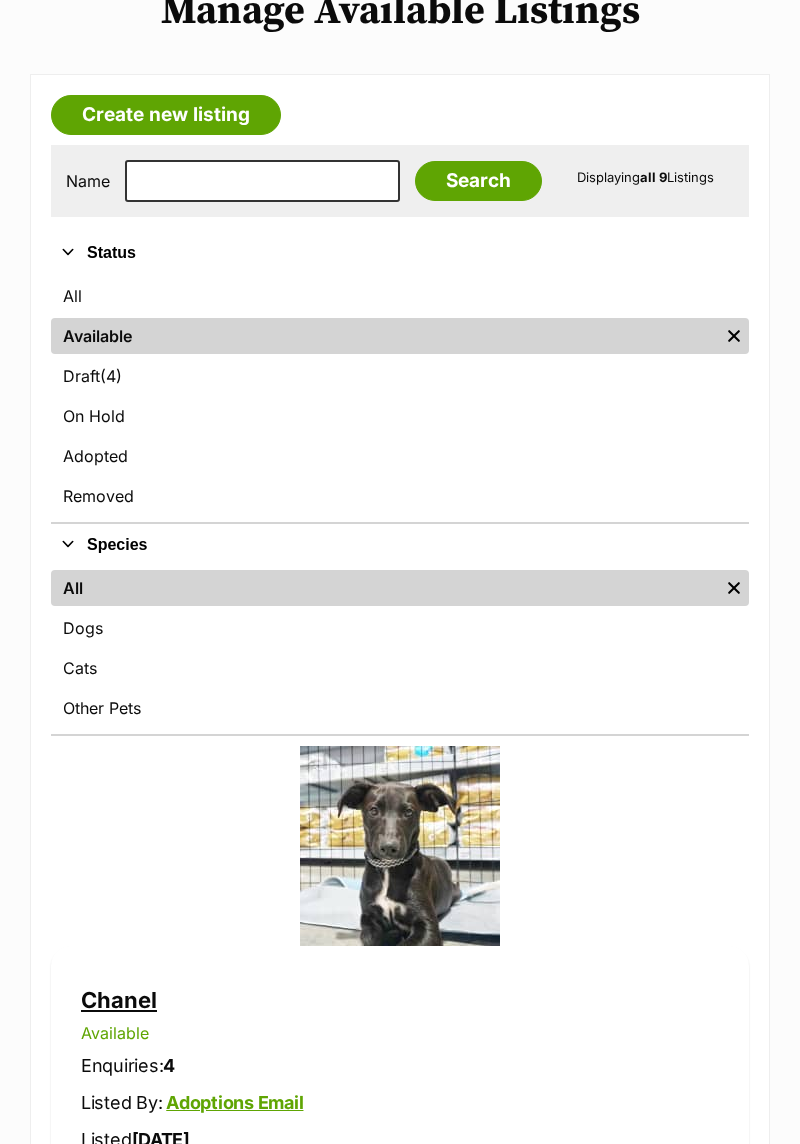 scroll, scrollTop: 0, scrollLeft: 0, axis: both 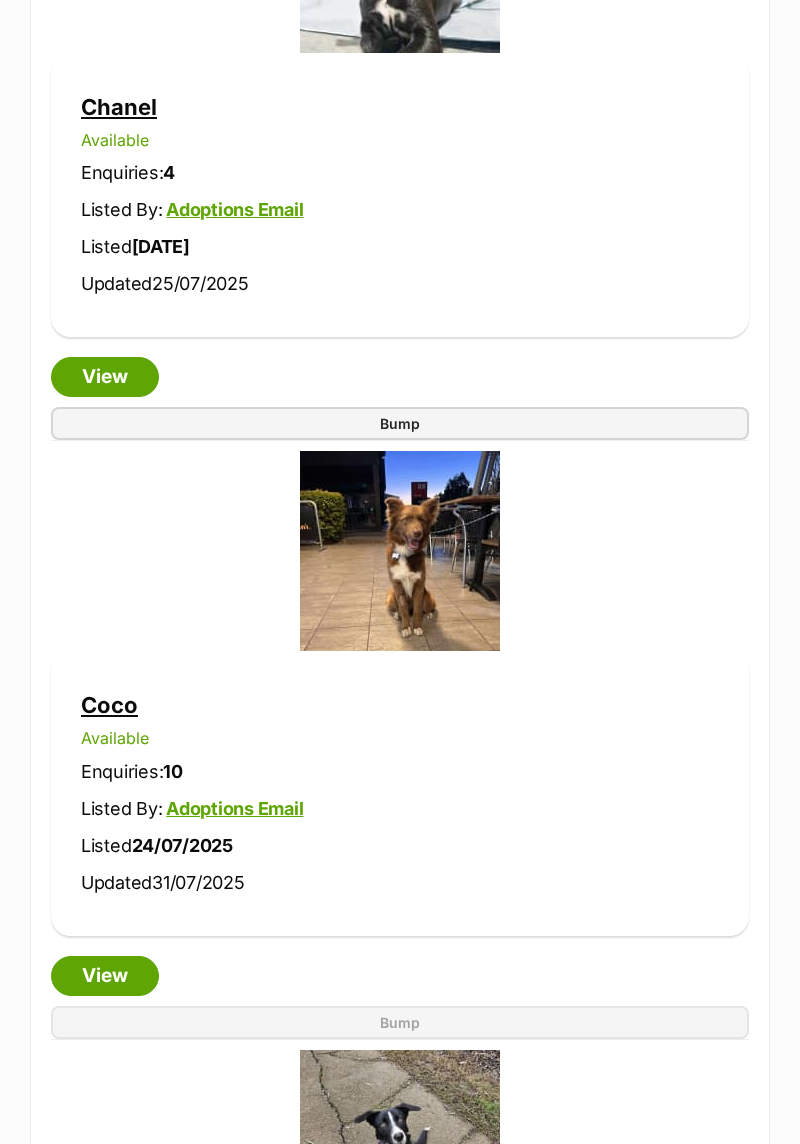 click on "View" at bounding box center (105, 976) 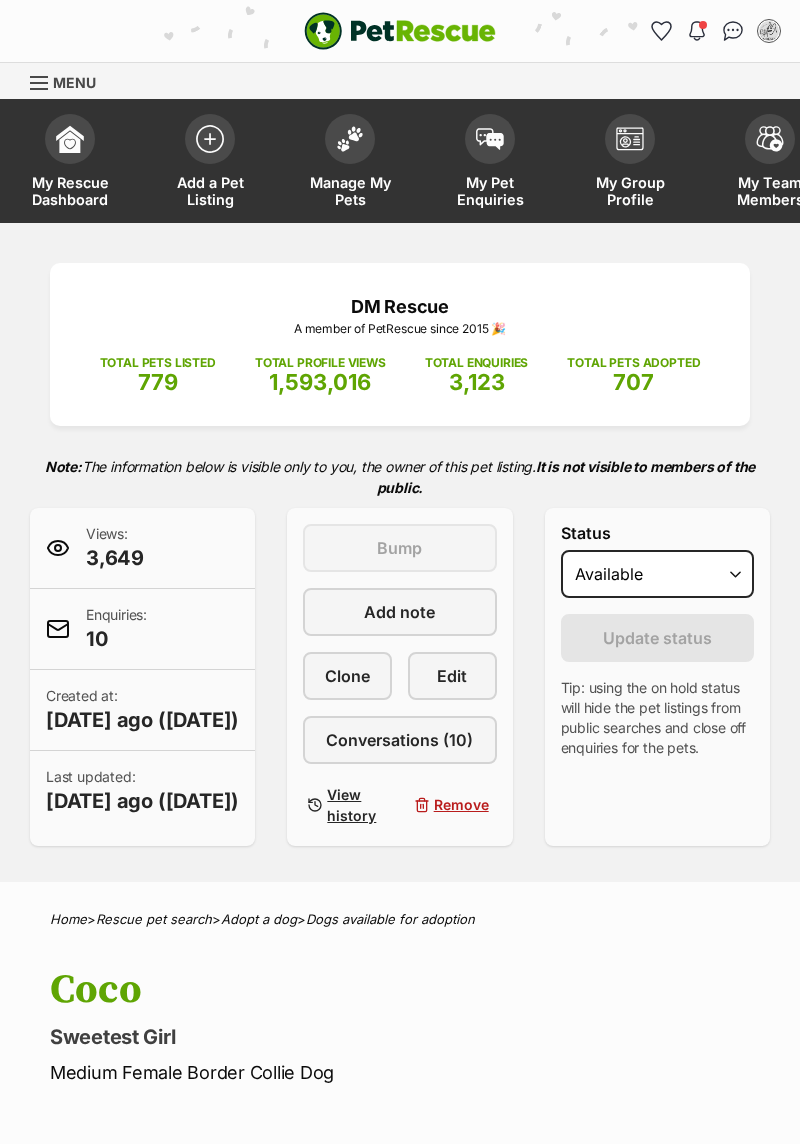 scroll, scrollTop: 96, scrollLeft: 0, axis: vertical 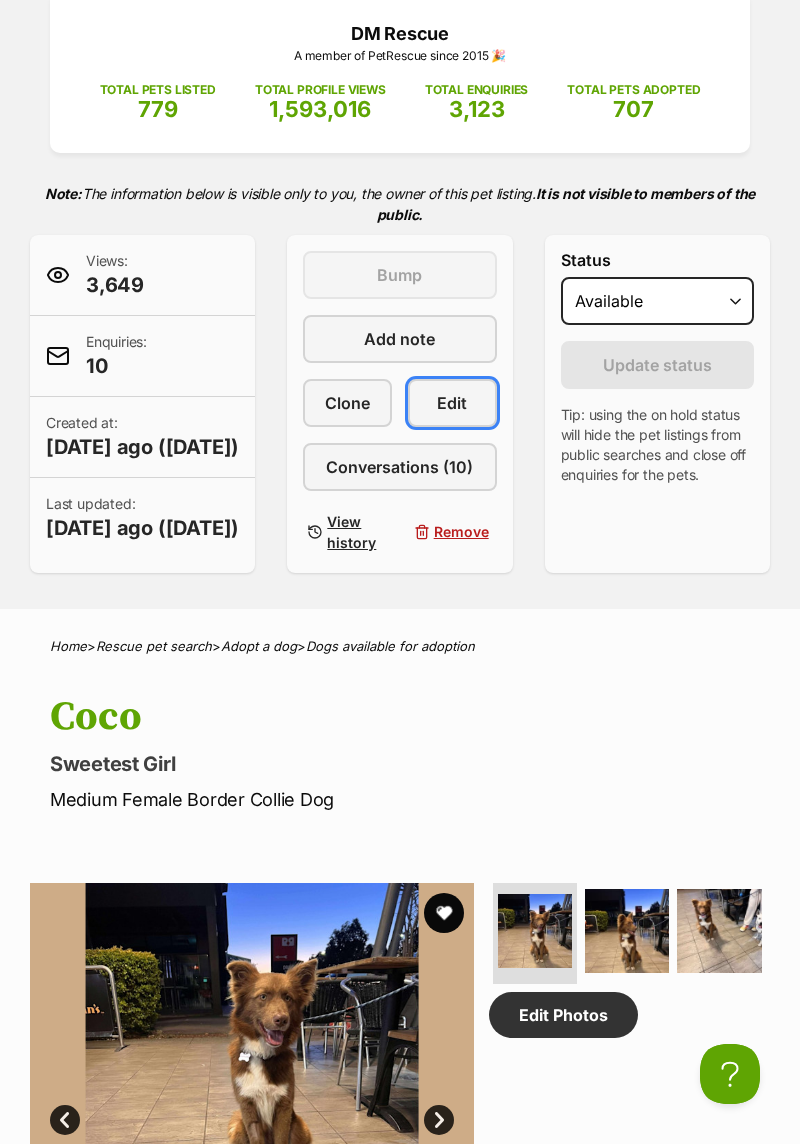 click on "Edit" at bounding box center [452, 403] 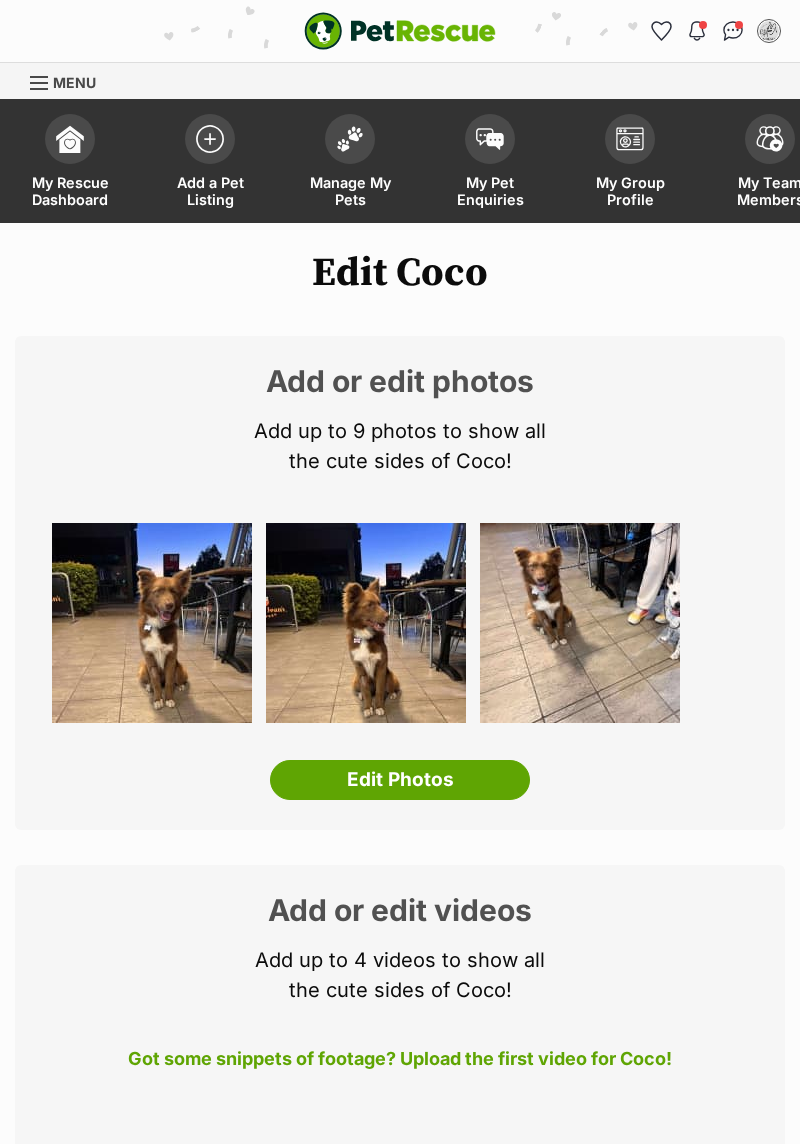 scroll, scrollTop: 736, scrollLeft: 0, axis: vertical 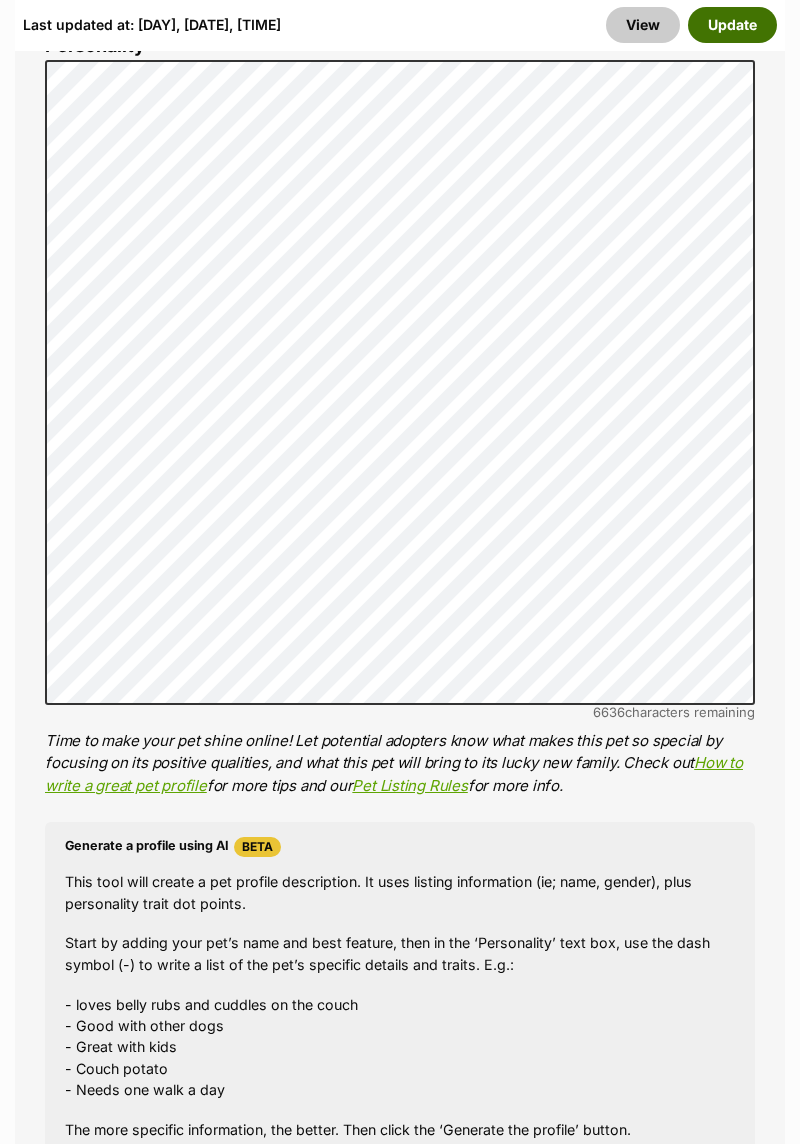 click on "Update" at bounding box center (732, 25) 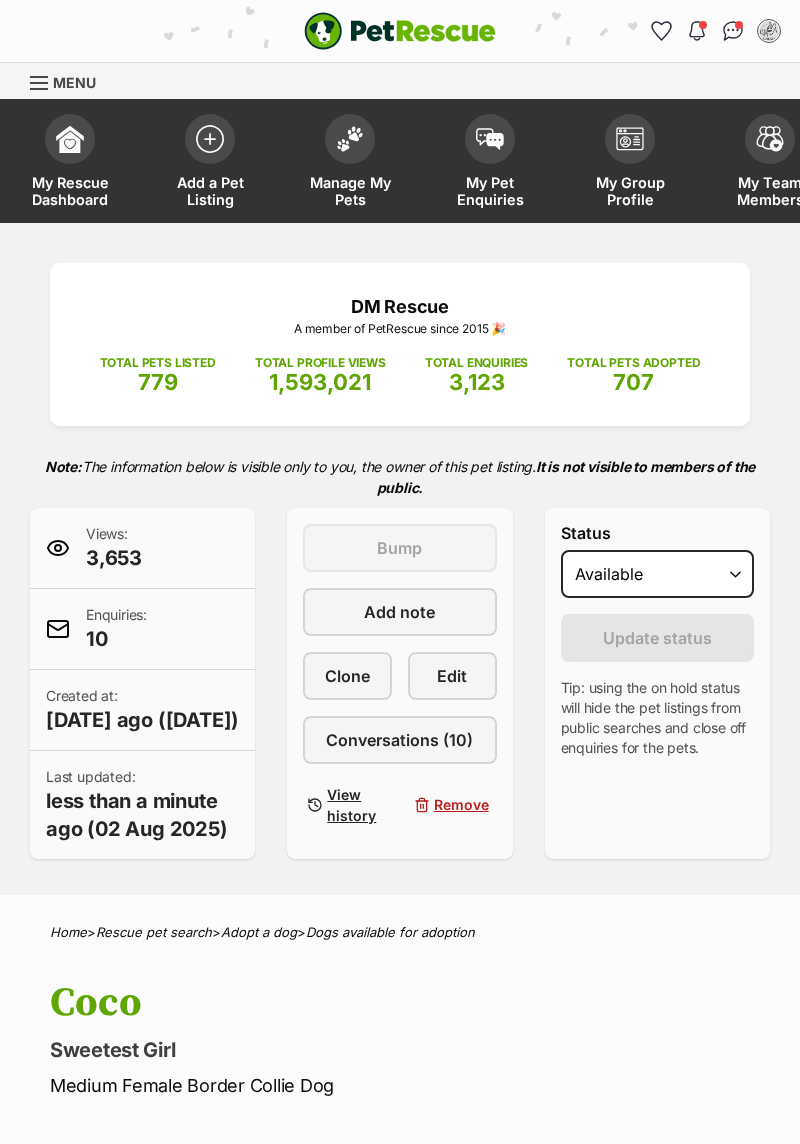 scroll, scrollTop: 1479, scrollLeft: 0, axis: vertical 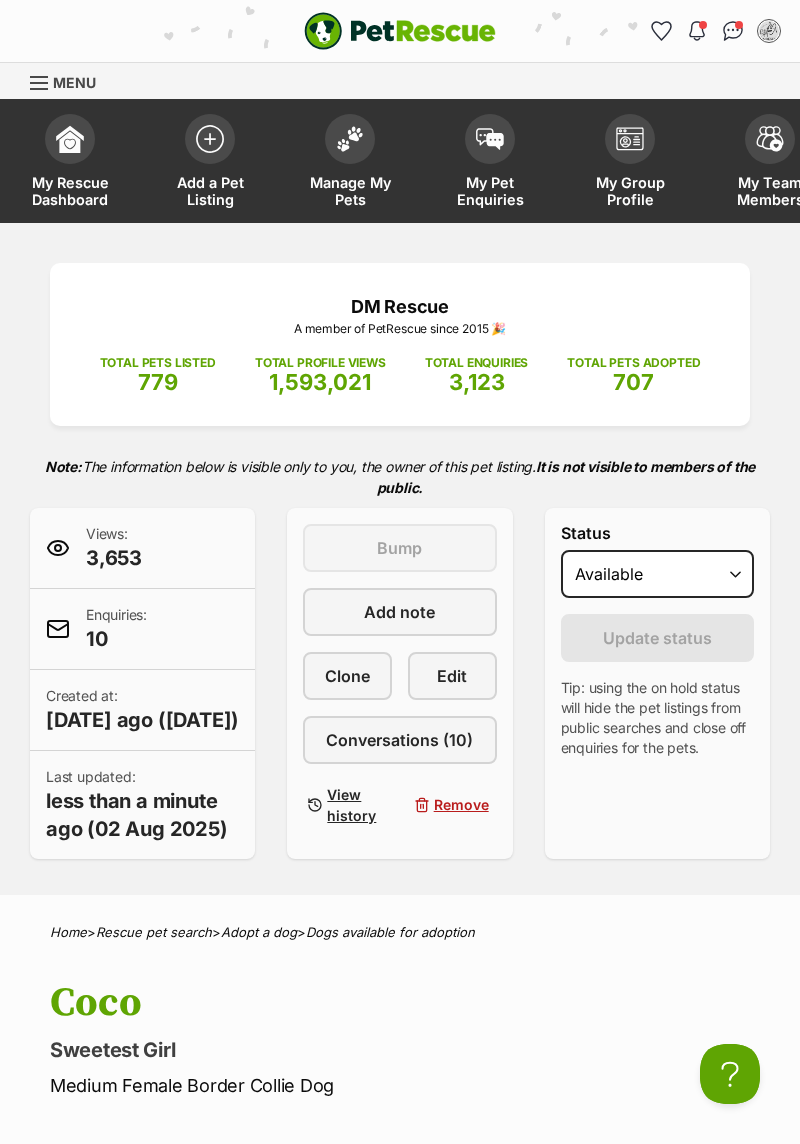 click at bounding box center [350, 139] 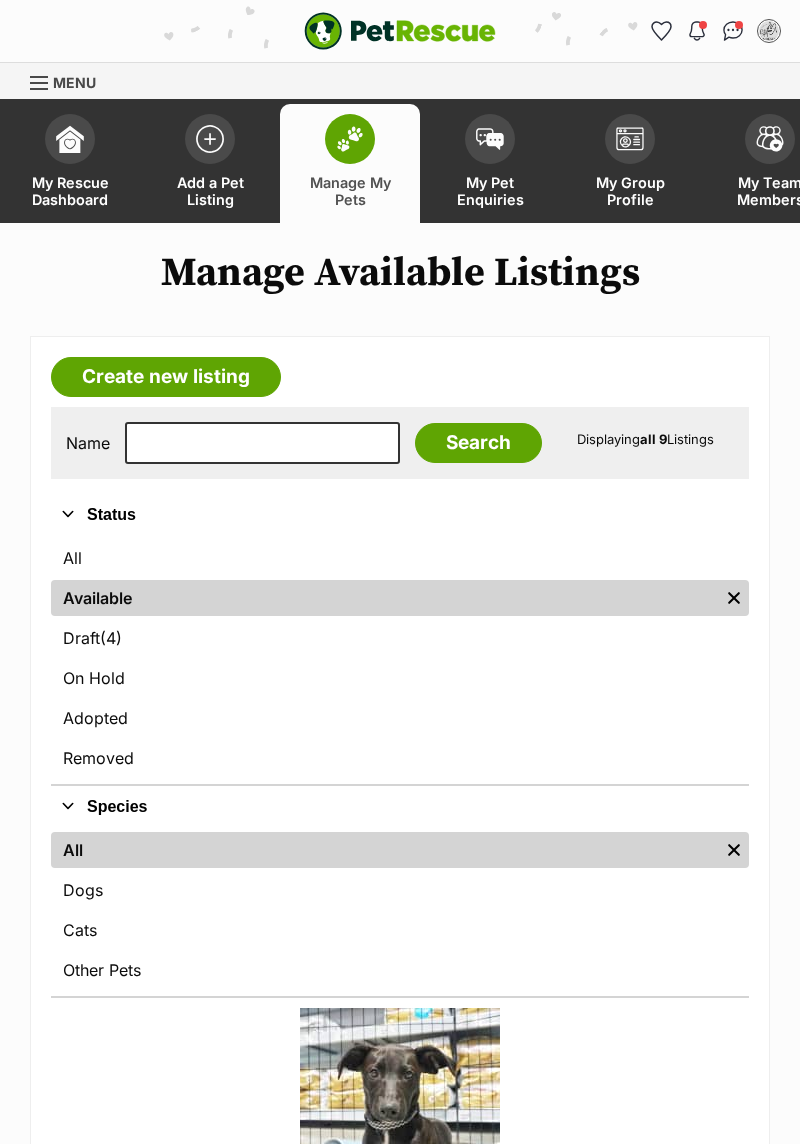 scroll, scrollTop: 0, scrollLeft: 0, axis: both 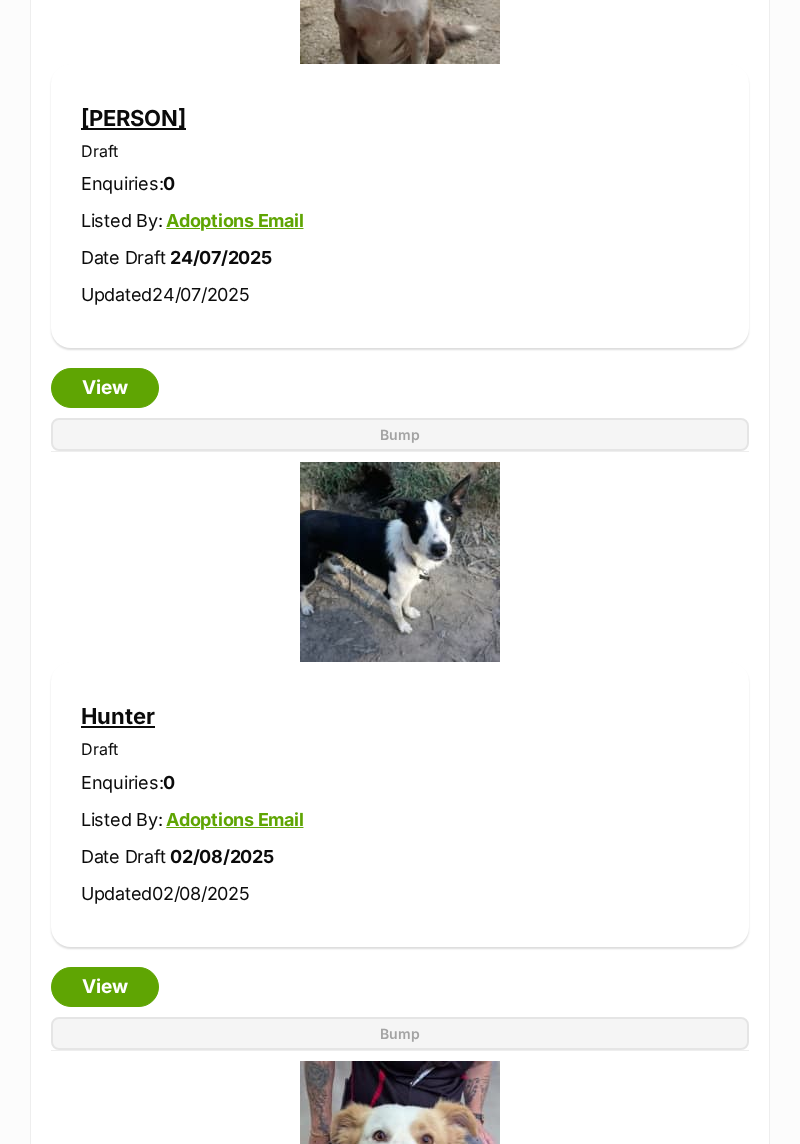 click on "View" at bounding box center [105, 987] 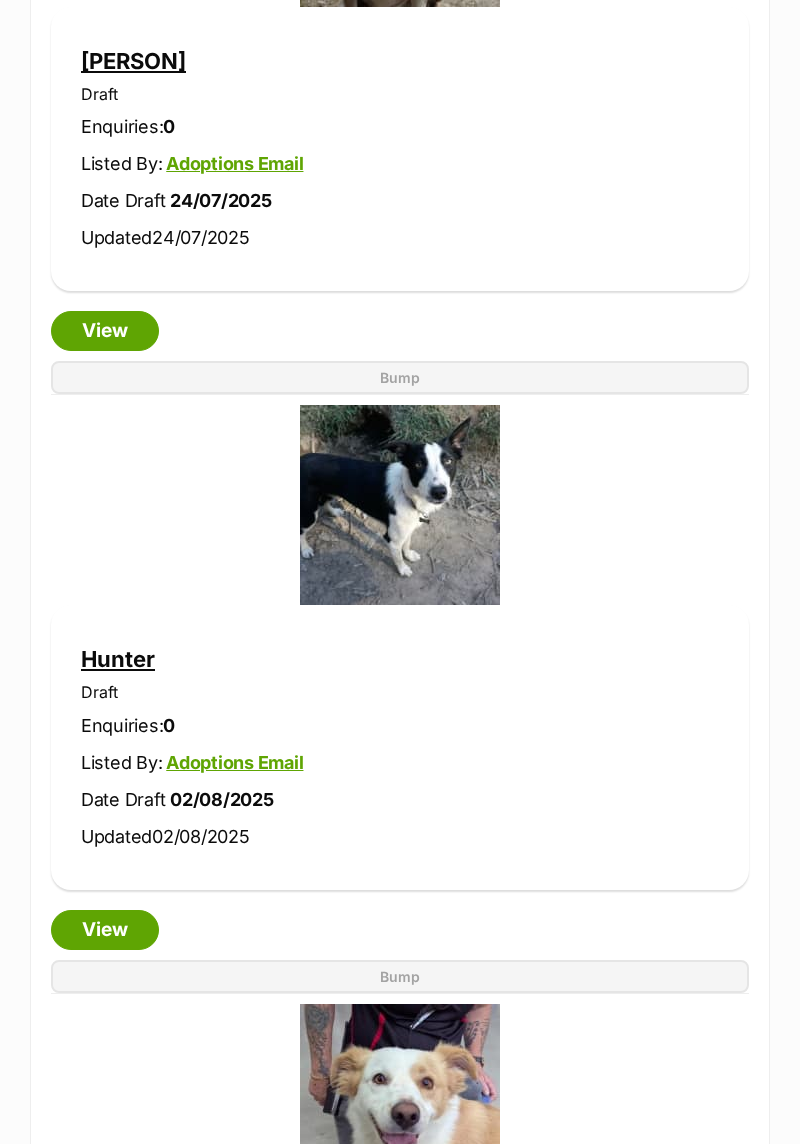 scroll, scrollTop: 1208, scrollLeft: 0, axis: vertical 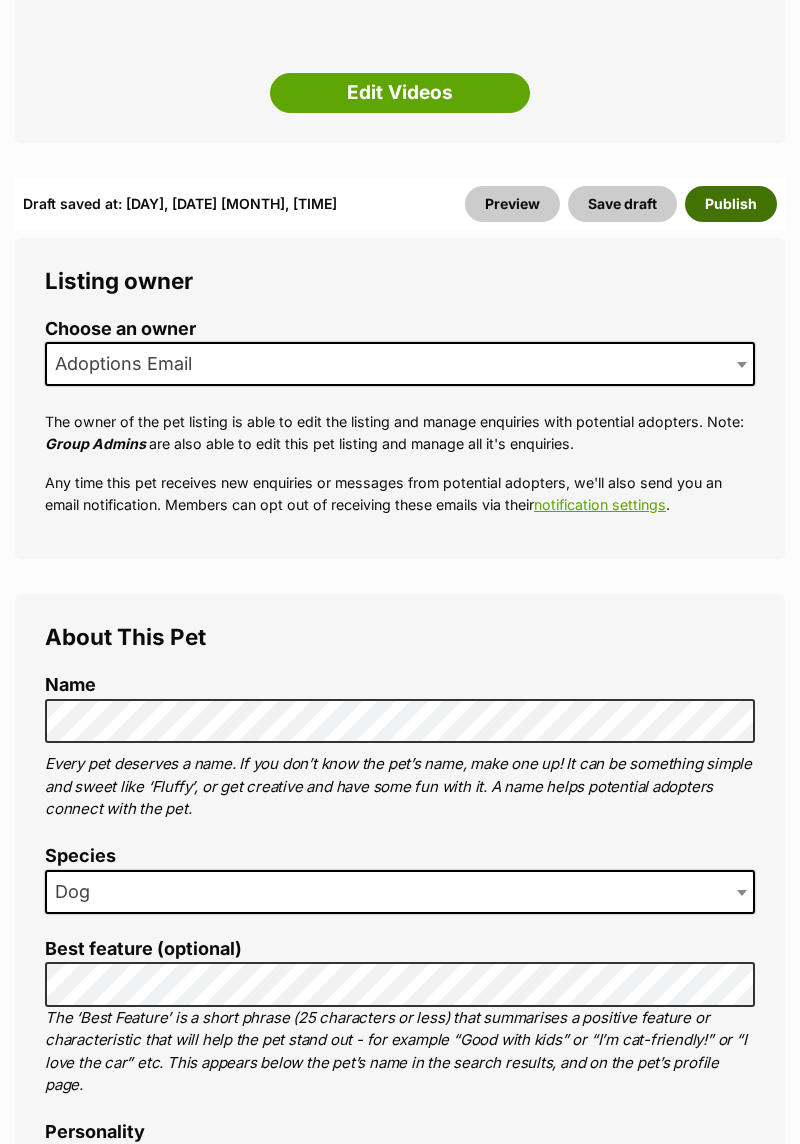 click on "Publish" at bounding box center [731, 204] 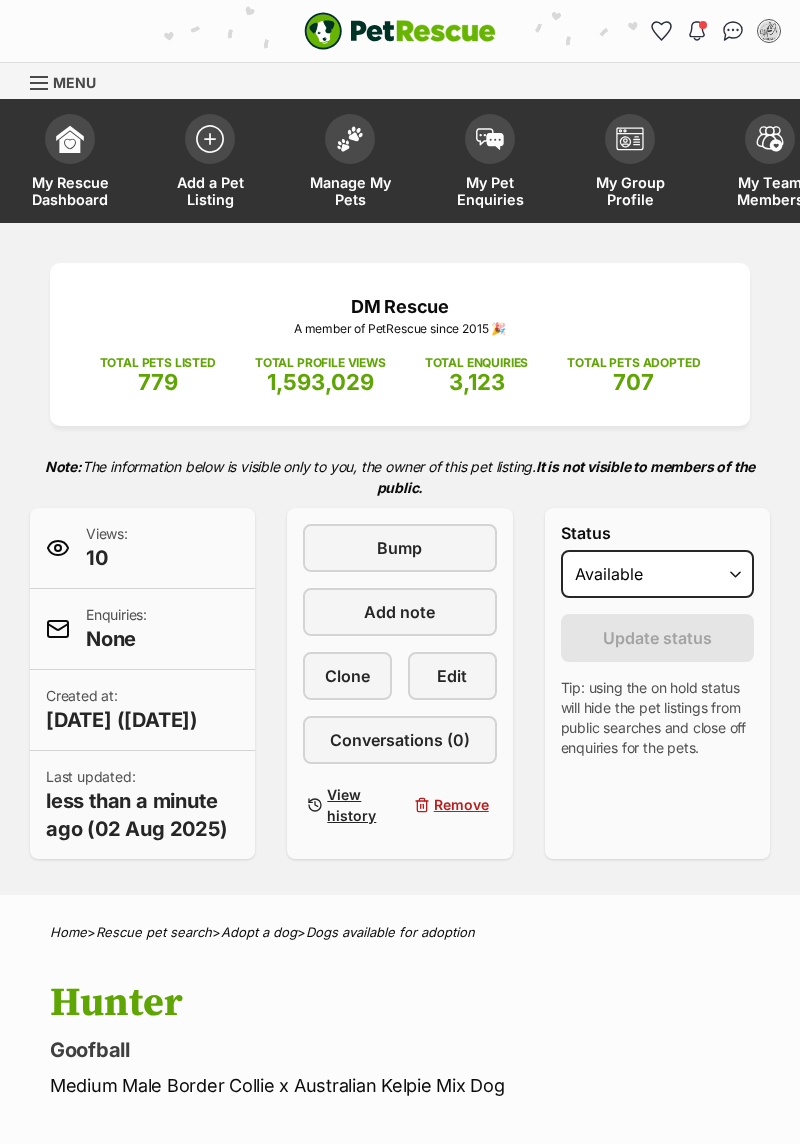 scroll, scrollTop: 0, scrollLeft: 0, axis: both 